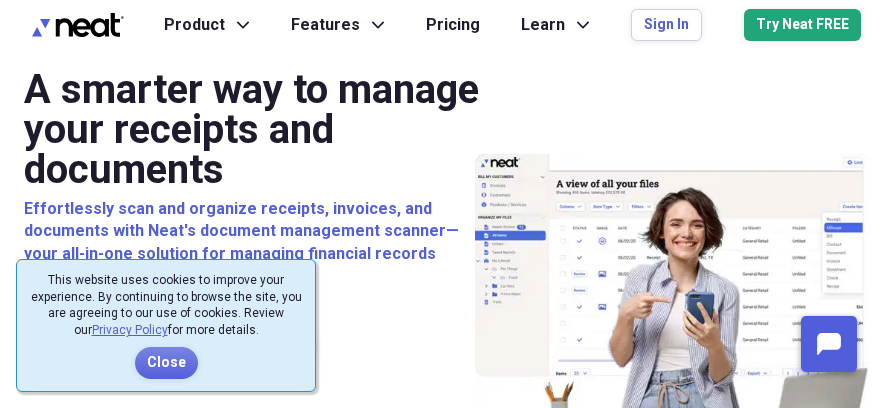 scroll, scrollTop: 0, scrollLeft: 0, axis: both 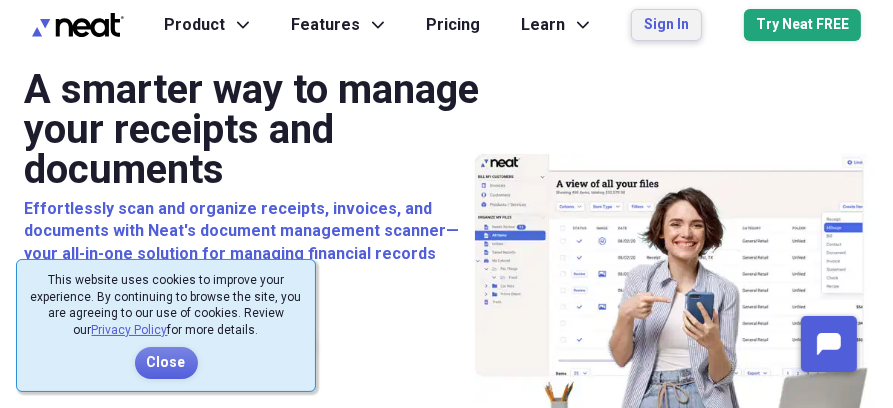 click on "Sign In" at bounding box center [666, 25] 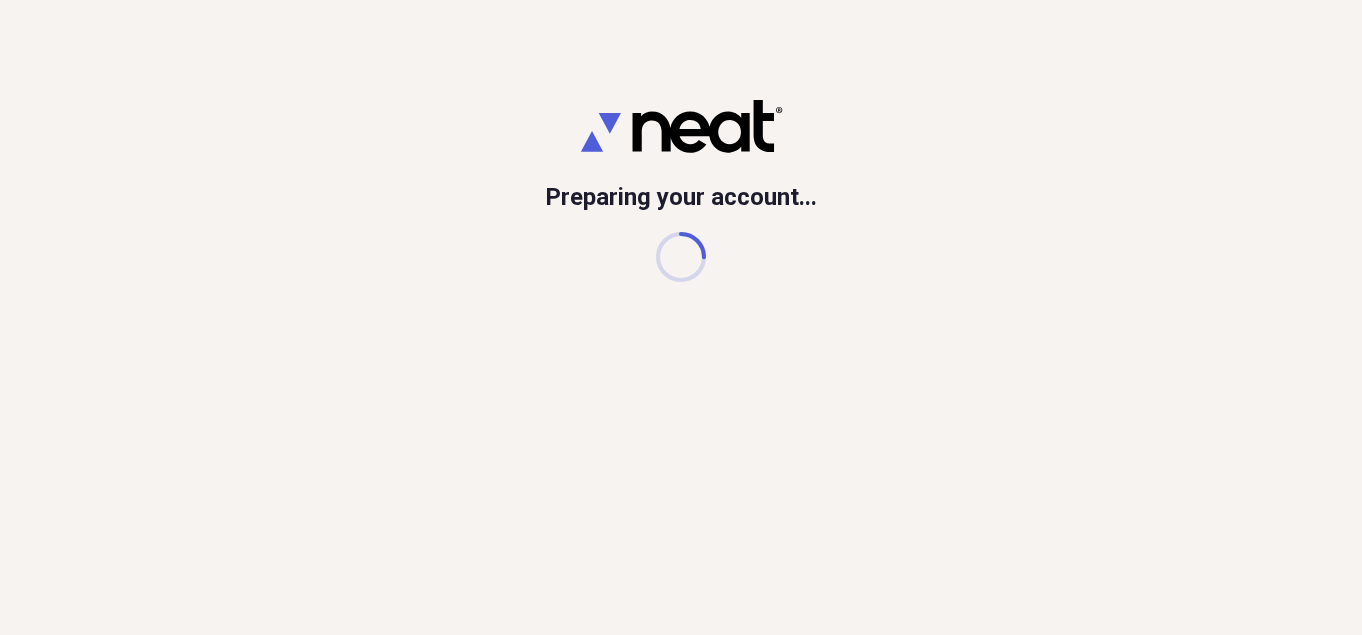 scroll, scrollTop: 0, scrollLeft: 0, axis: both 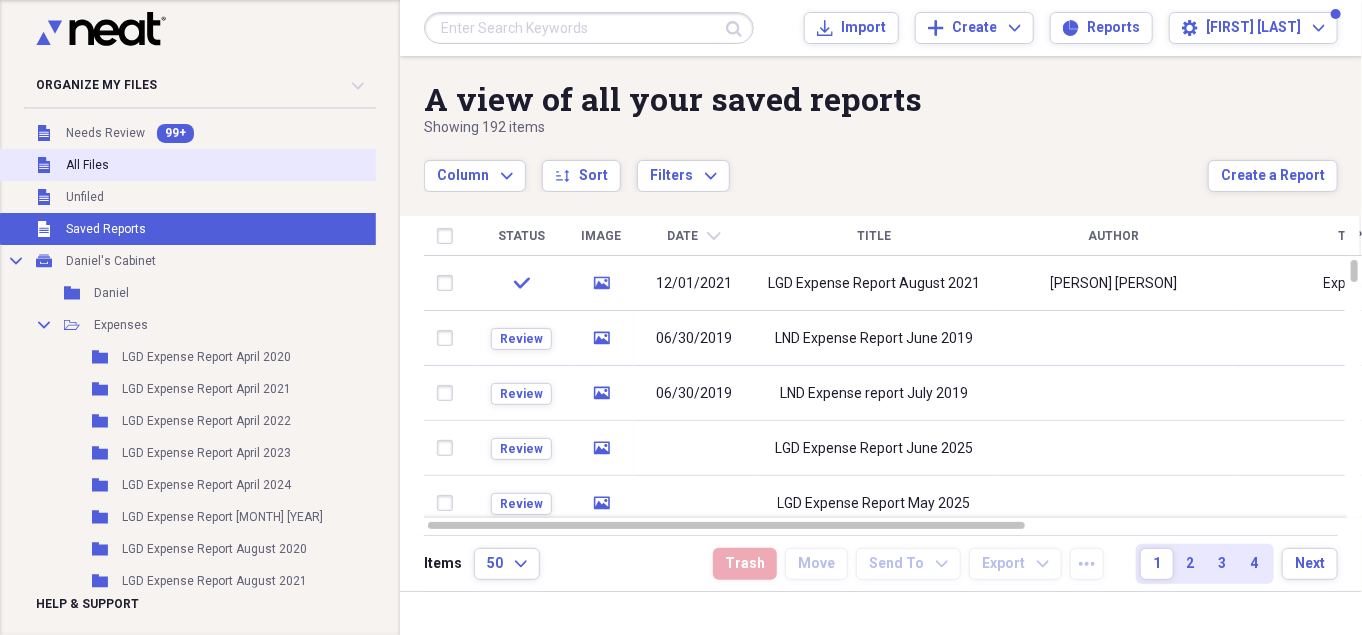 click on "Unfiled All Files" at bounding box center (207, 165) 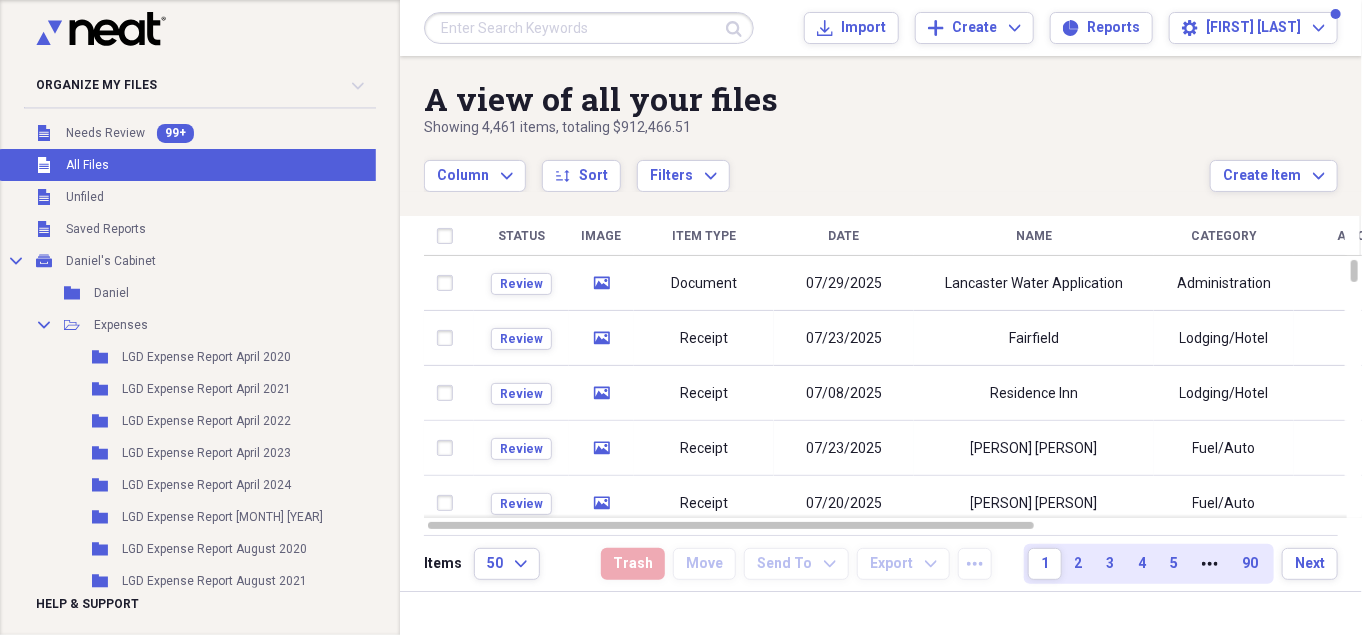 scroll, scrollTop: 392, scrollLeft: 0, axis: vertical 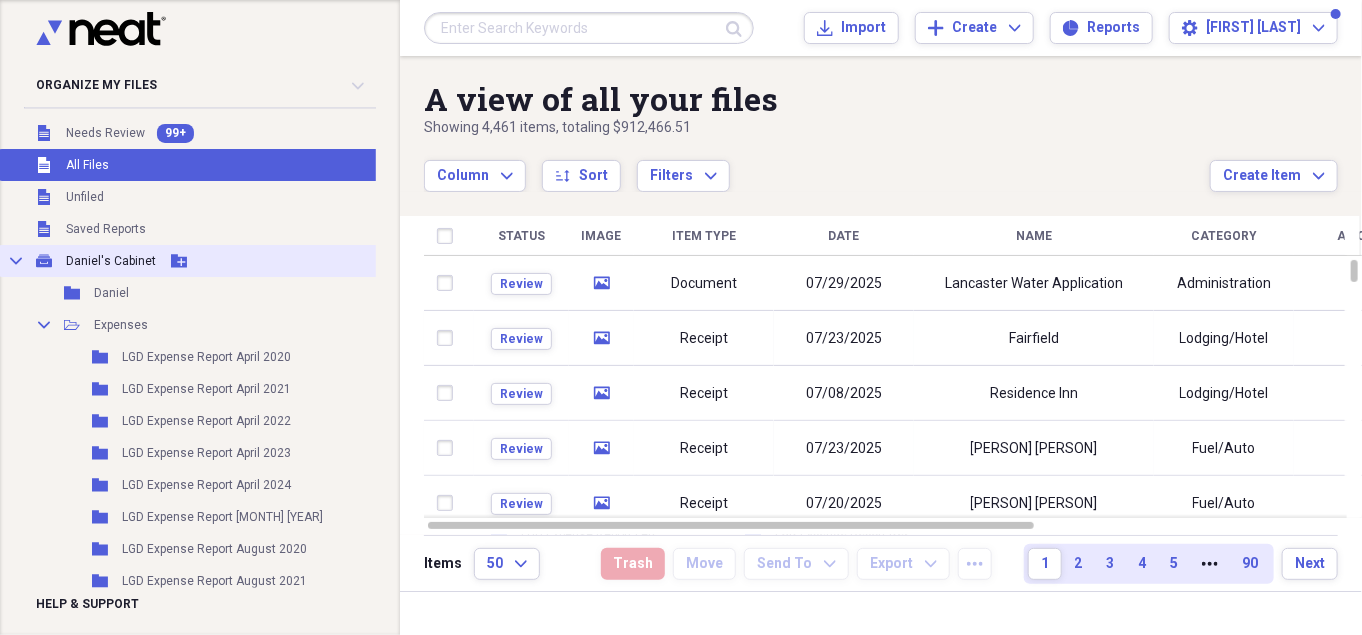 click on "Daniel's Cabinet" at bounding box center [111, 261] 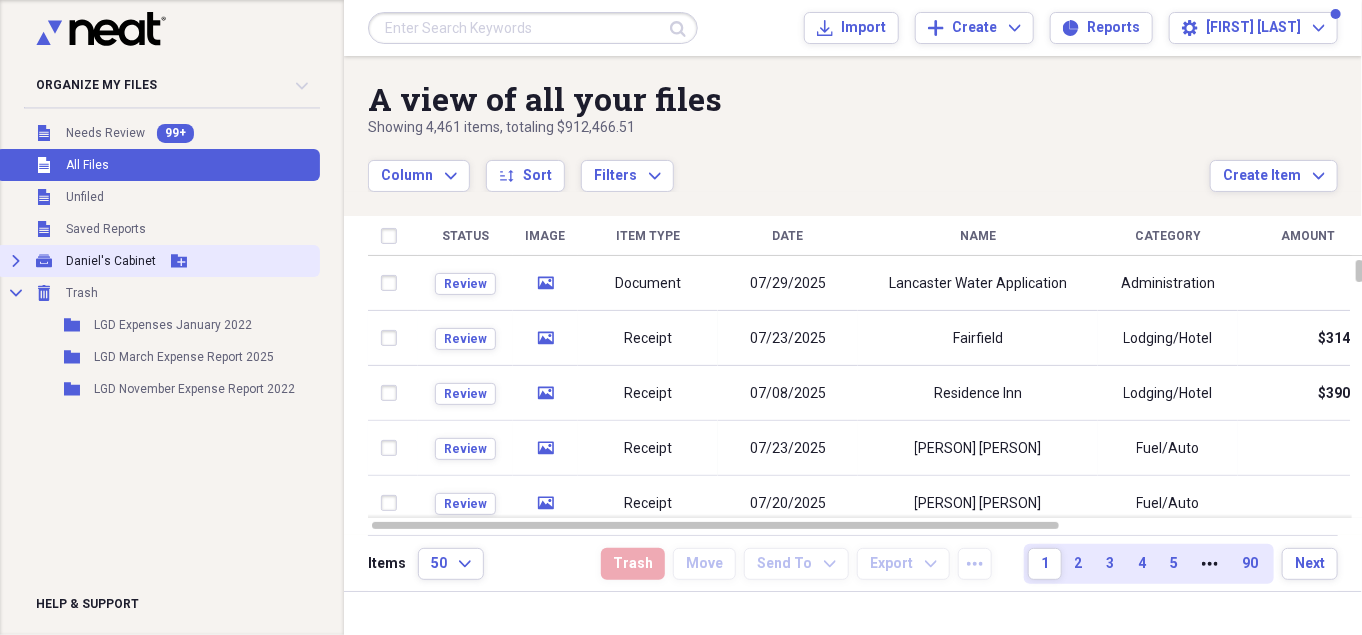 click on "Daniel's Cabinet" at bounding box center (111, 261) 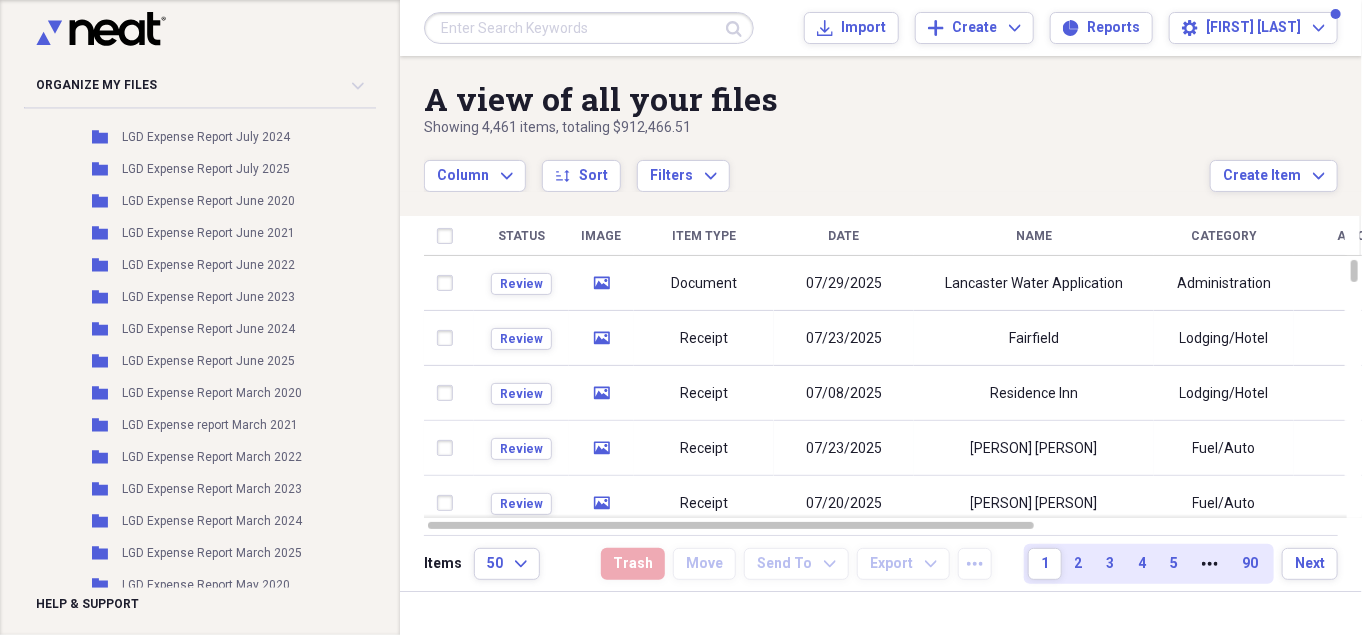 scroll, scrollTop: 1177, scrollLeft: 0, axis: vertical 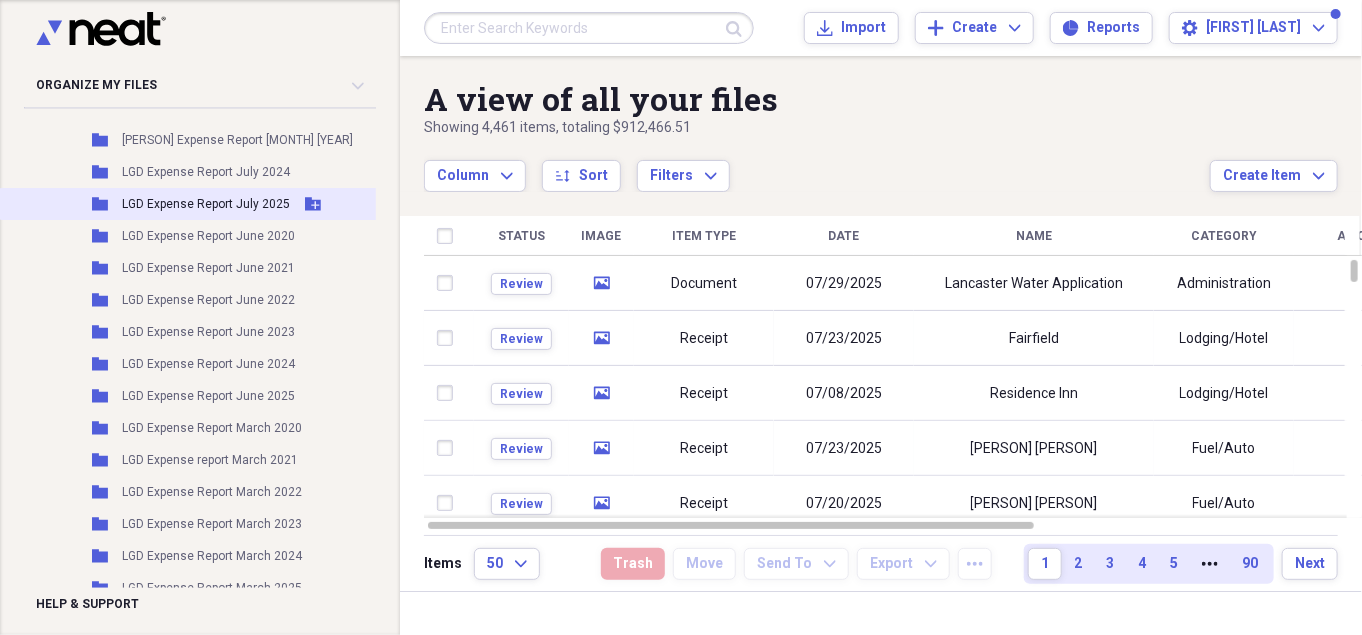 click on "LGD Expense Report July 2025" at bounding box center (206, 204) 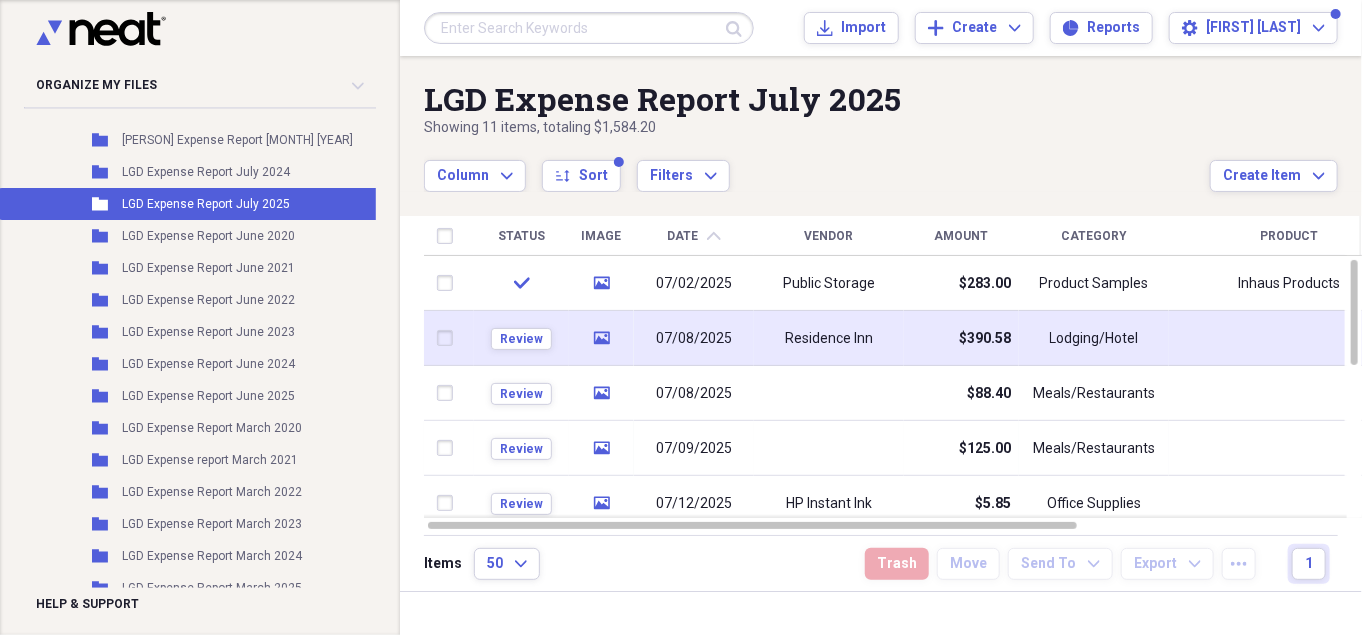 click on "Residence Inn" at bounding box center (829, 339) 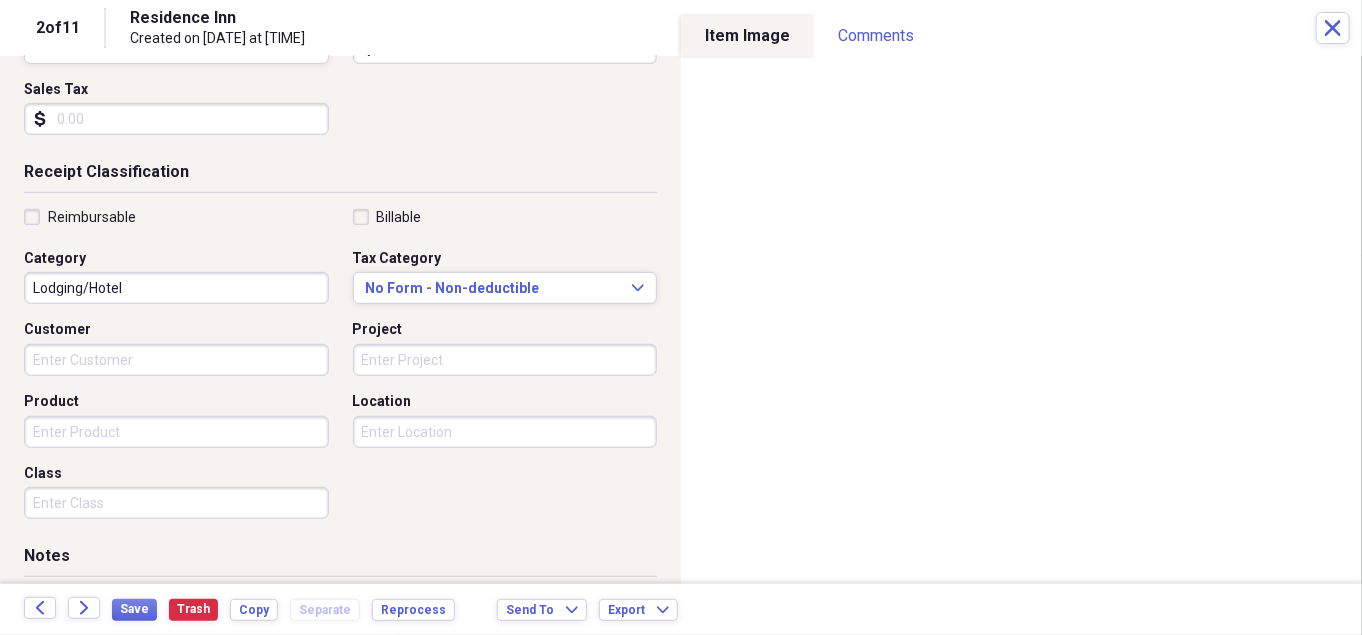 scroll, scrollTop: 337, scrollLeft: 0, axis: vertical 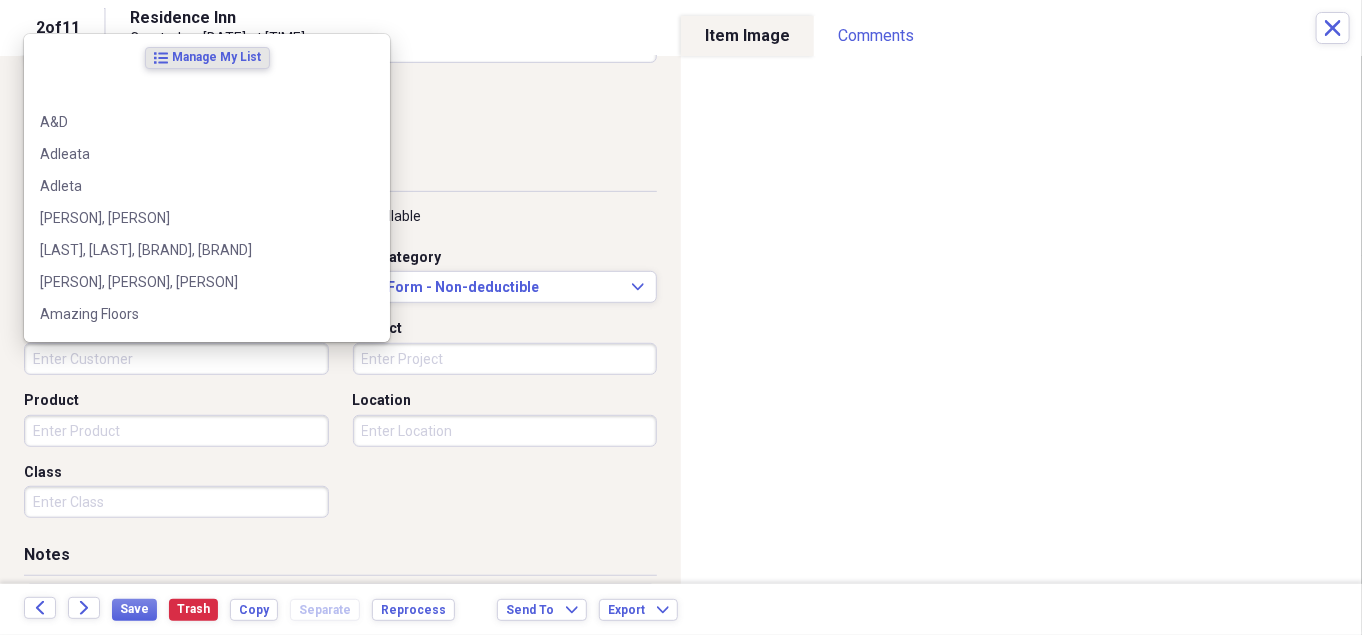 click on "Customer" at bounding box center (176, 359) 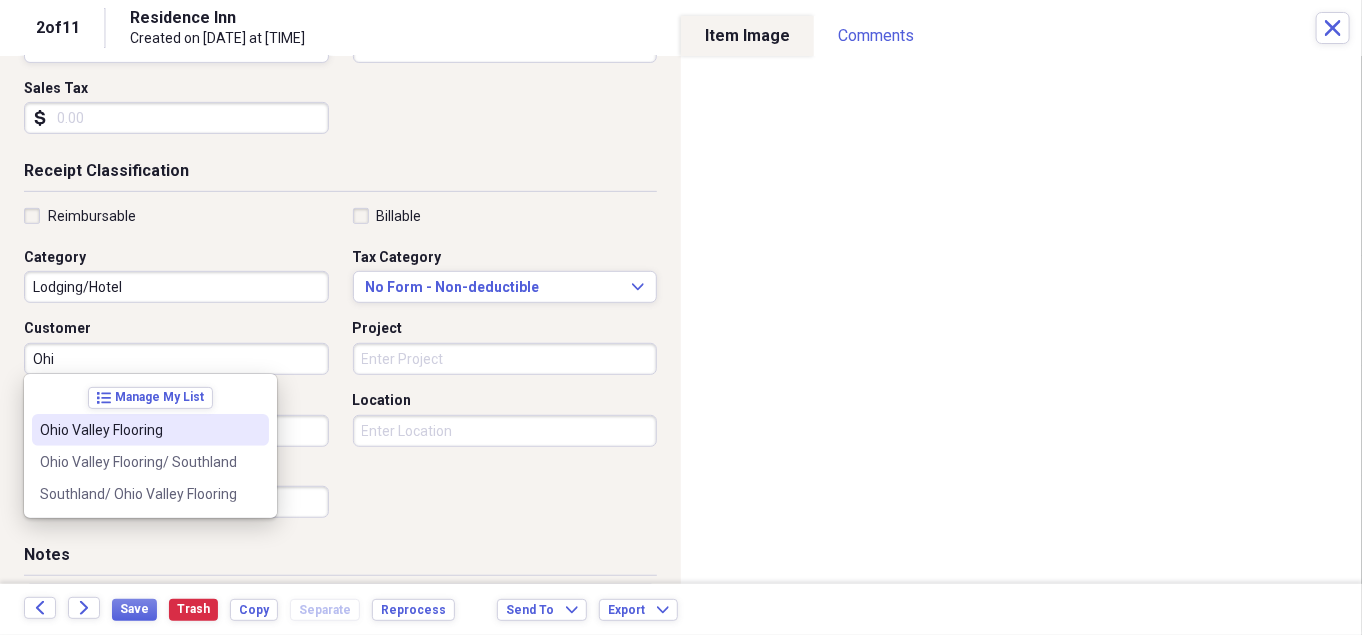 click on "Ohio Valley Flooring" at bounding box center [138, 430] 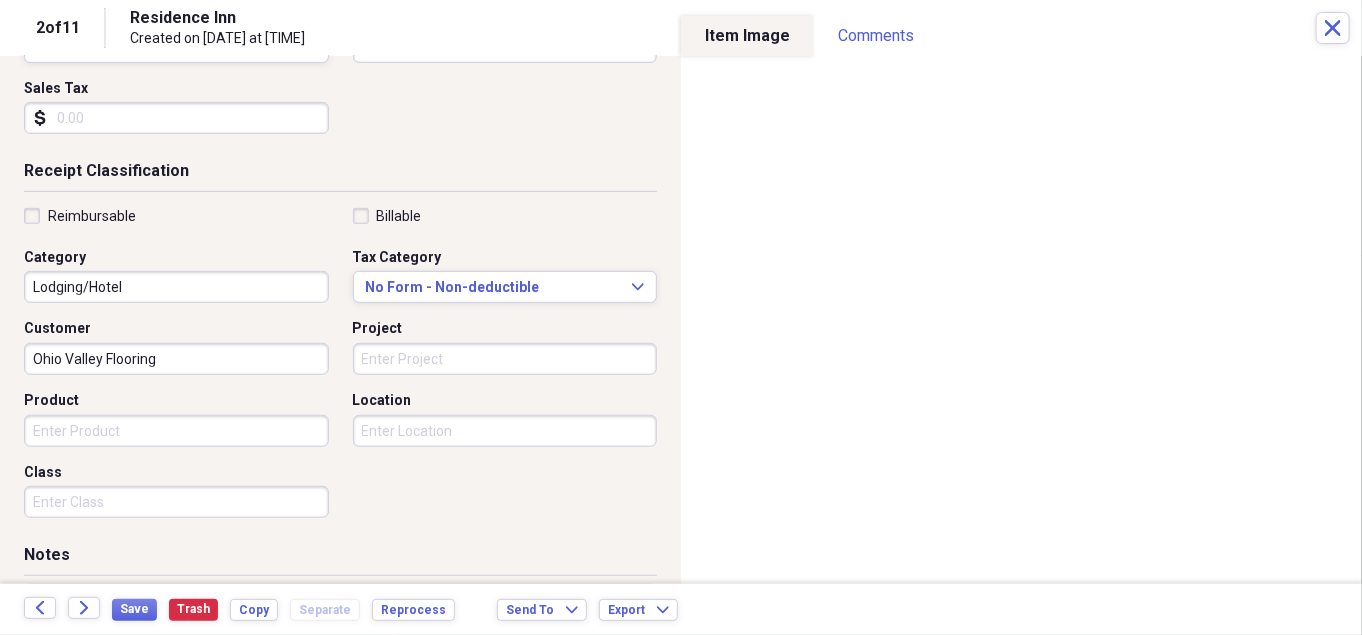 click on "Project" at bounding box center [505, 359] 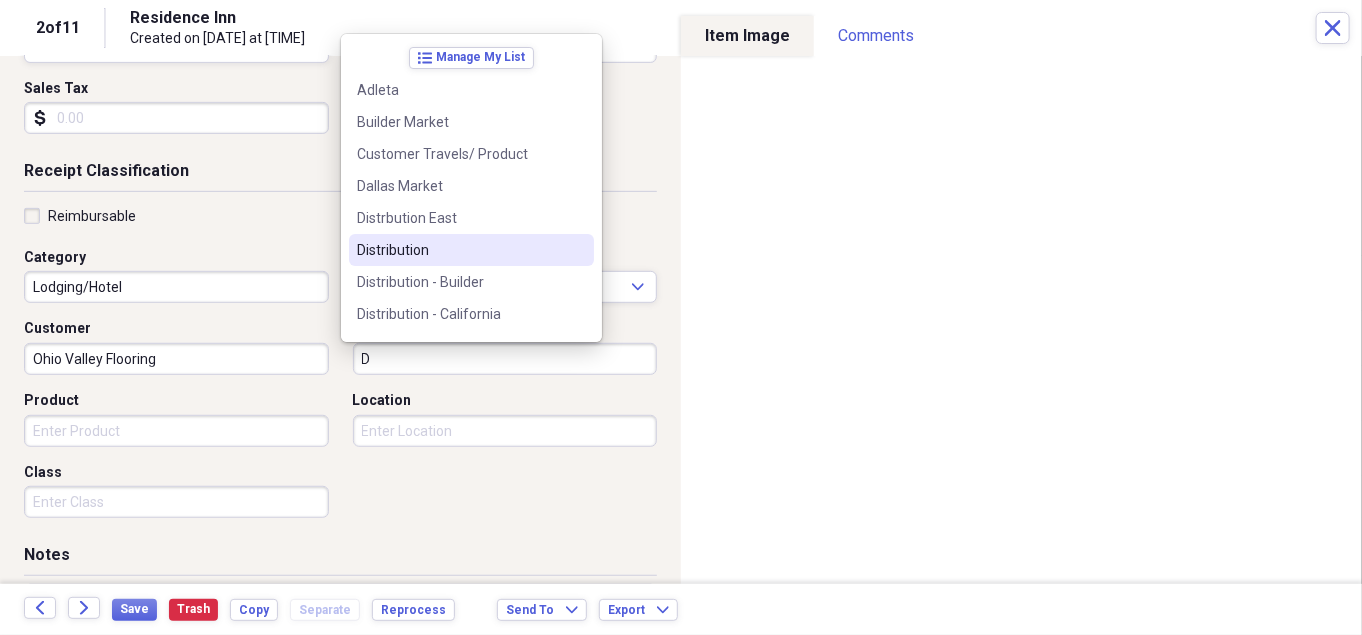 click on "Distribution" at bounding box center [459, 250] 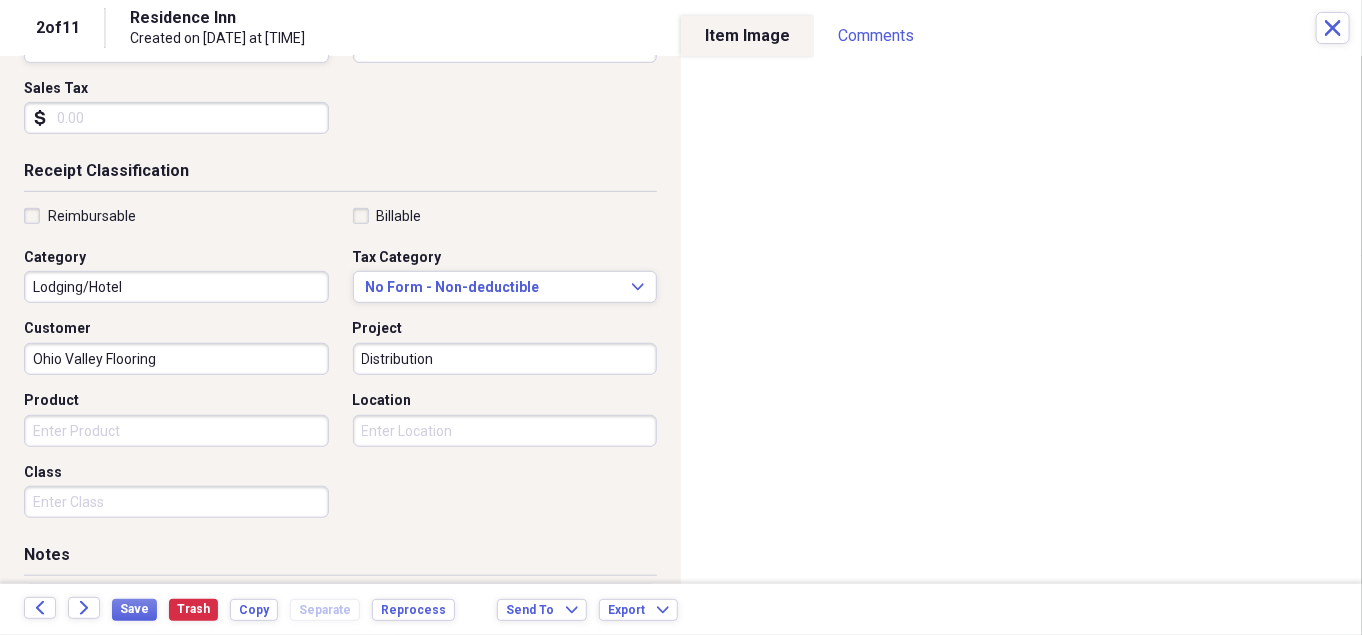 click on "Product" at bounding box center [176, 431] 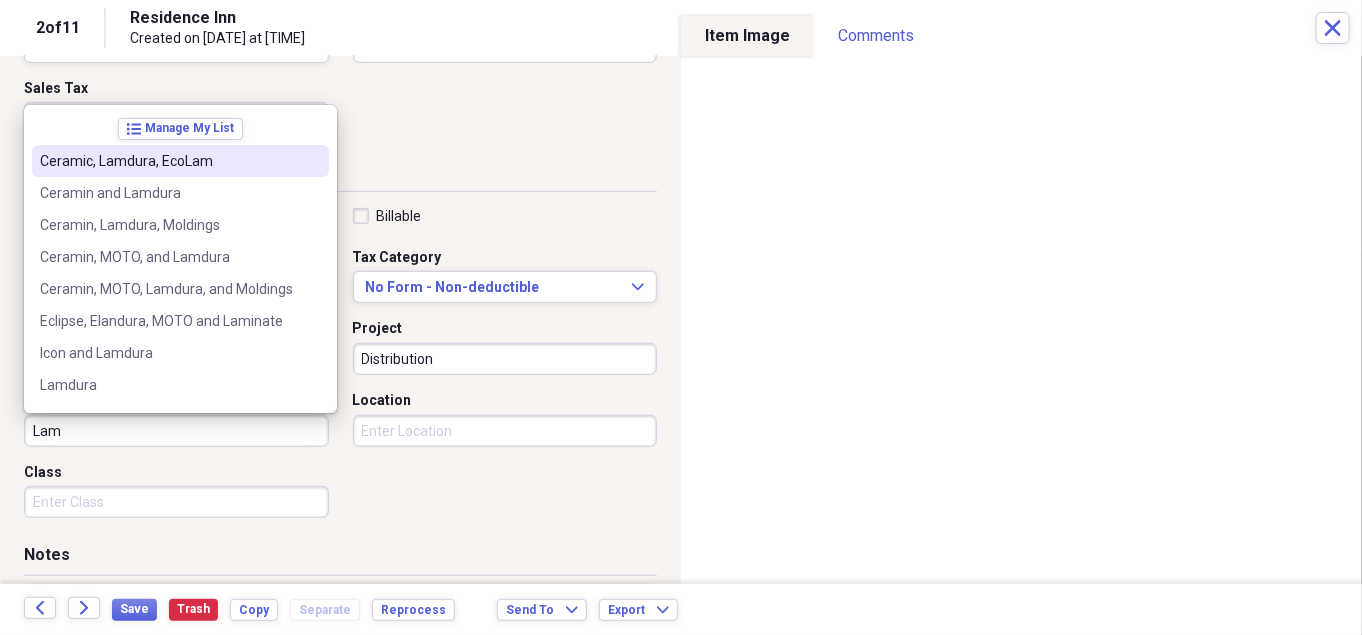 click on "Ceramic, Lamdura, EcoLam" at bounding box center (180, 161) 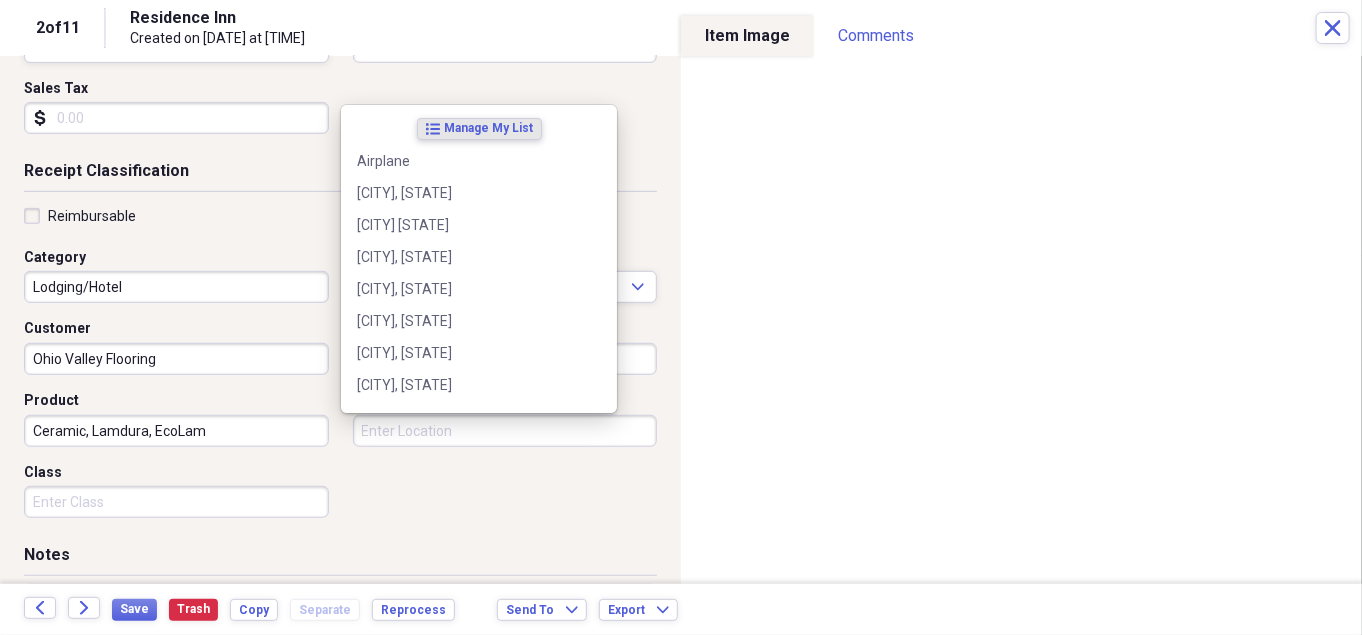 click on "Location" at bounding box center (505, 431) 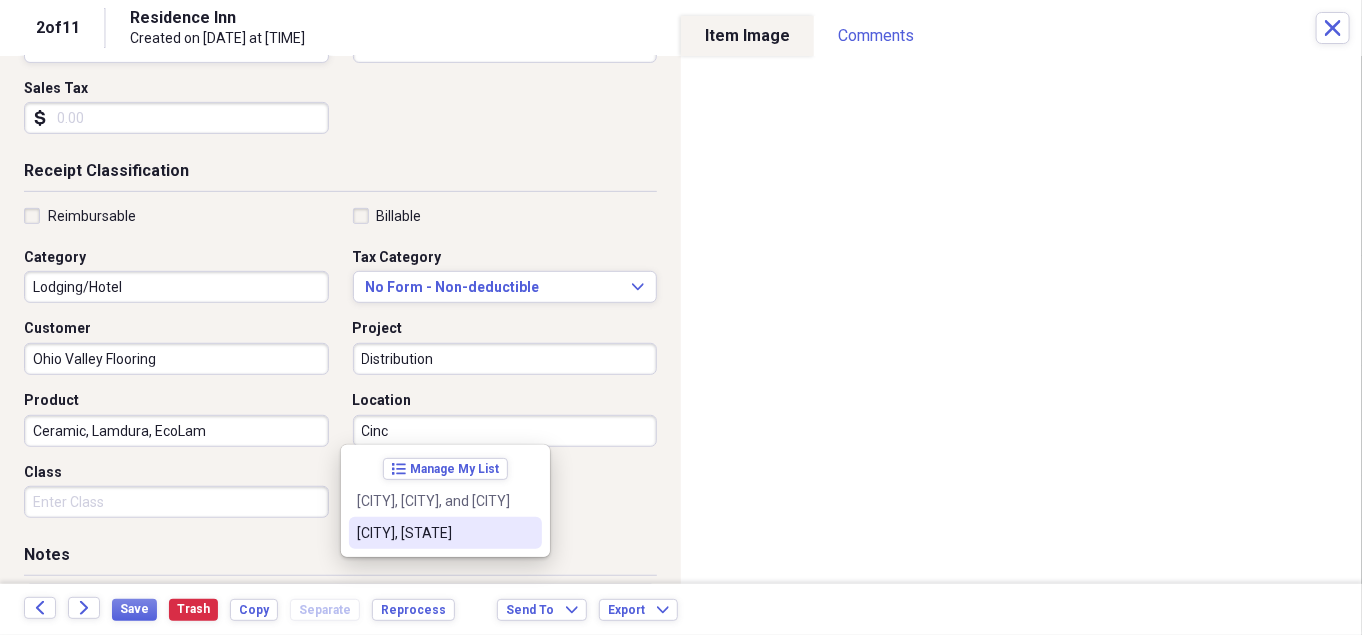 click on "[CITY], [STATE]" at bounding box center [433, 533] 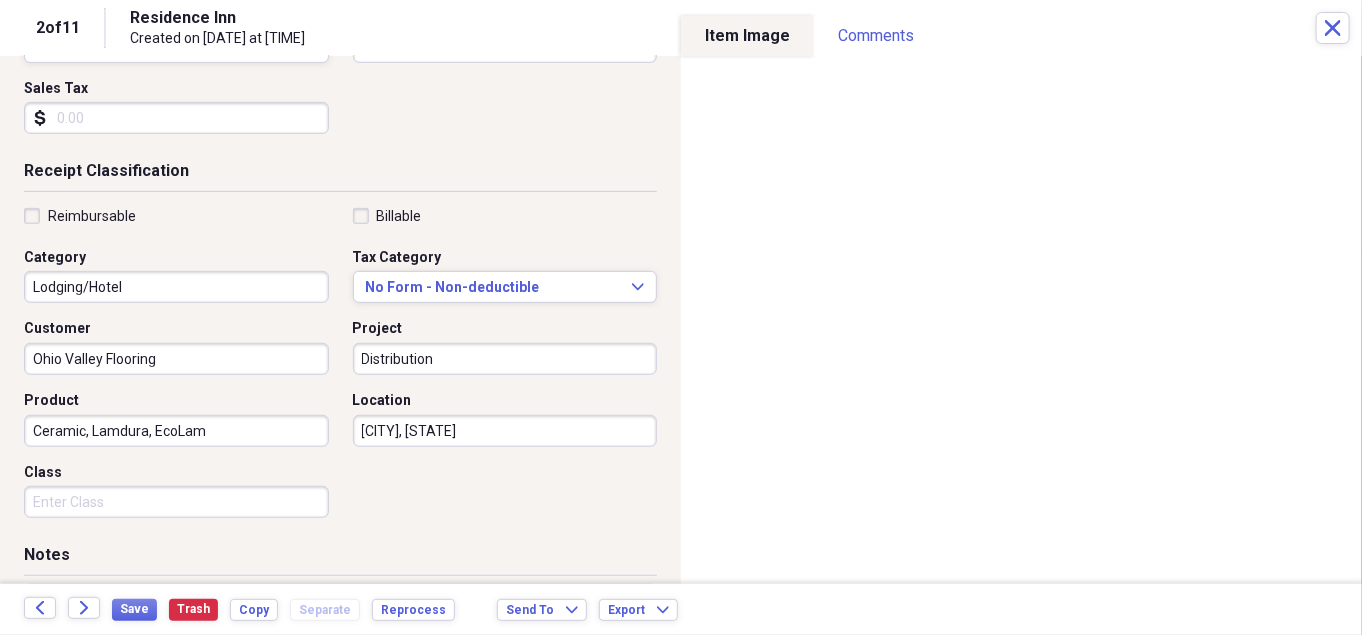 click on "Reimbursable" at bounding box center [80, 216] 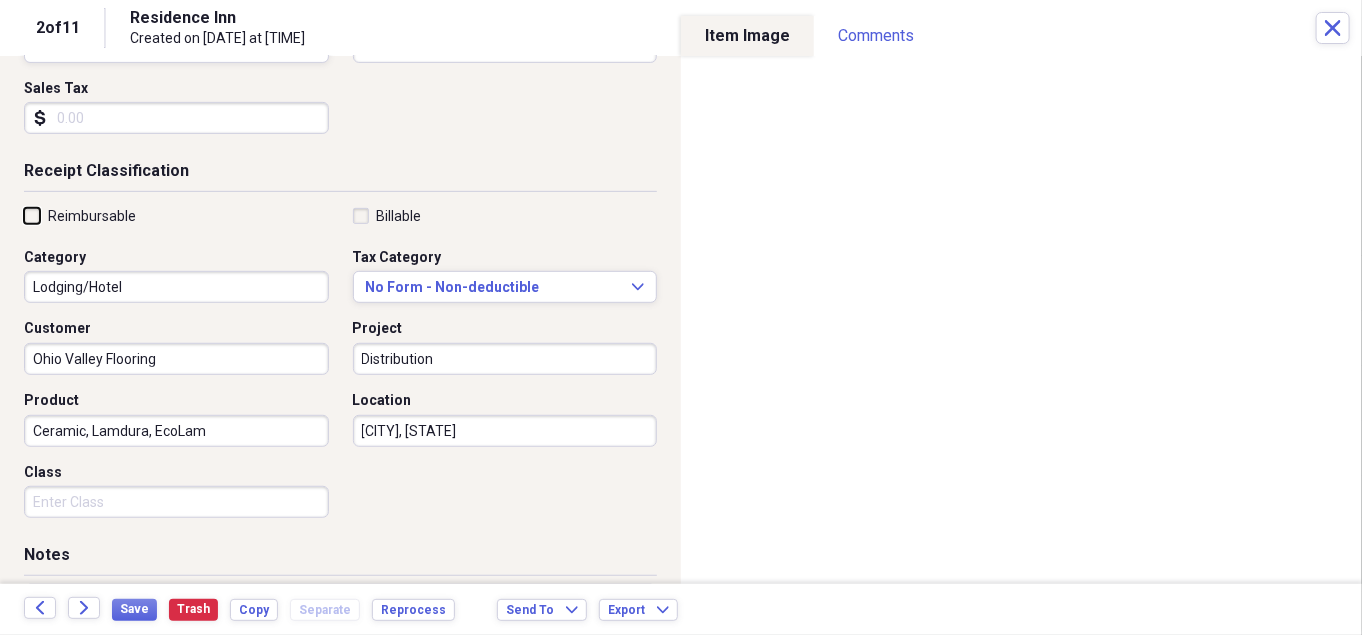 click on "Reimbursable" at bounding box center (24, 215) 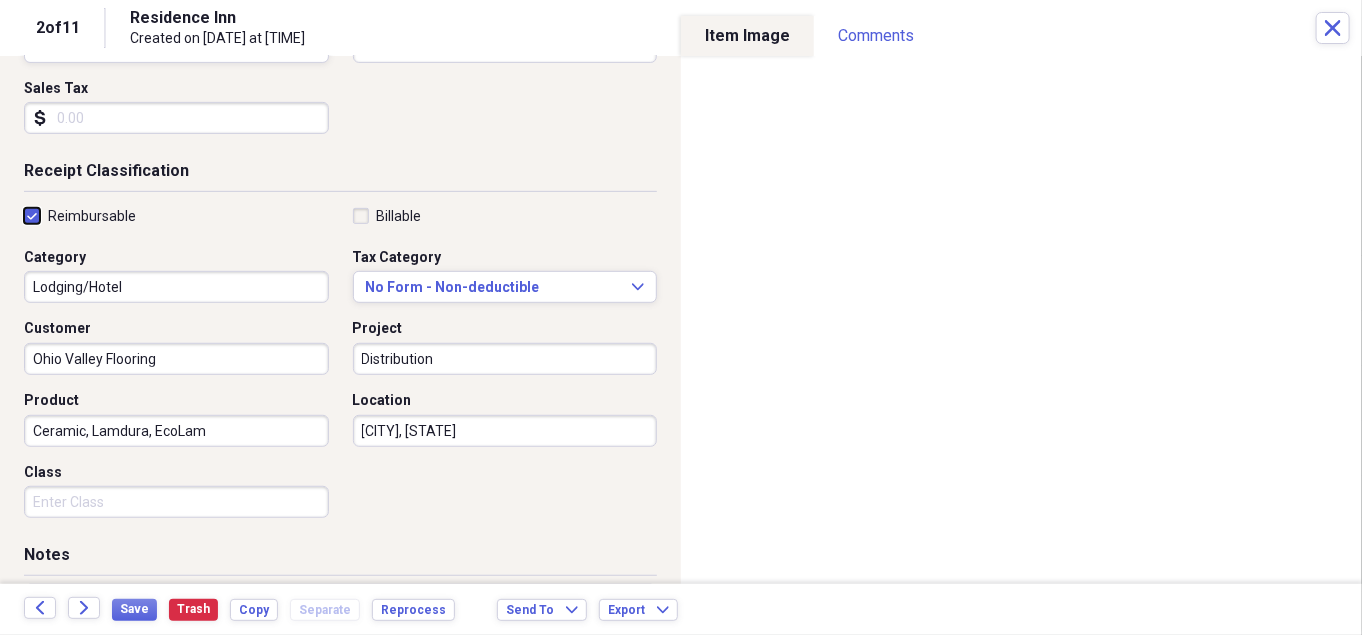 checkbox on "true" 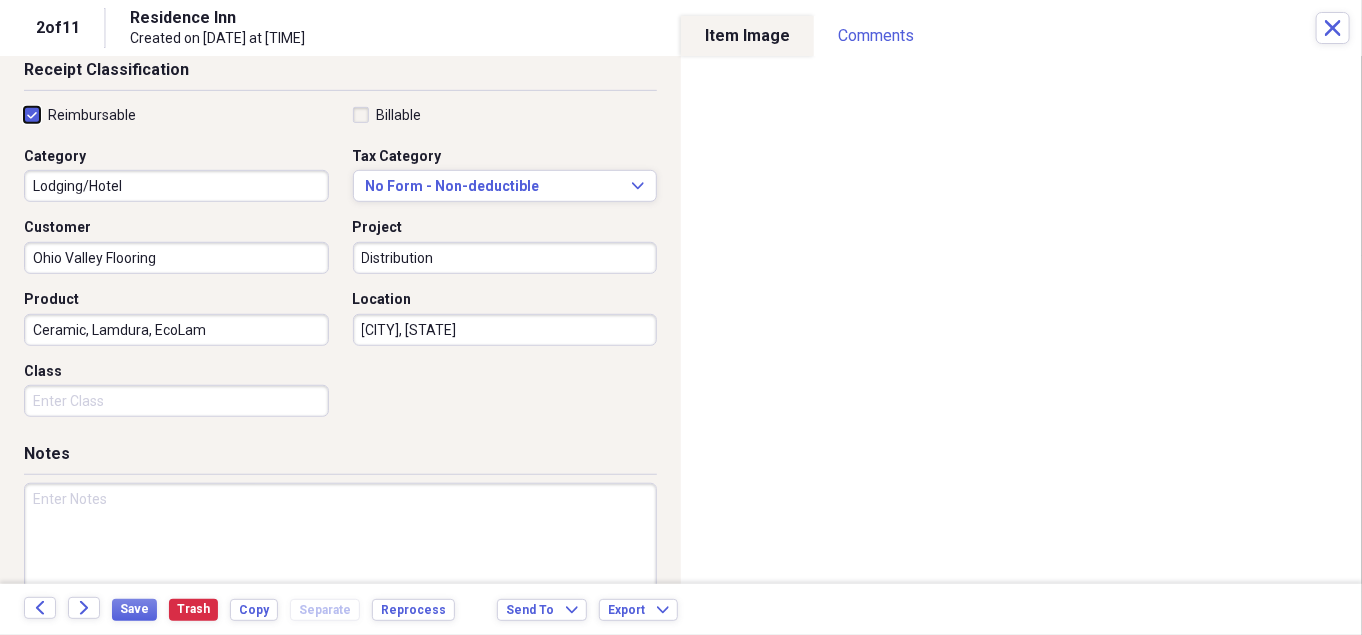 scroll, scrollTop: 470, scrollLeft: 0, axis: vertical 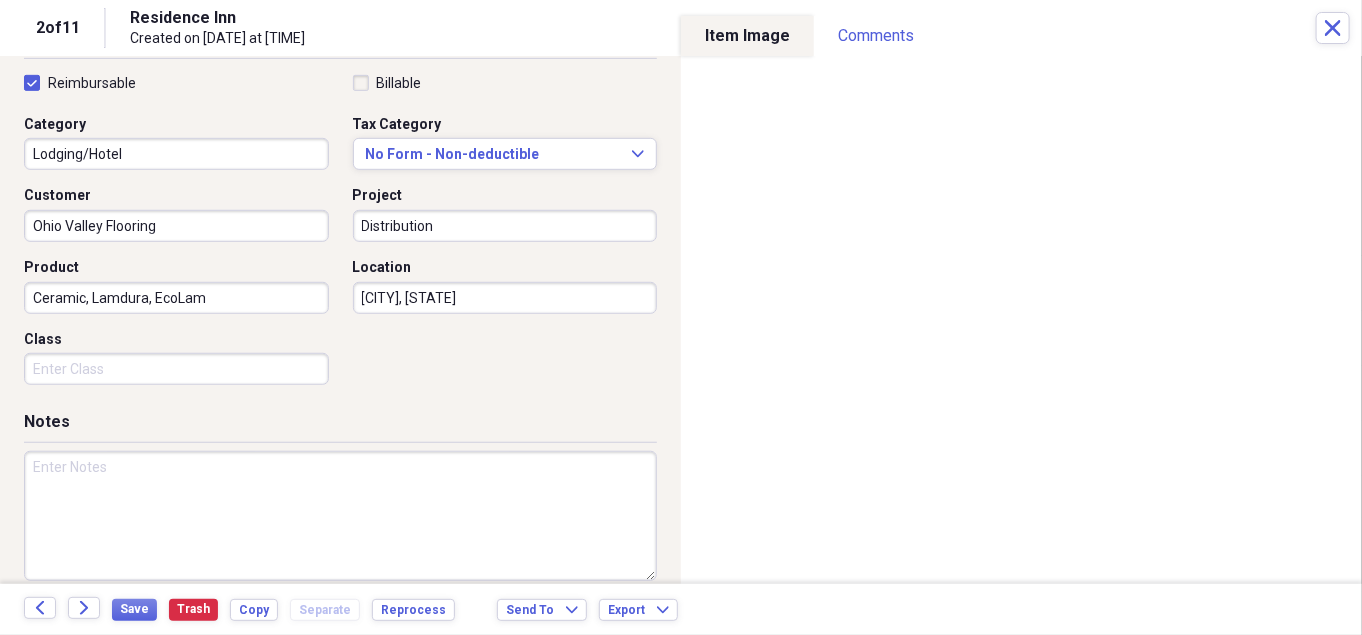 click at bounding box center [340, 516] 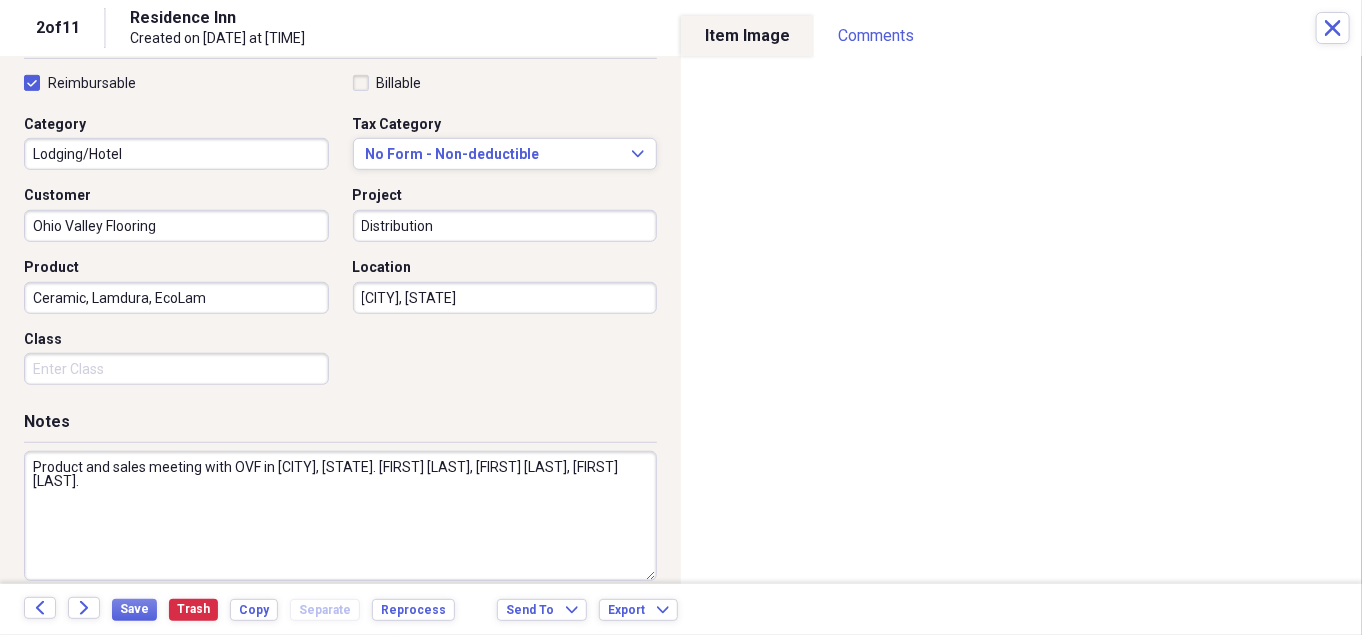 scroll, scrollTop: 490, scrollLeft: 0, axis: vertical 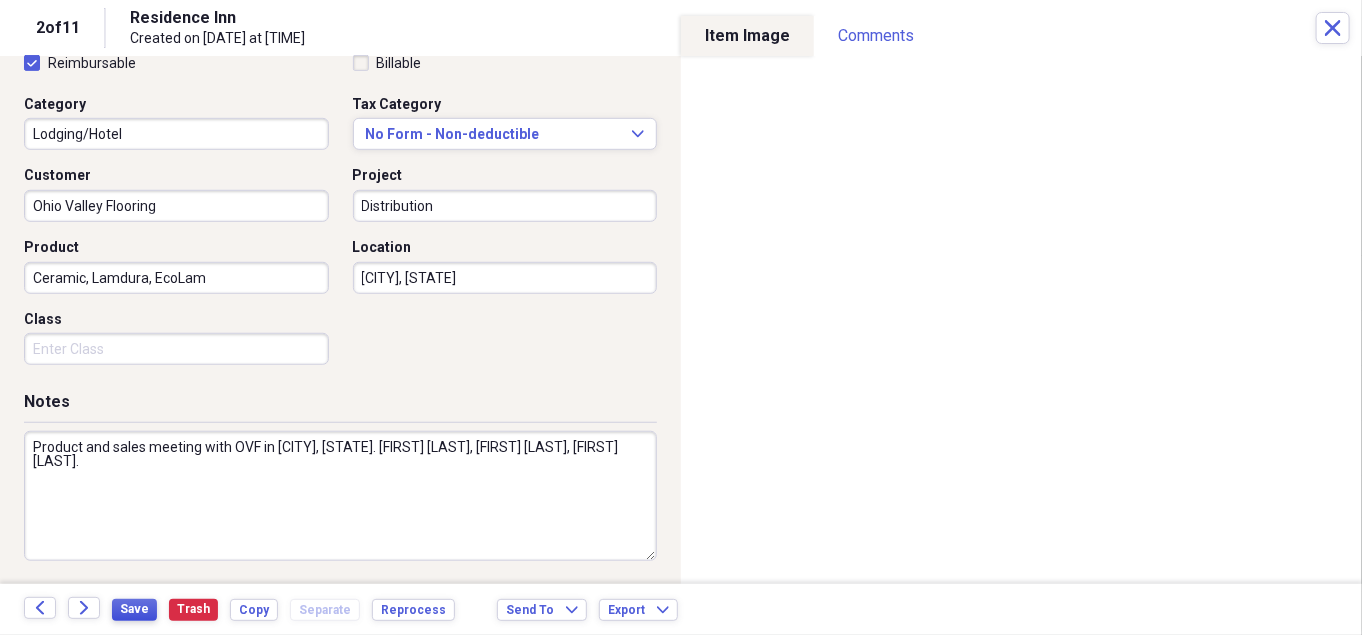 type on "Product and sales meeting with OVF in [CITY], [STATE]. [FIRST] [LAST], [FIRST] [LAST], [FIRST] [LAST]." 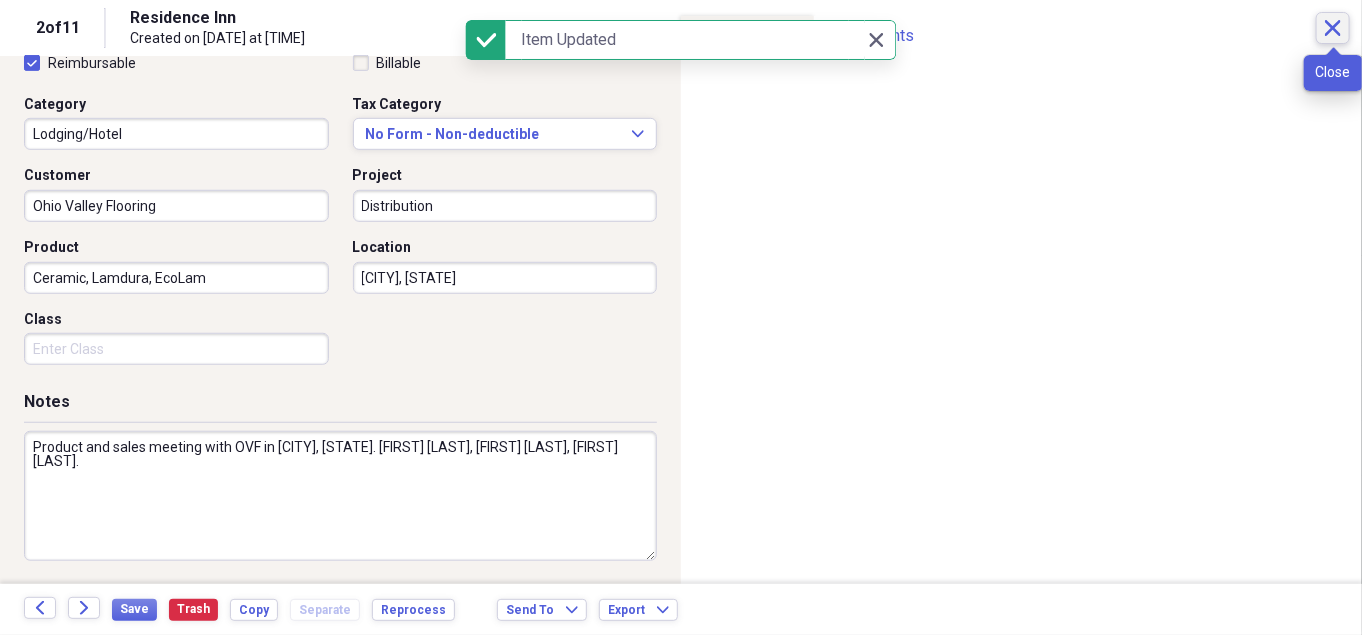 click on "Close" 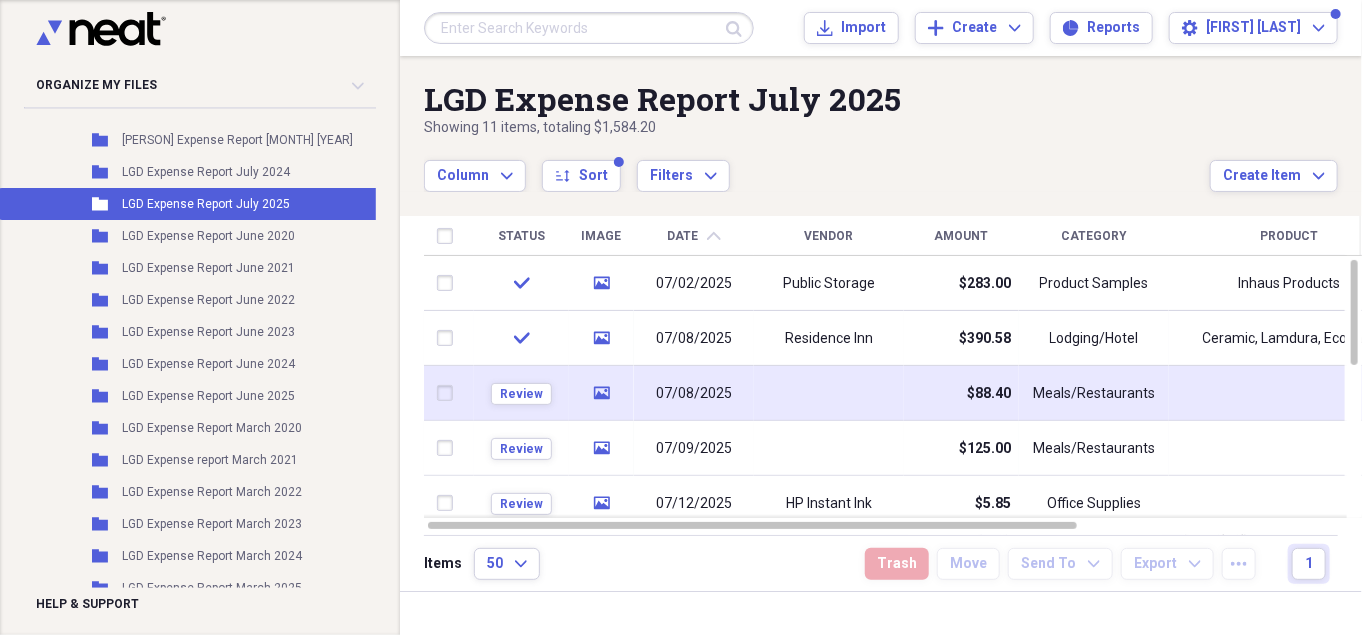 click on "Meals/Restaurants" at bounding box center (1094, 393) 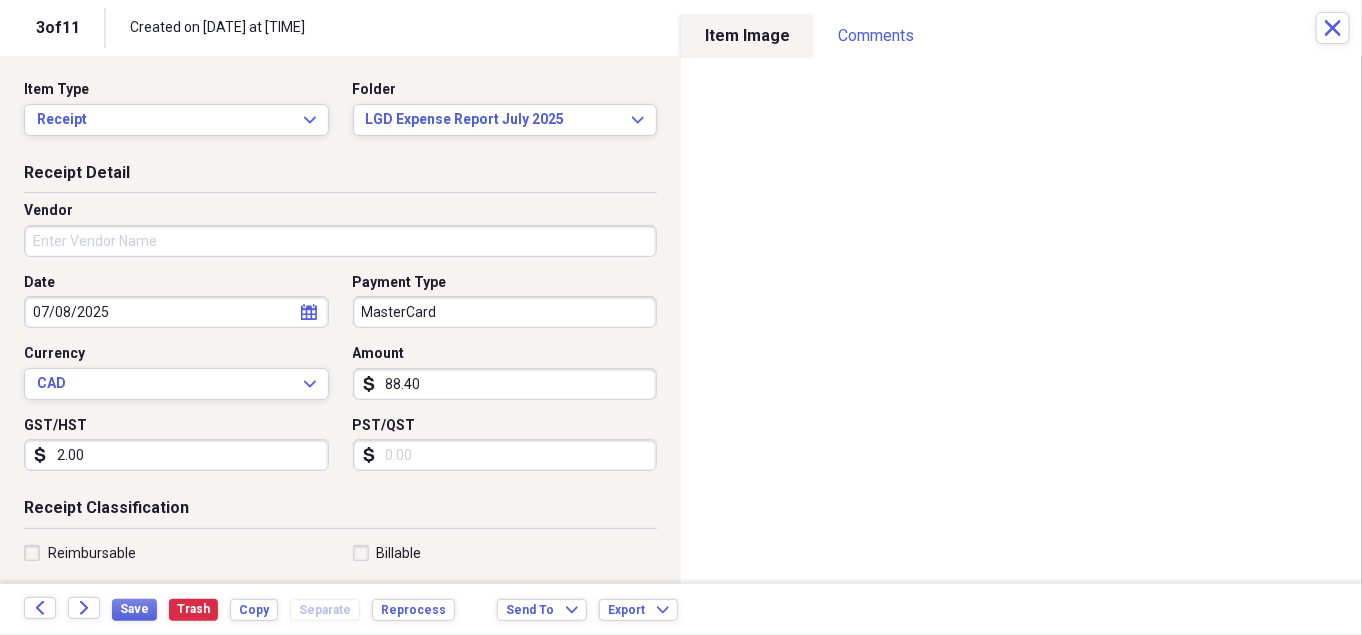 click on "Vendor" at bounding box center (340, 241) 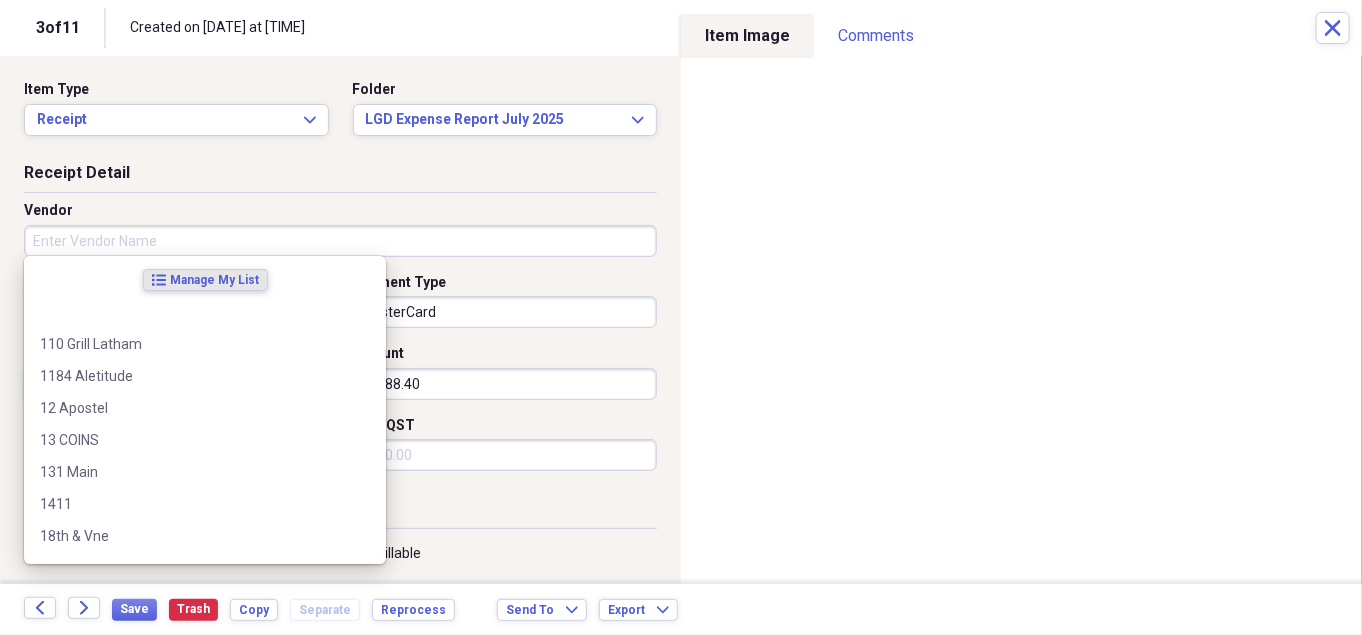 click on "Vendor" at bounding box center (340, 241) 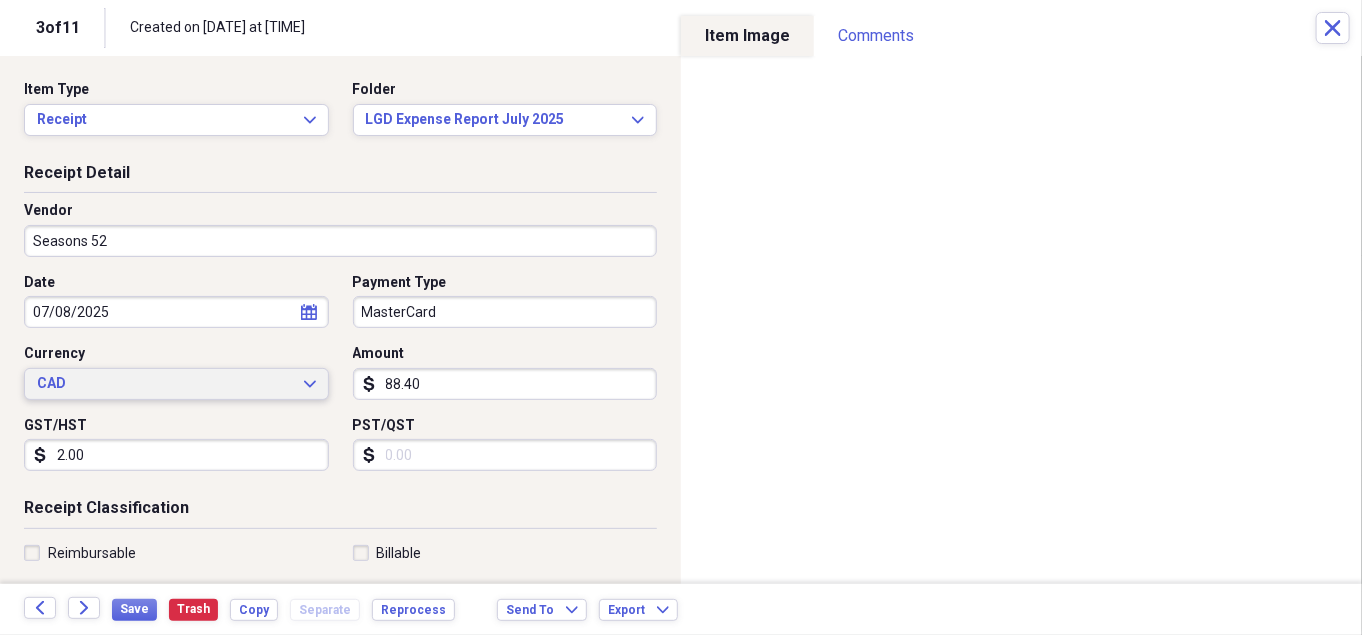 type on "Seasons 52" 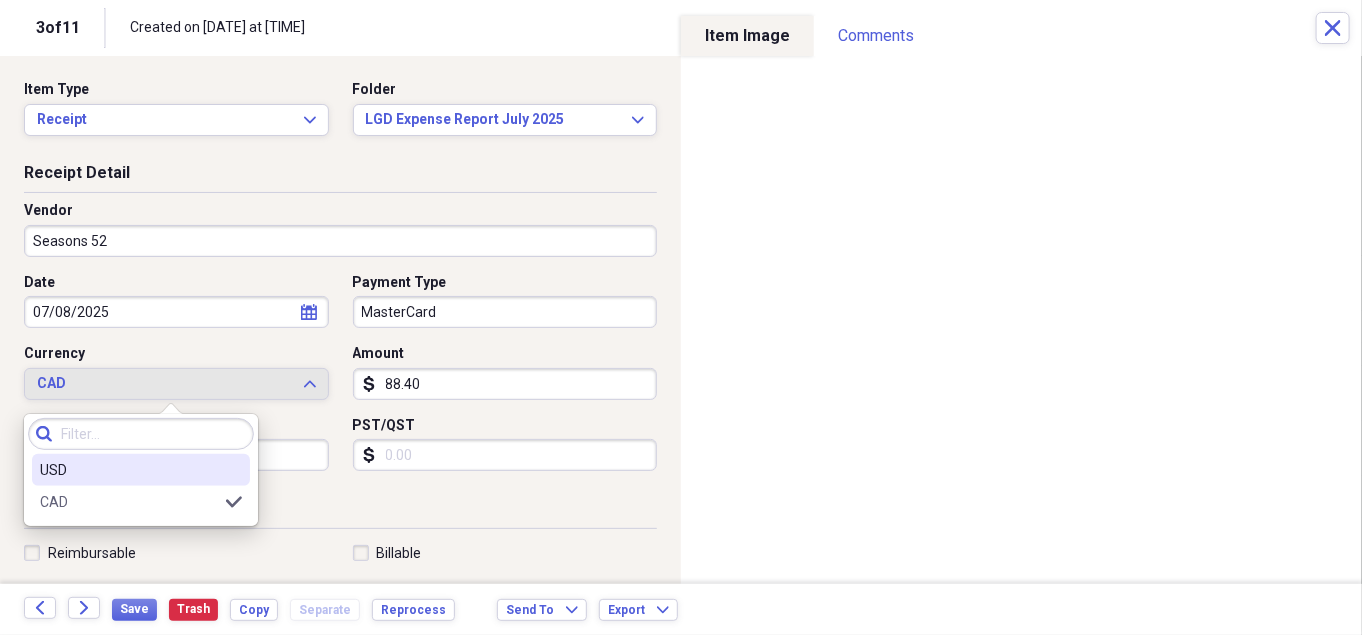 click on "USD" at bounding box center (129, 470) 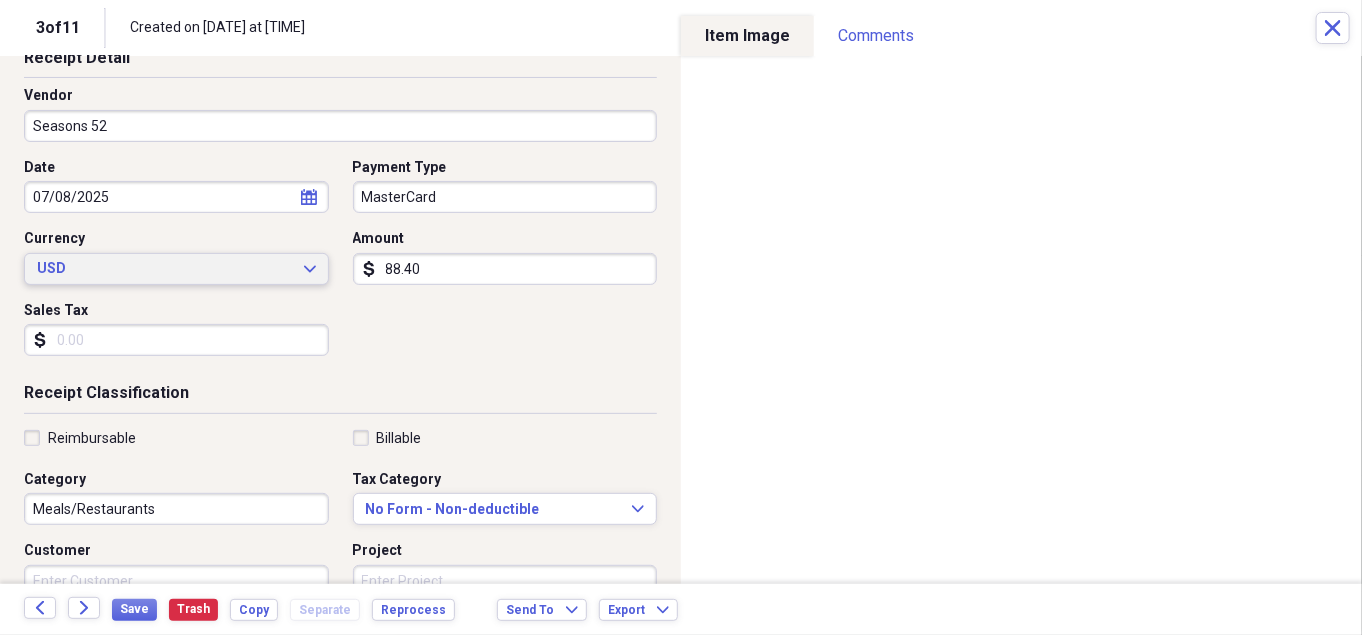 scroll, scrollTop: 127, scrollLeft: 0, axis: vertical 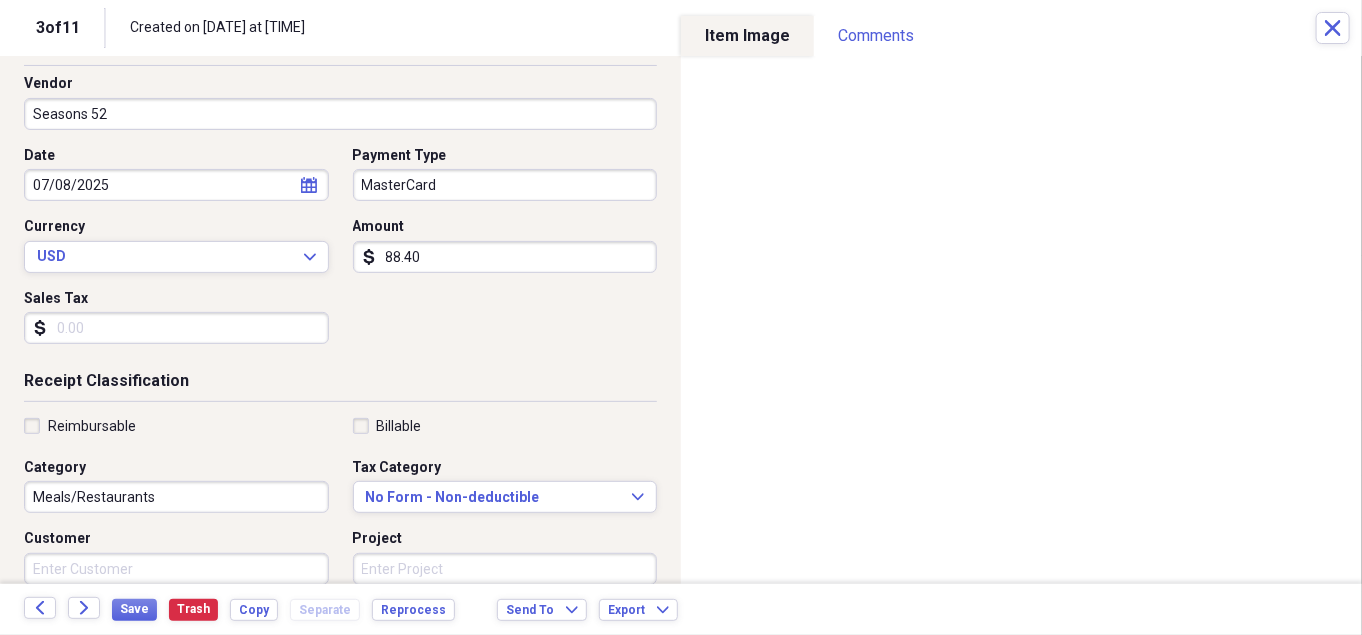 click on "Reimbursable" at bounding box center [80, 426] 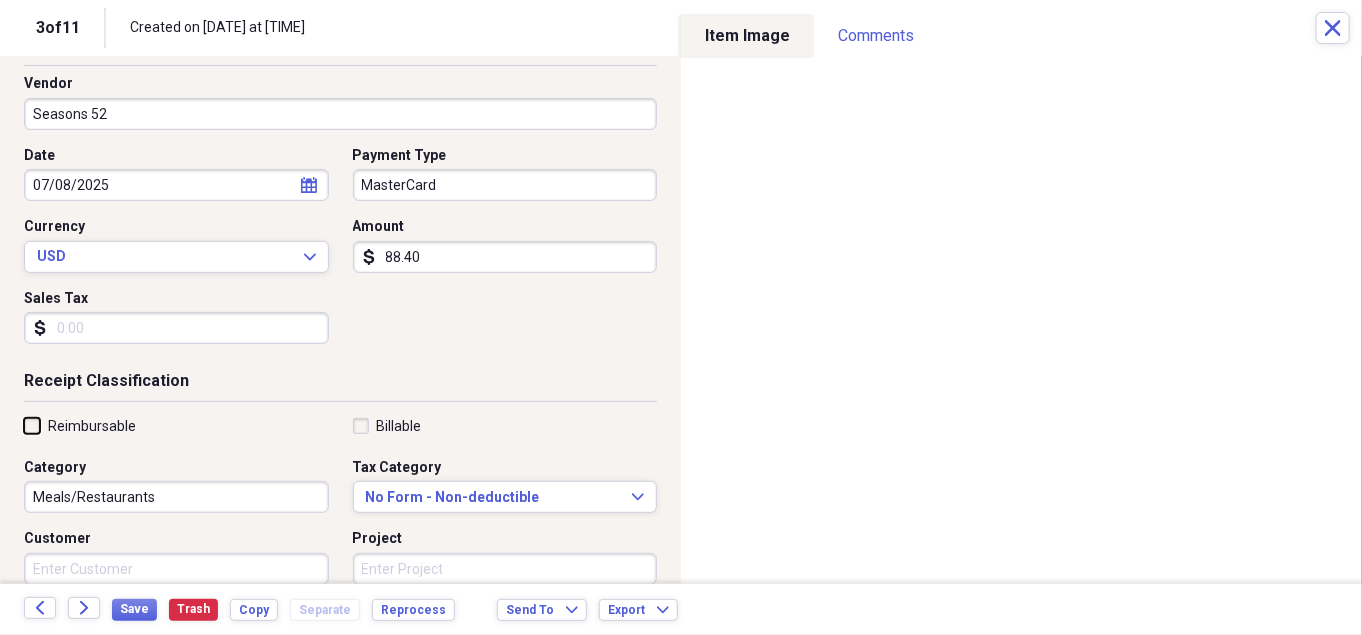 click on "Reimbursable" at bounding box center (24, 425) 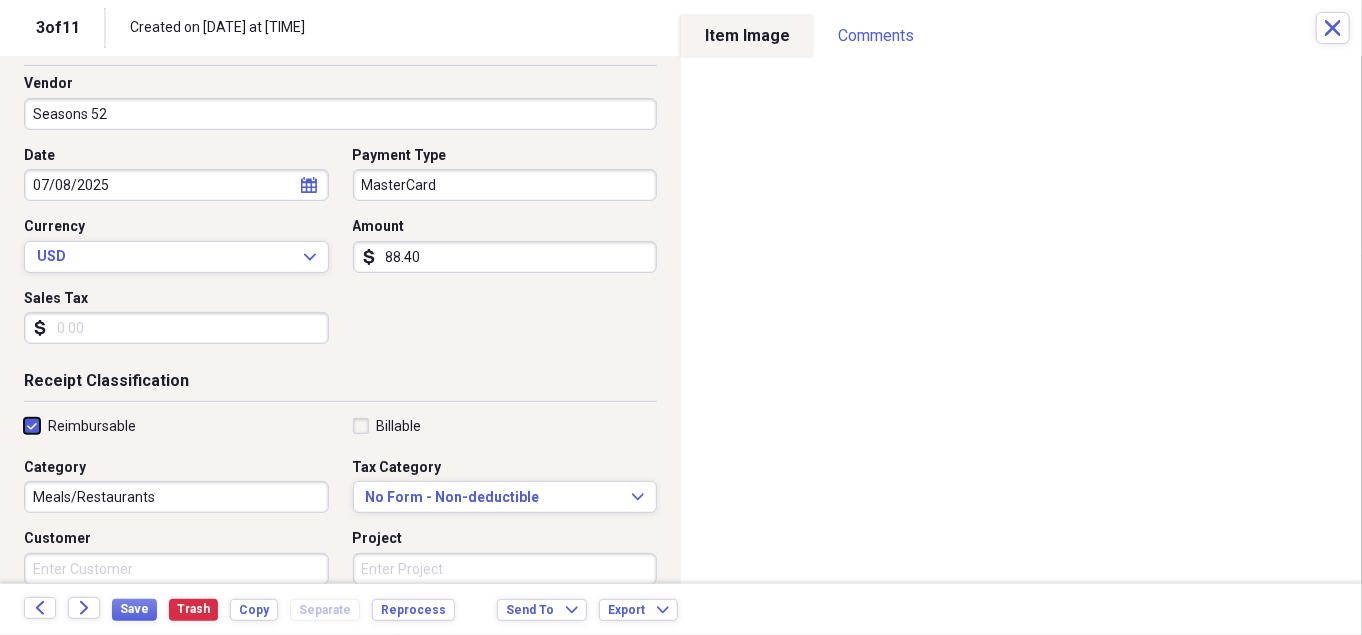 checkbox on "true" 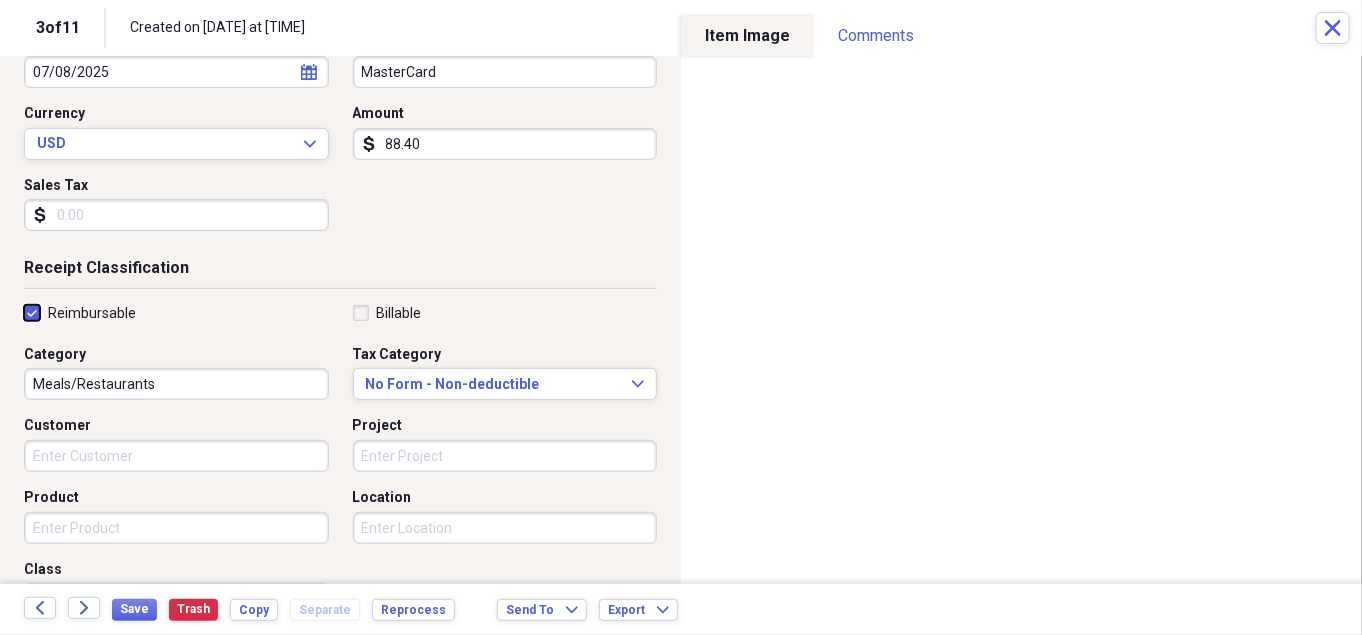 scroll, scrollTop: 241, scrollLeft: 0, axis: vertical 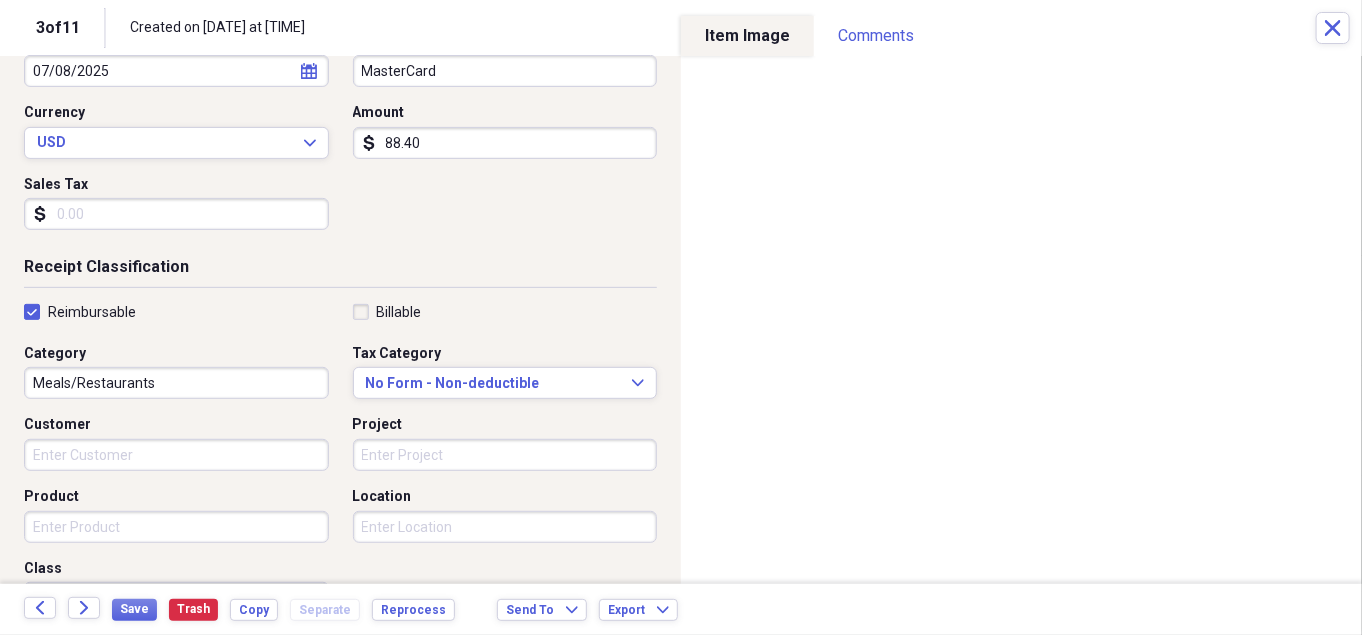 click on "Customer" at bounding box center (176, 455) 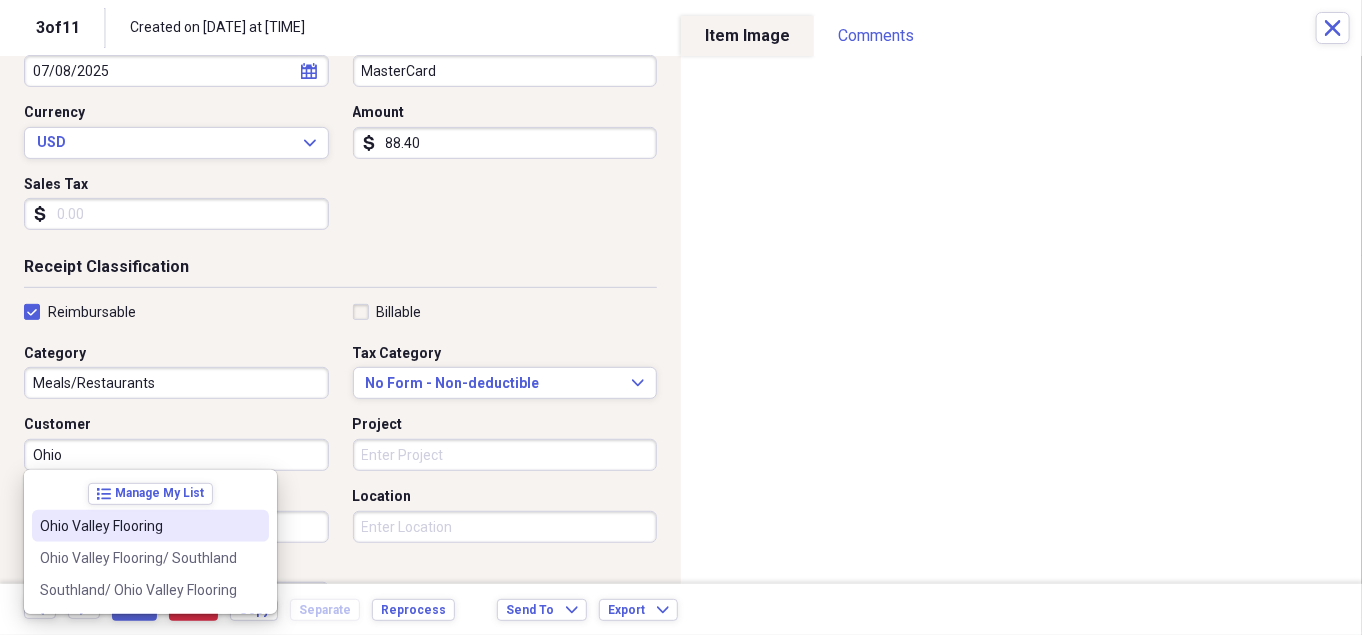 click on "Ohio Valley Flooring" at bounding box center [150, 526] 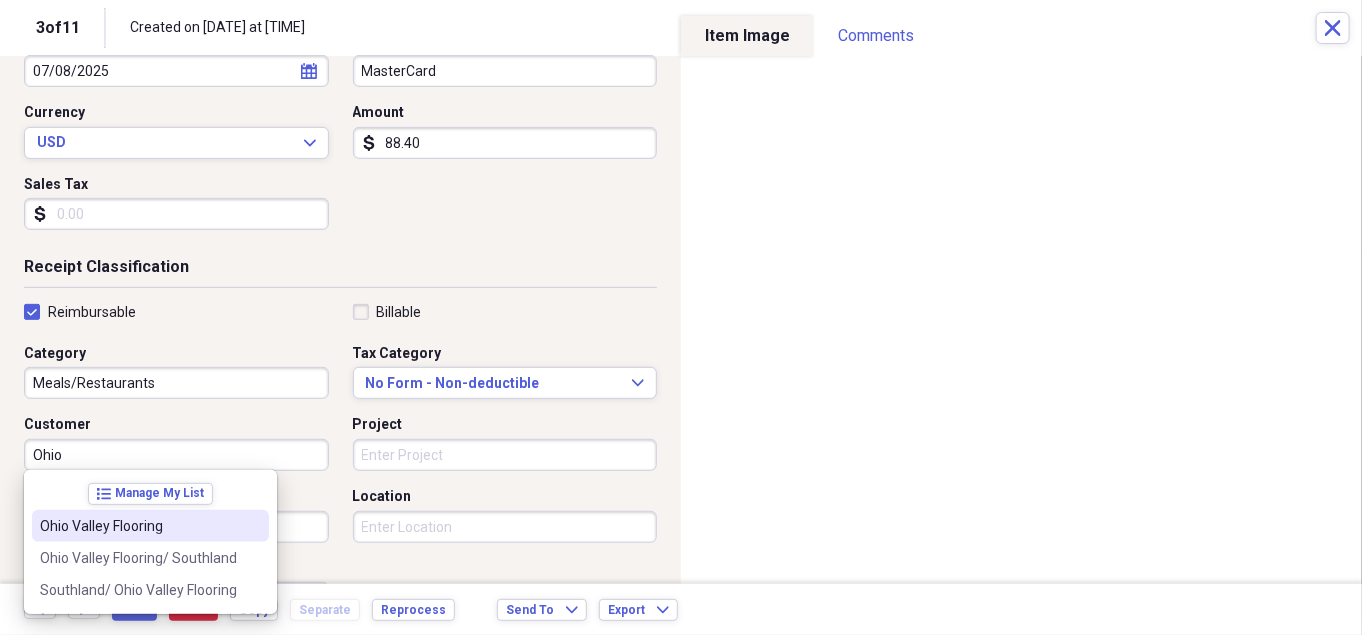 type on "Ohio Valley Flooring" 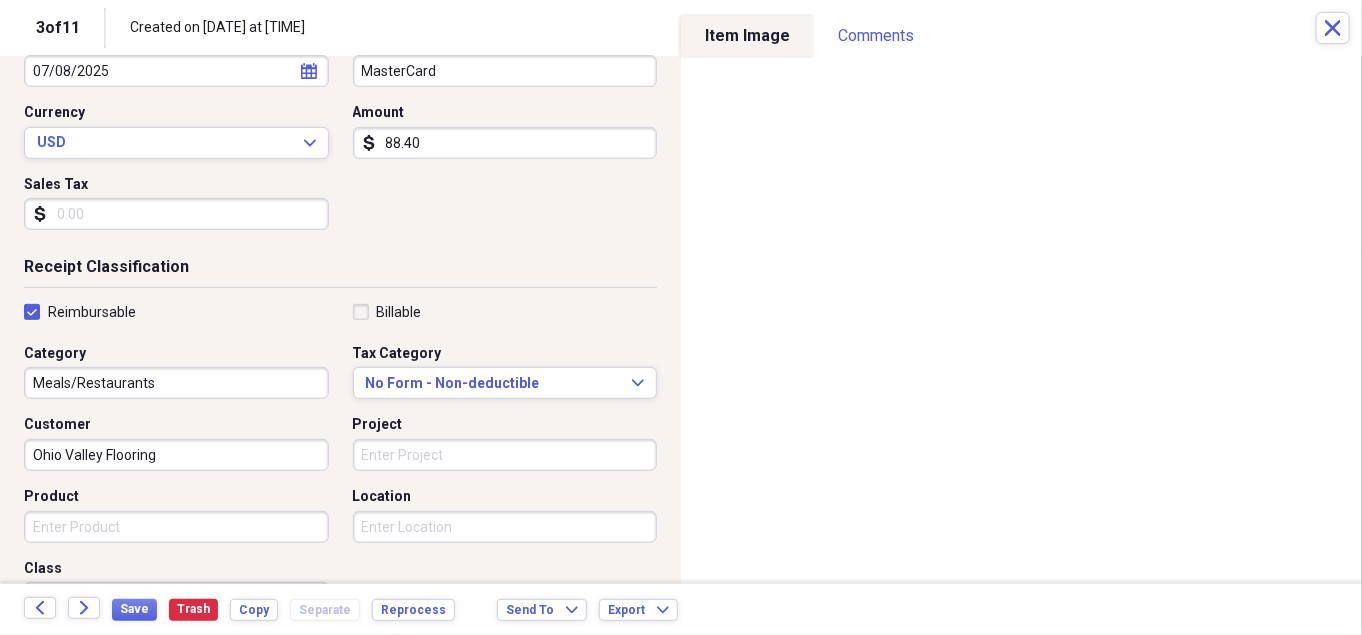 click on "Project" at bounding box center (505, 455) 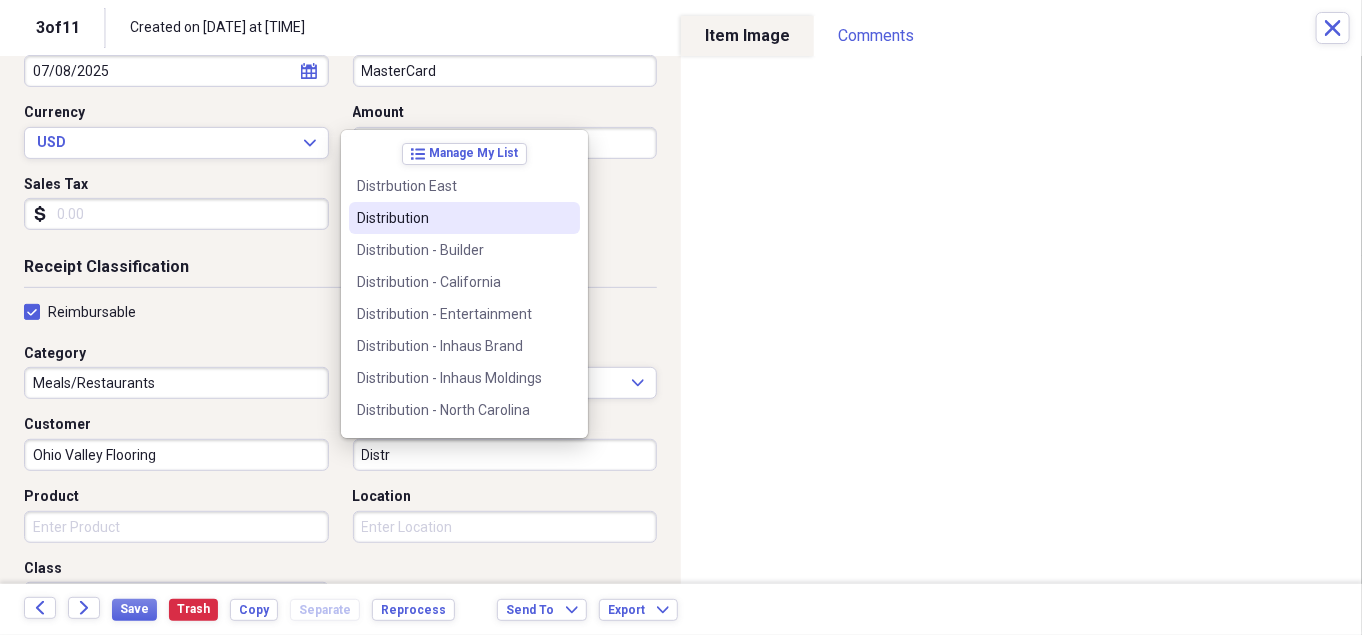 click on "Distribution" at bounding box center (452, 218) 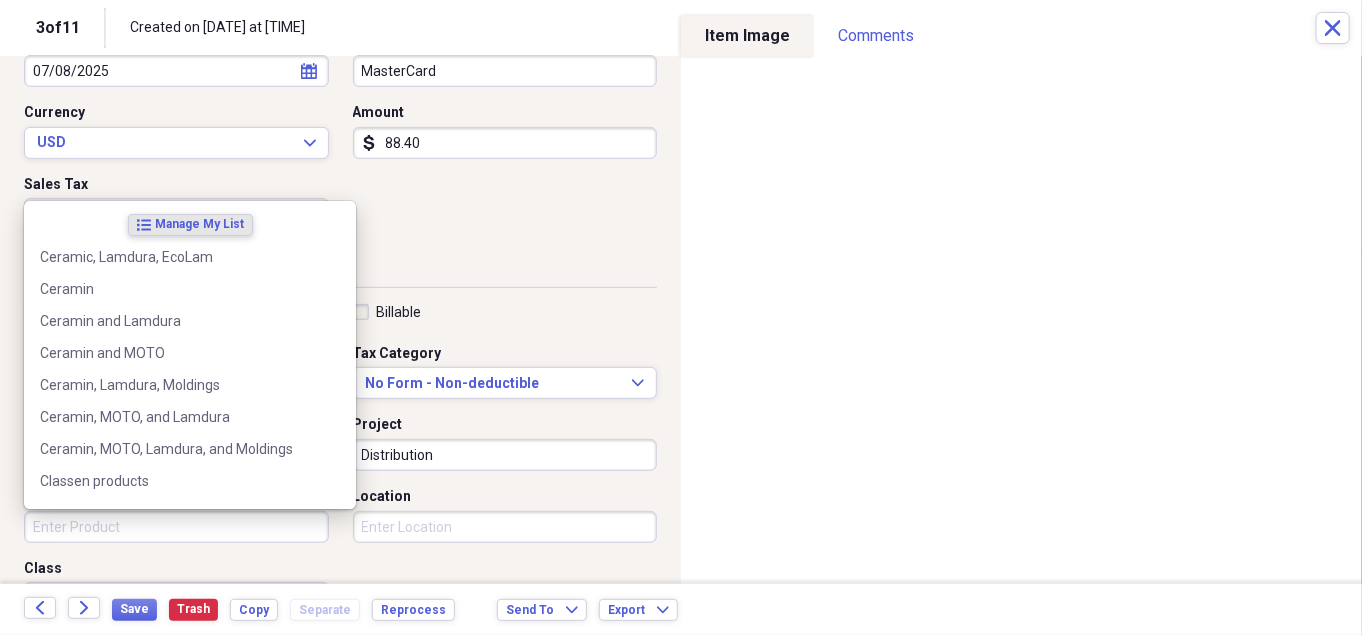 click on "Product" at bounding box center [176, 527] 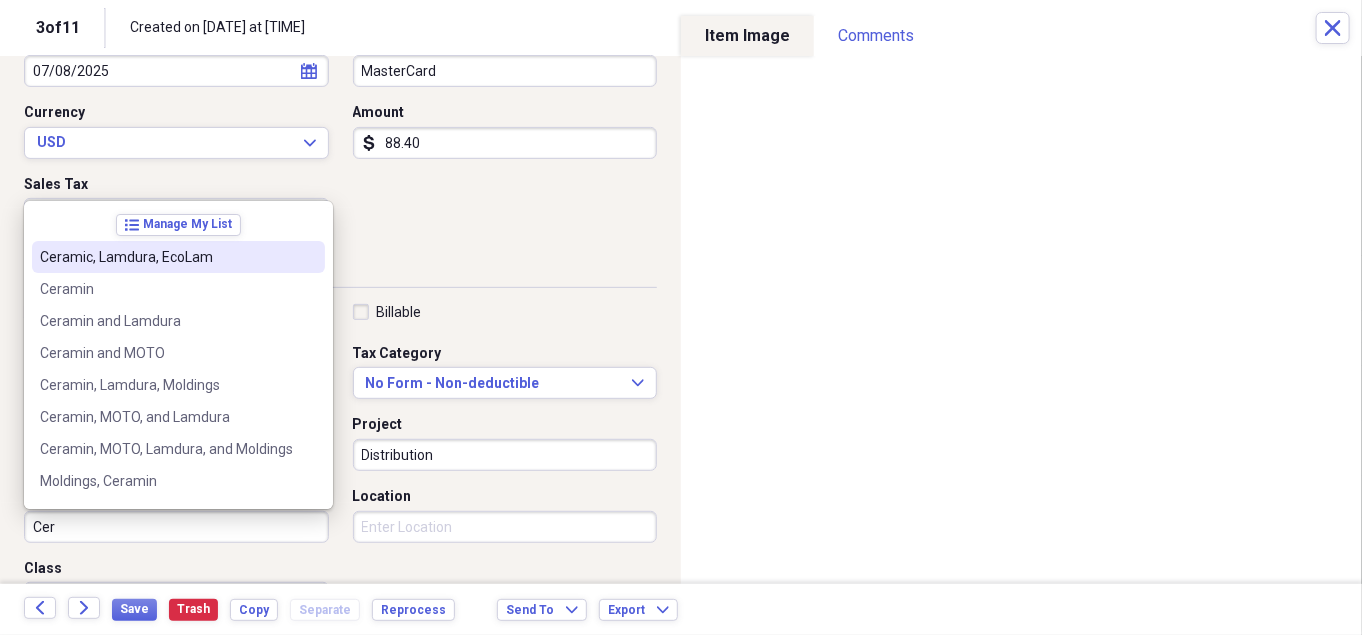 click on "Ceramic, Lamdura, EcoLam" at bounding box center (178, 257) 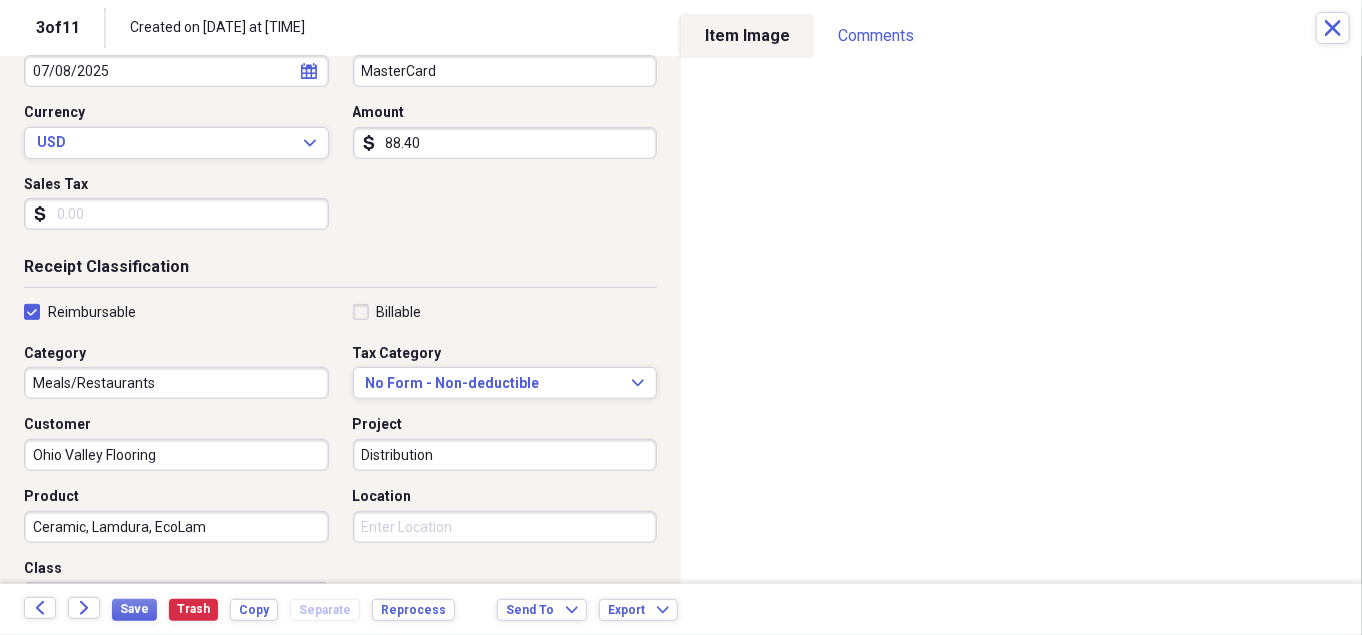 click on "Location" at bounding box center [505, 527] 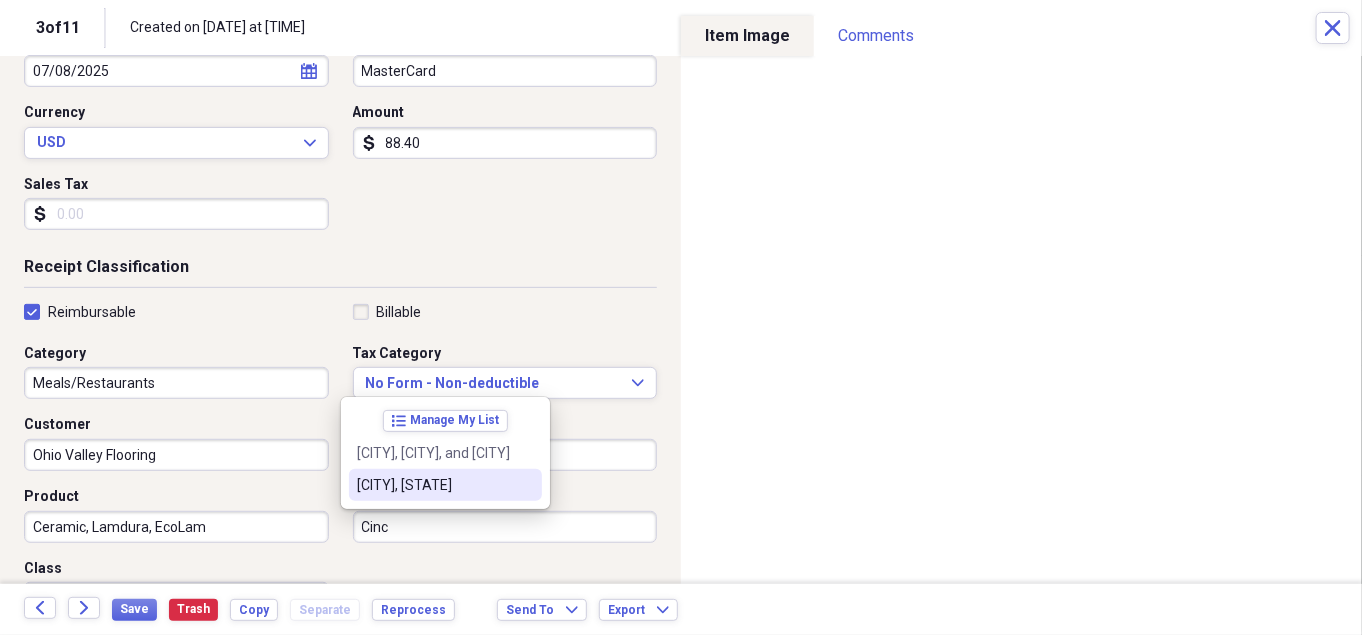 click on "[CITY], [STATE]" at bounding box center (433, 485) 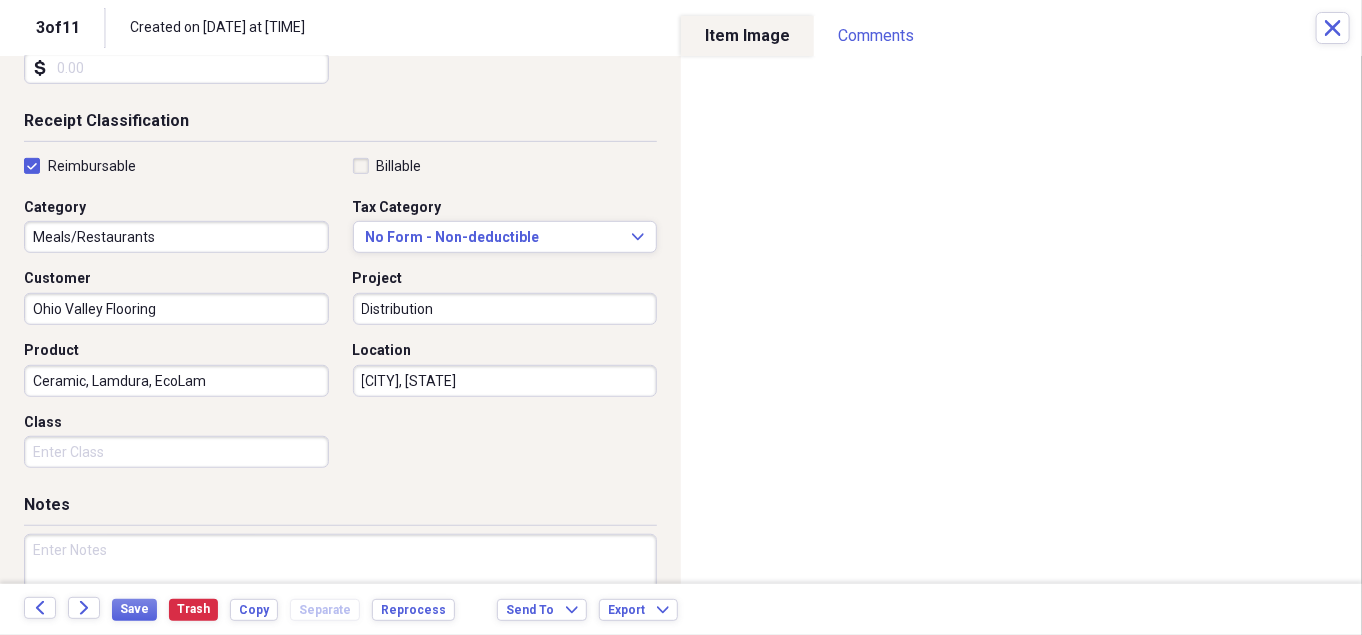 scroll, scrollTop: 438, scrollLeft: 0, axis: vertical 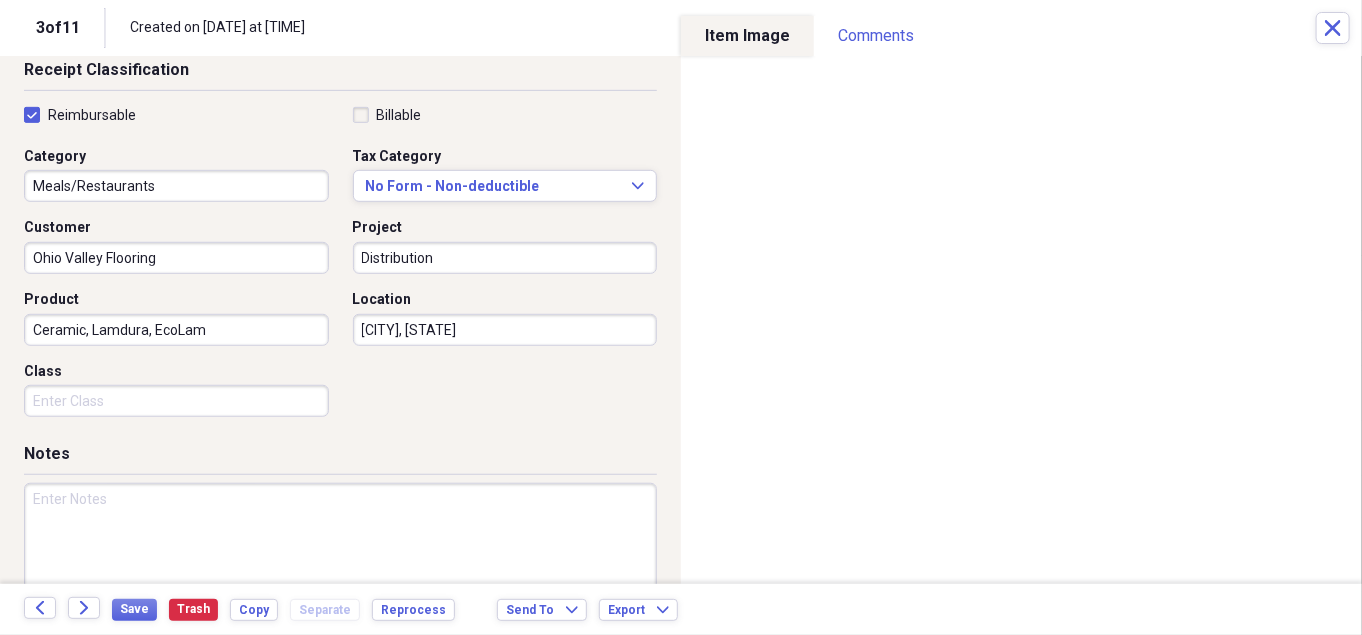 click at bounding box center [340, 548] 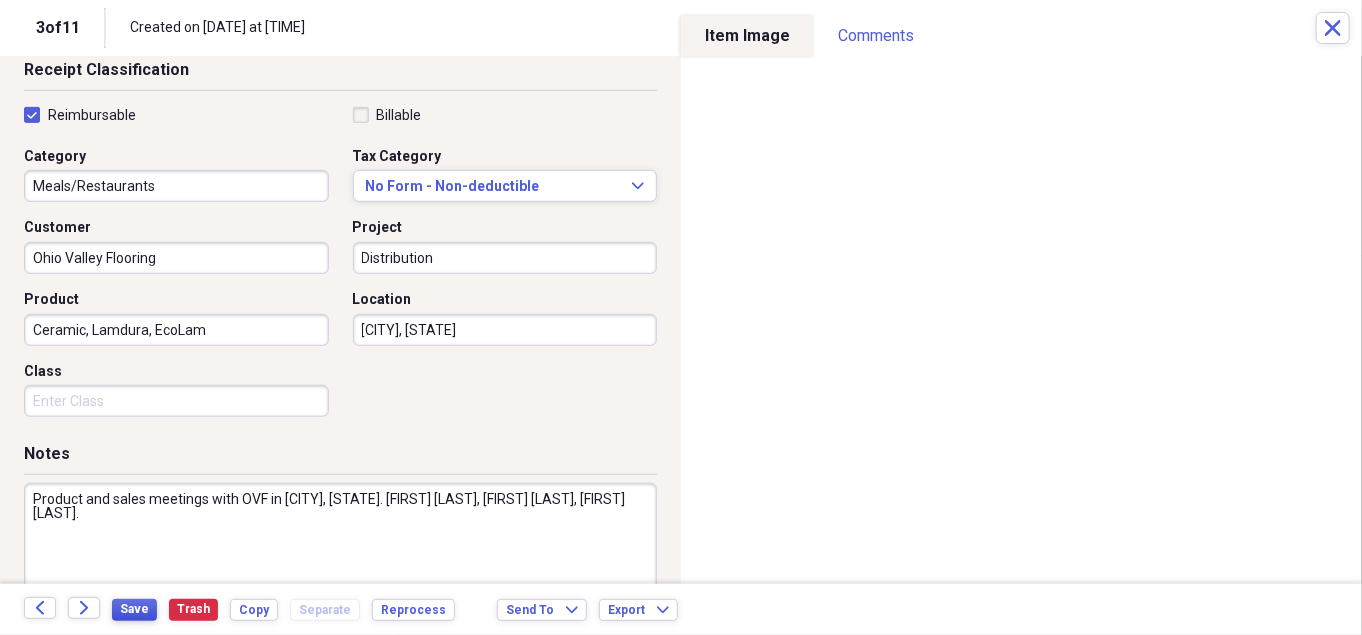 type on "Product and sales meetings with OVF in [CITY], [STATE]. [FIRST] [LAST], [FIRST] [LAST], [FIRST] [LAST]." 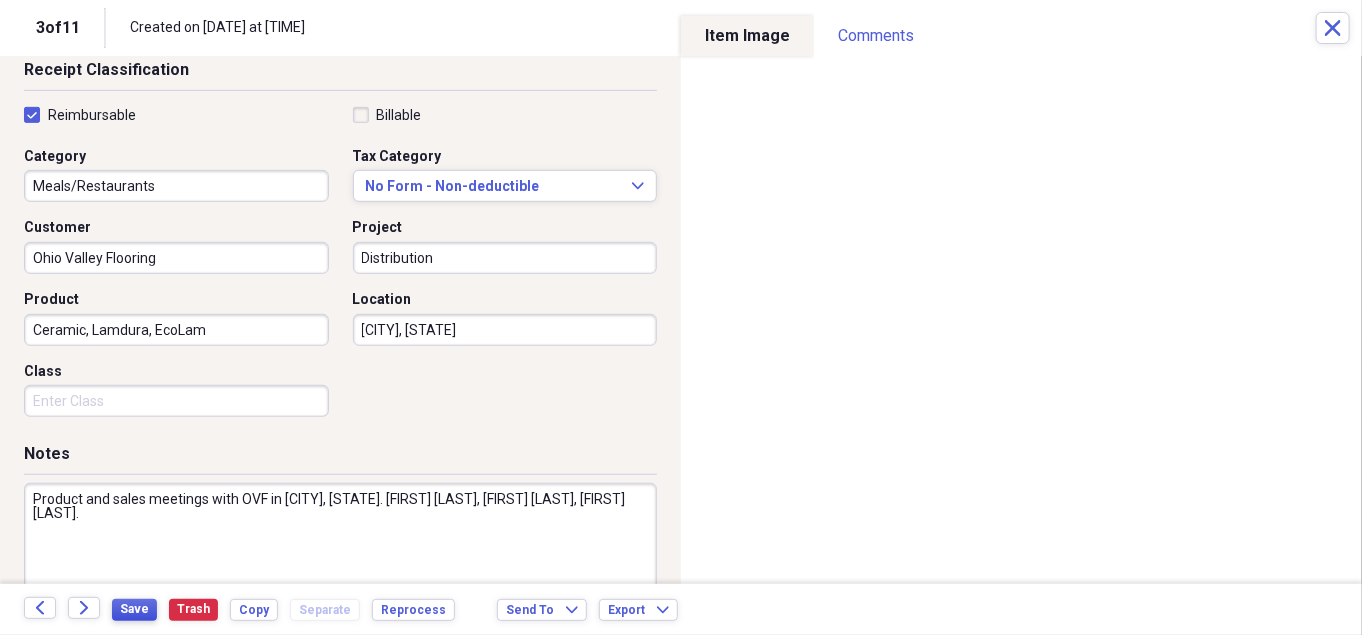 click on "Save" at bounding box center (134, 610) 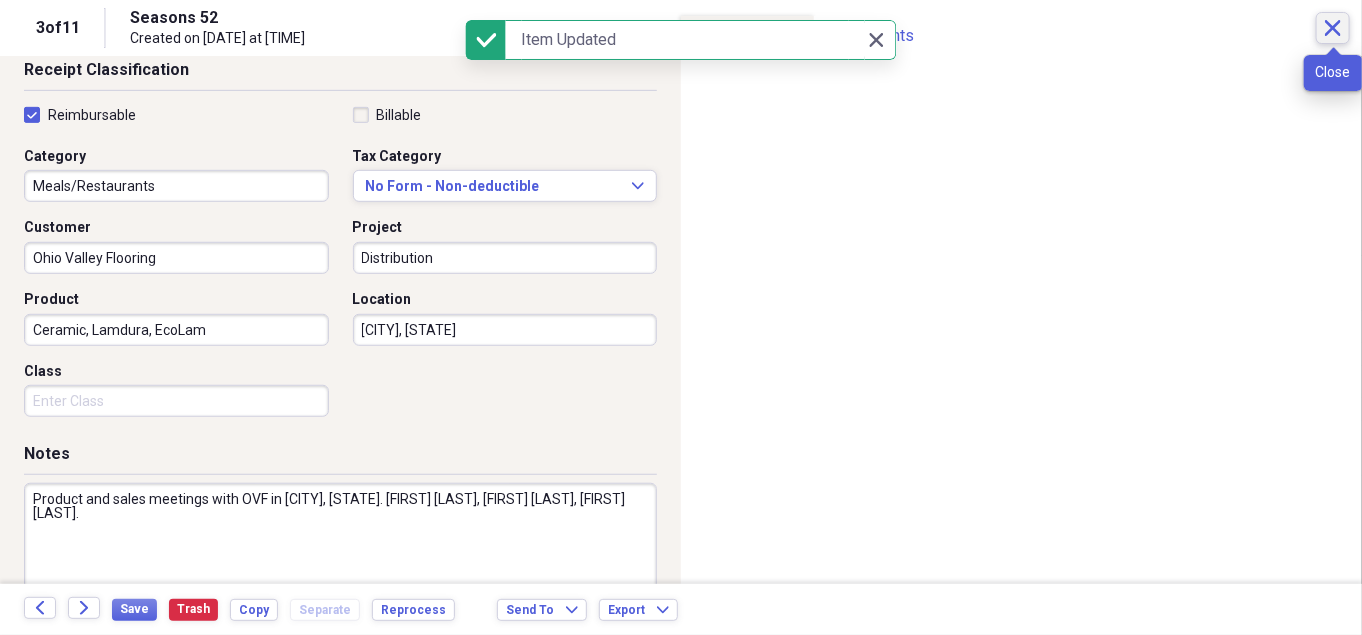 click on "Close" at bounding box center [1333, 28] 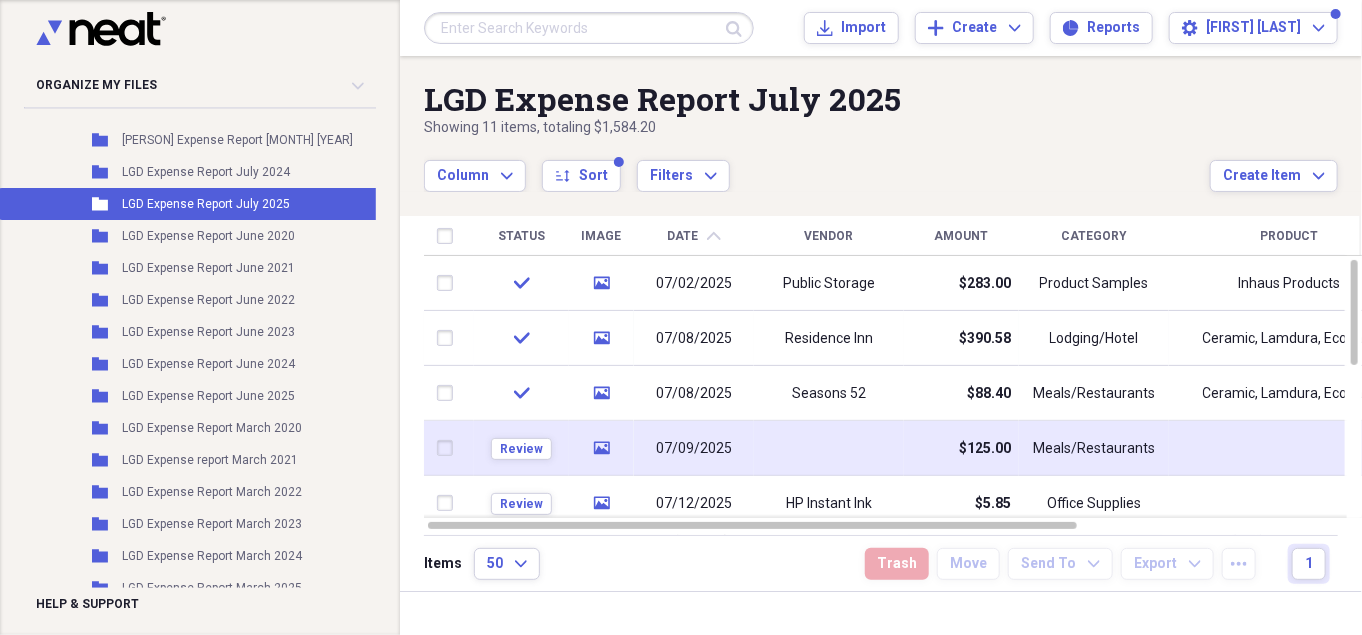 click on "Meals/Restaurants" at bounding box center [1094, 448] 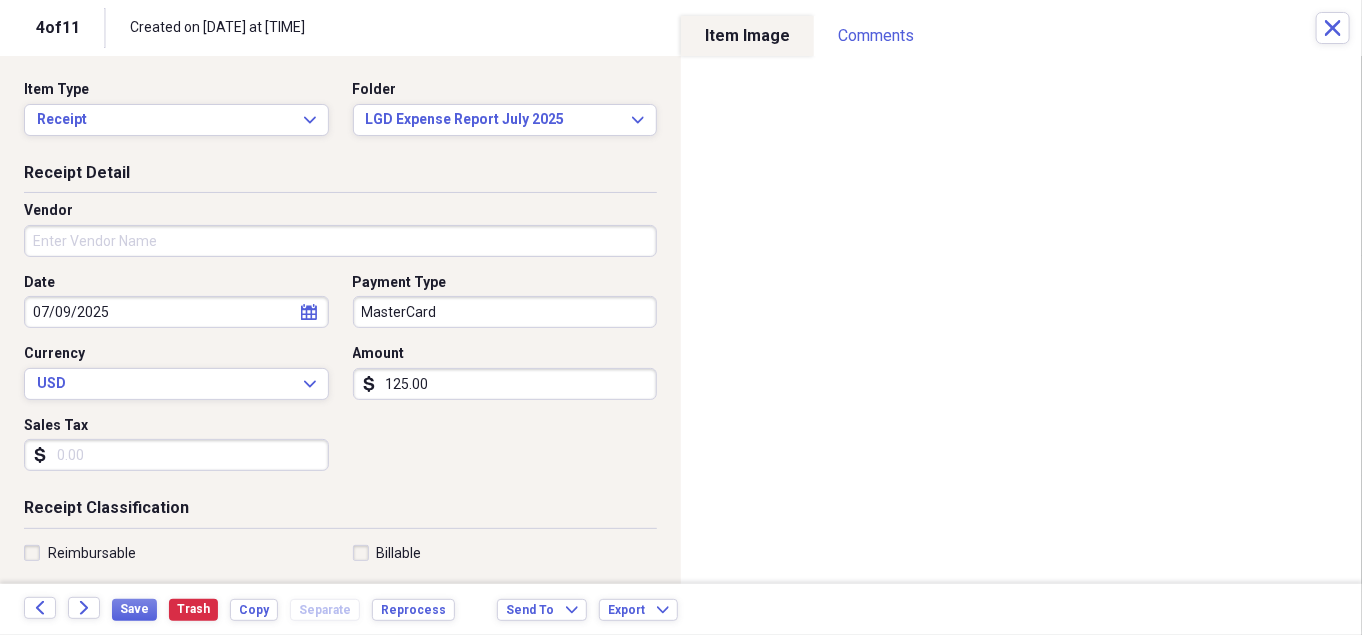 click on "Vendor" at bounding box center (340, 241) 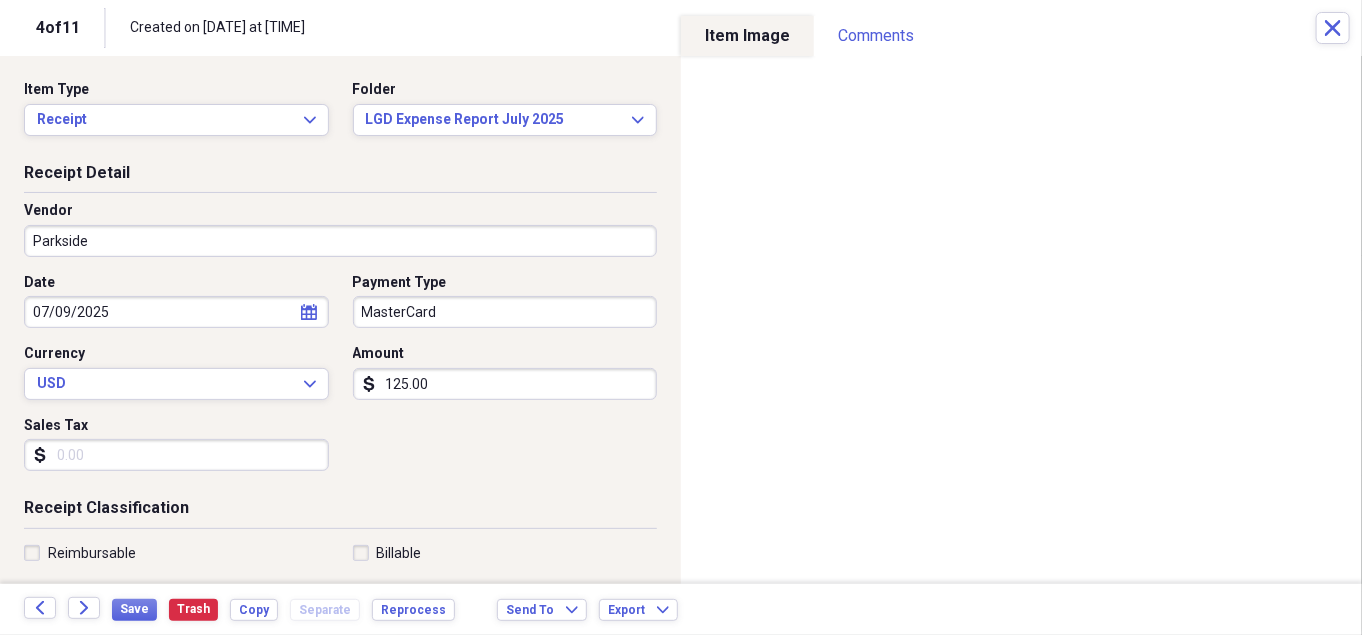 type on "Parkside" 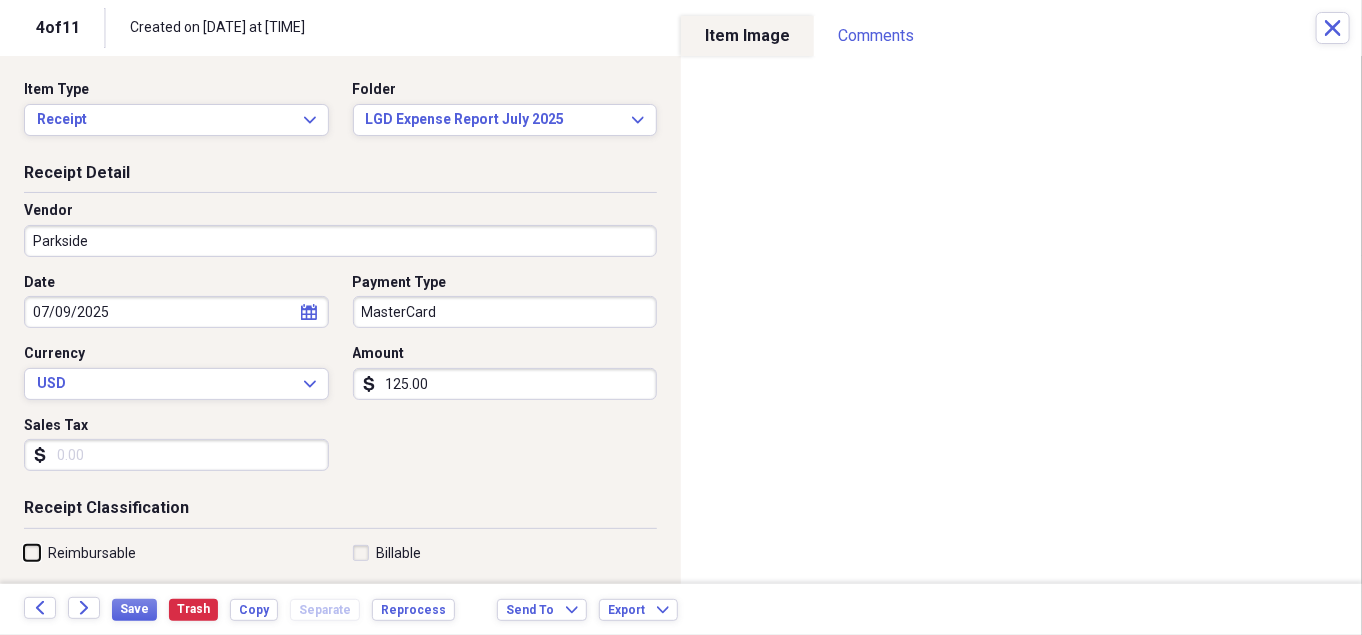 click on "Reimbursable" at bounding box center (24, 552) 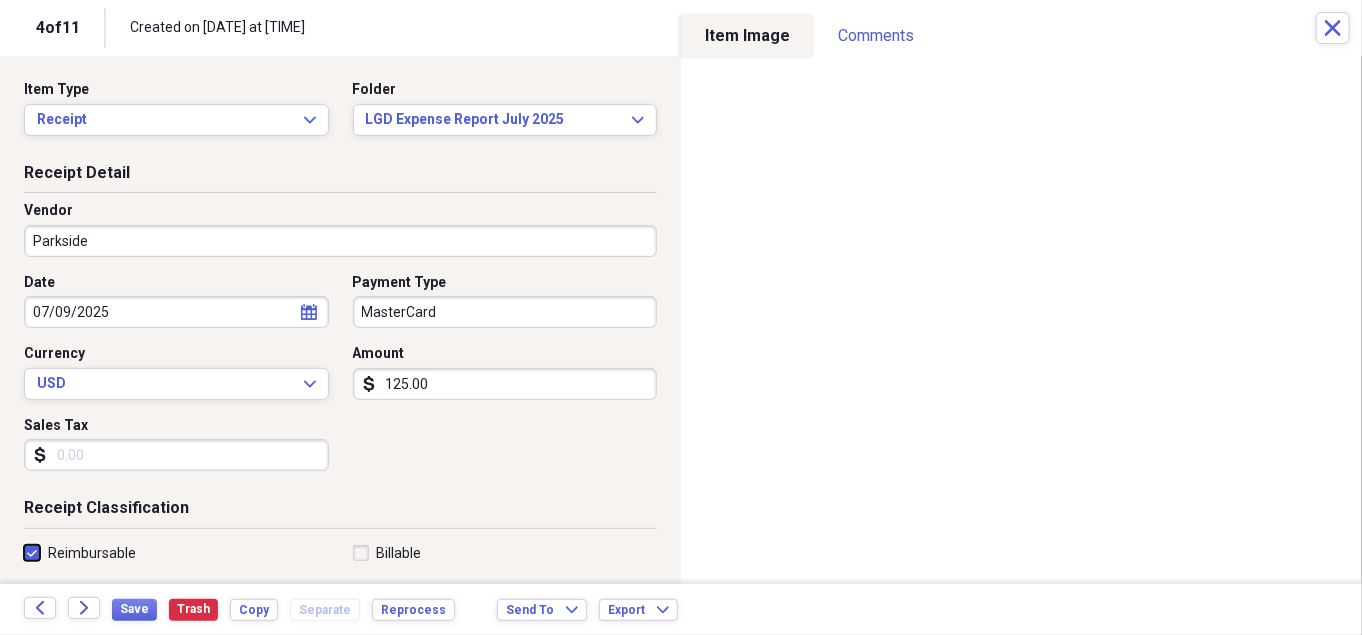checkbox on "true" 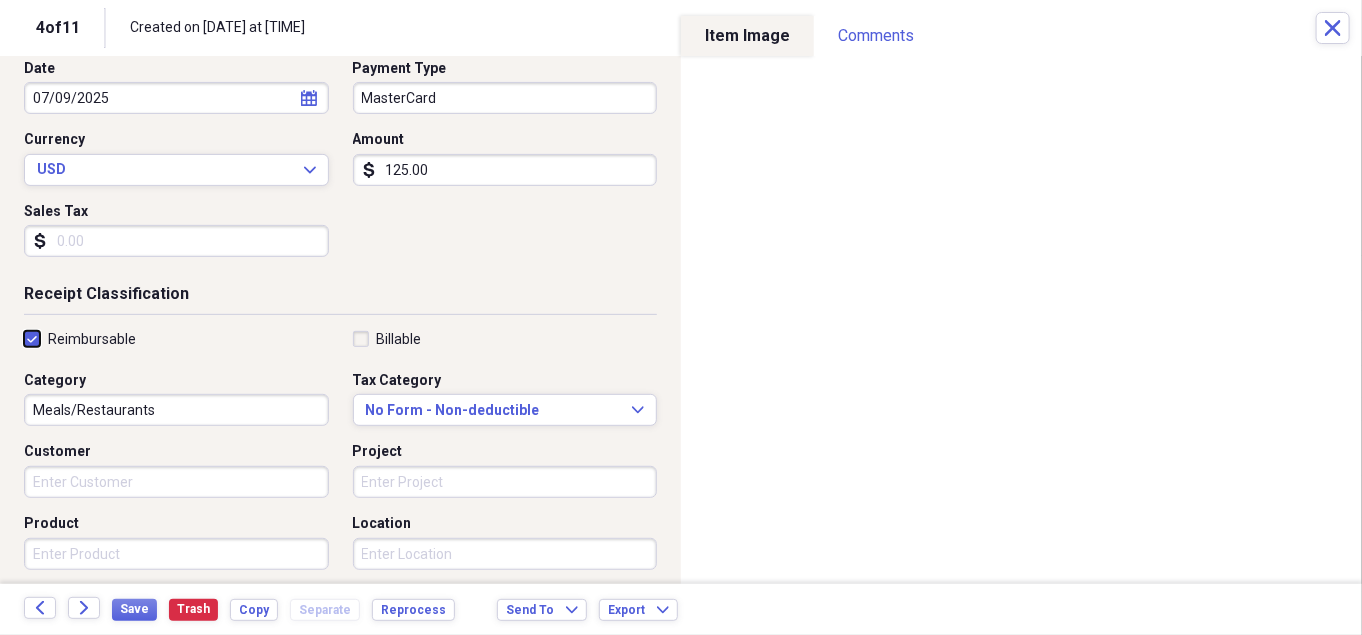 scroll, scrollTop: 220, scrollLeft: 0, axis: vertical 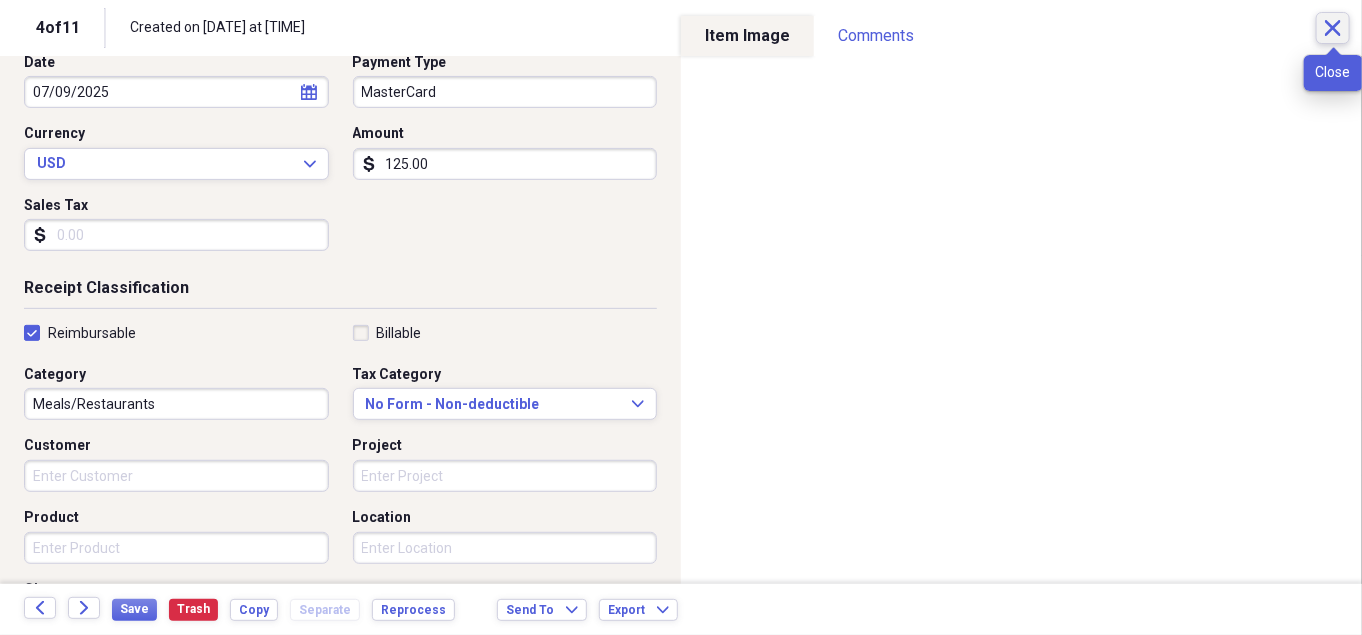 click on "Close" at bounding box center (1333, 28) 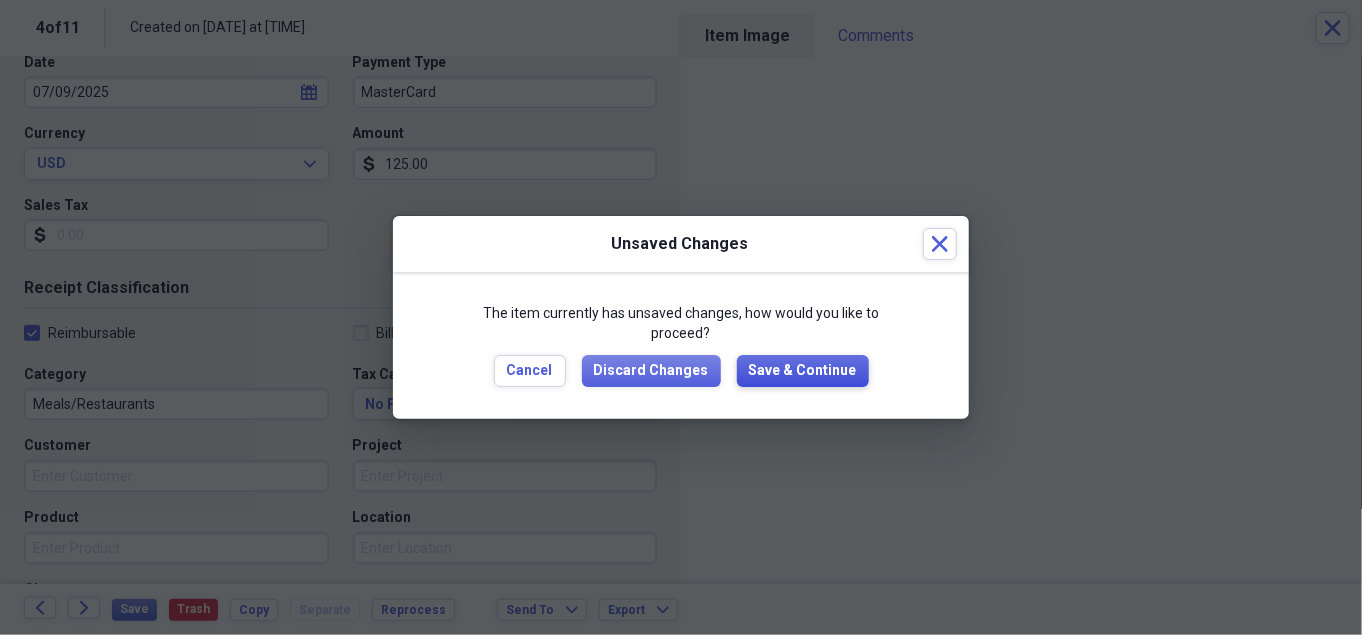 click on "Save & Continue" at bounding box center (803, 371) 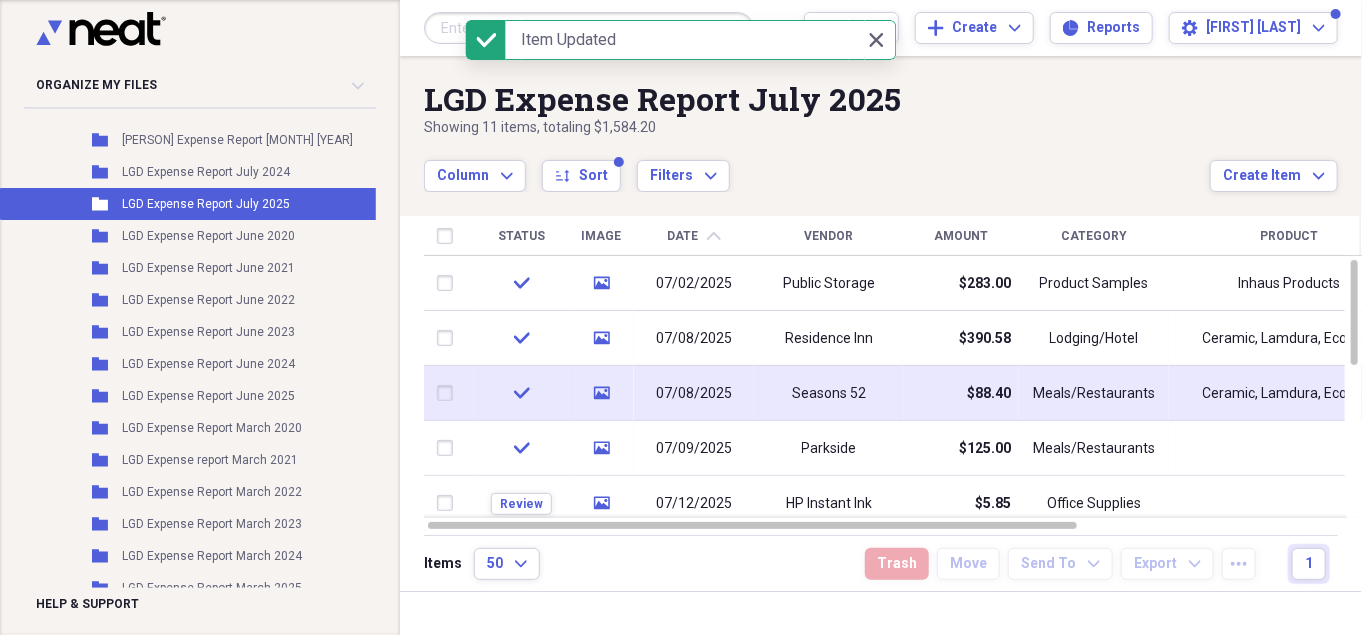 click on "Seasons 52" at bounding box center [829, 393] 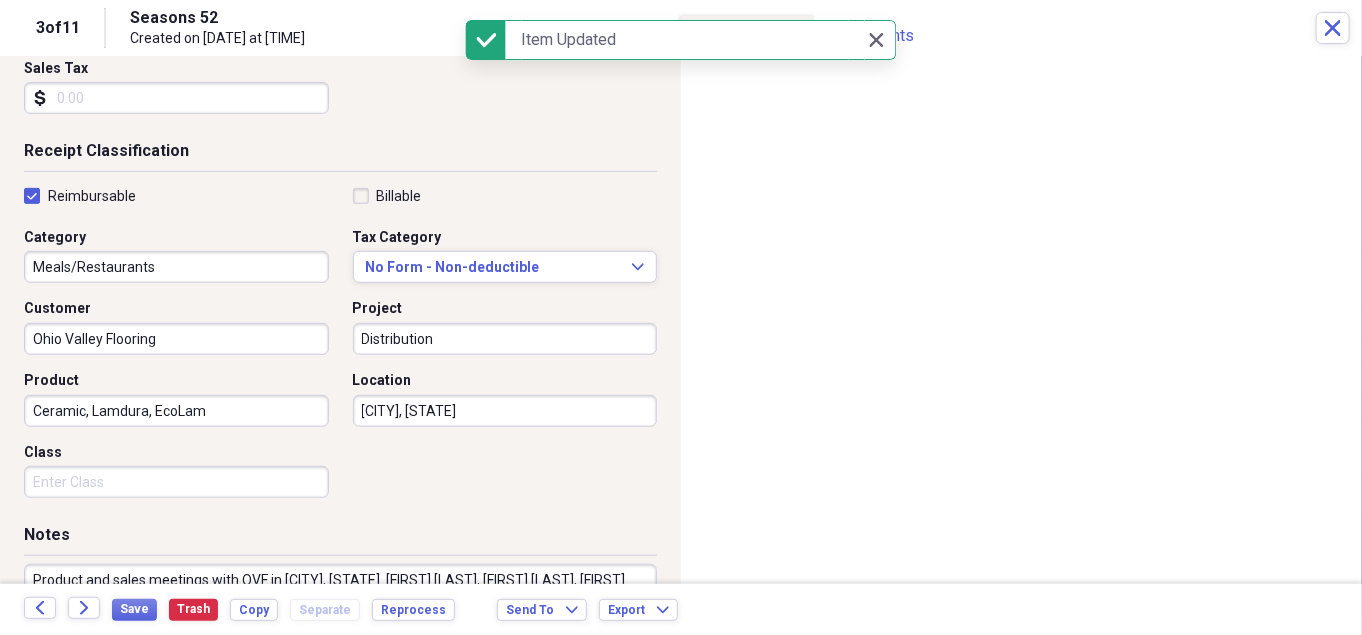 scroll, scrollTop: 371, scrollLeft: 0, axis: vertical 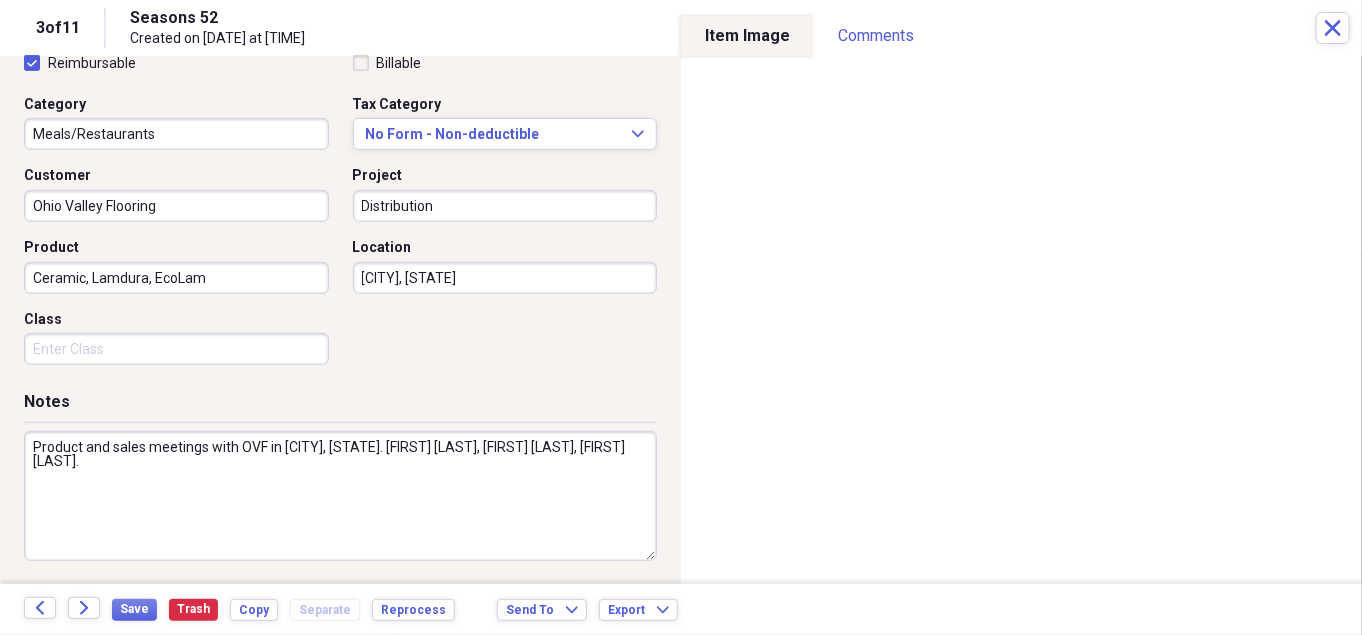 drag, startPoint x: 36, startPoint y: 564, endPoint x: 446, endPoint y: 511, distance: 413.4114 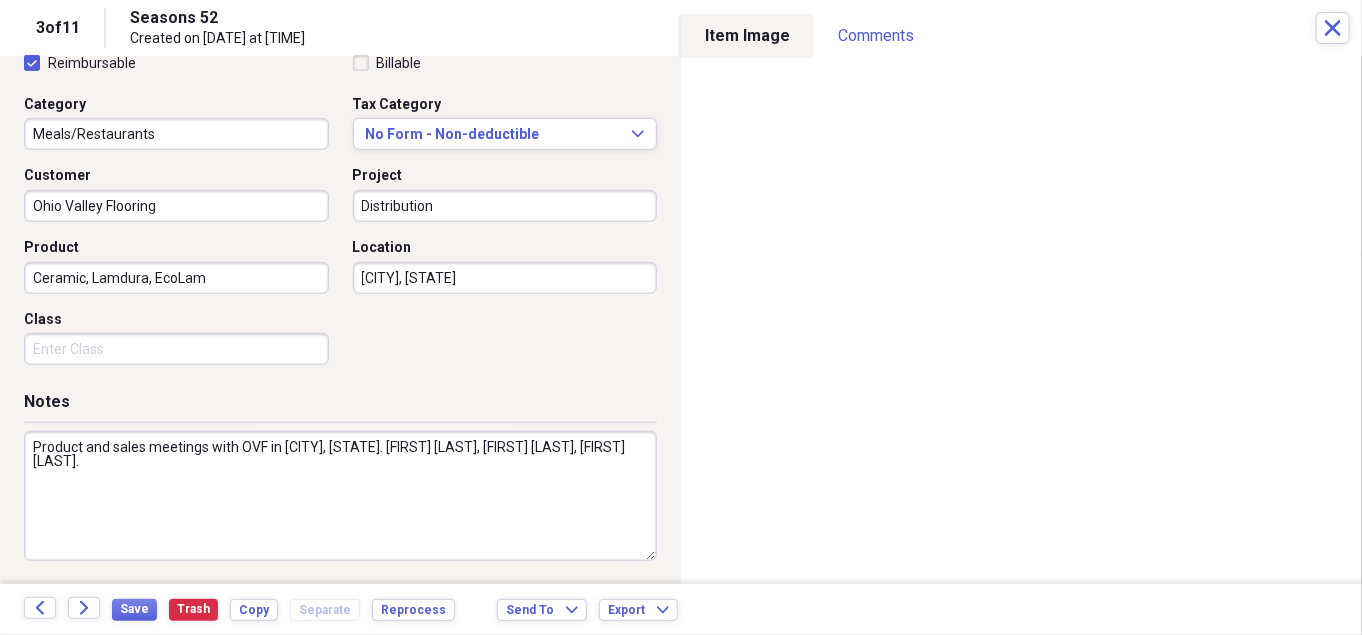 click on "Product and sales meetings with OVF in [CITY], [STATE]. [FIRST] [LAST], [FIRST] [LAST], [FIRST] [LAST]." at bounding box center (340, 496) 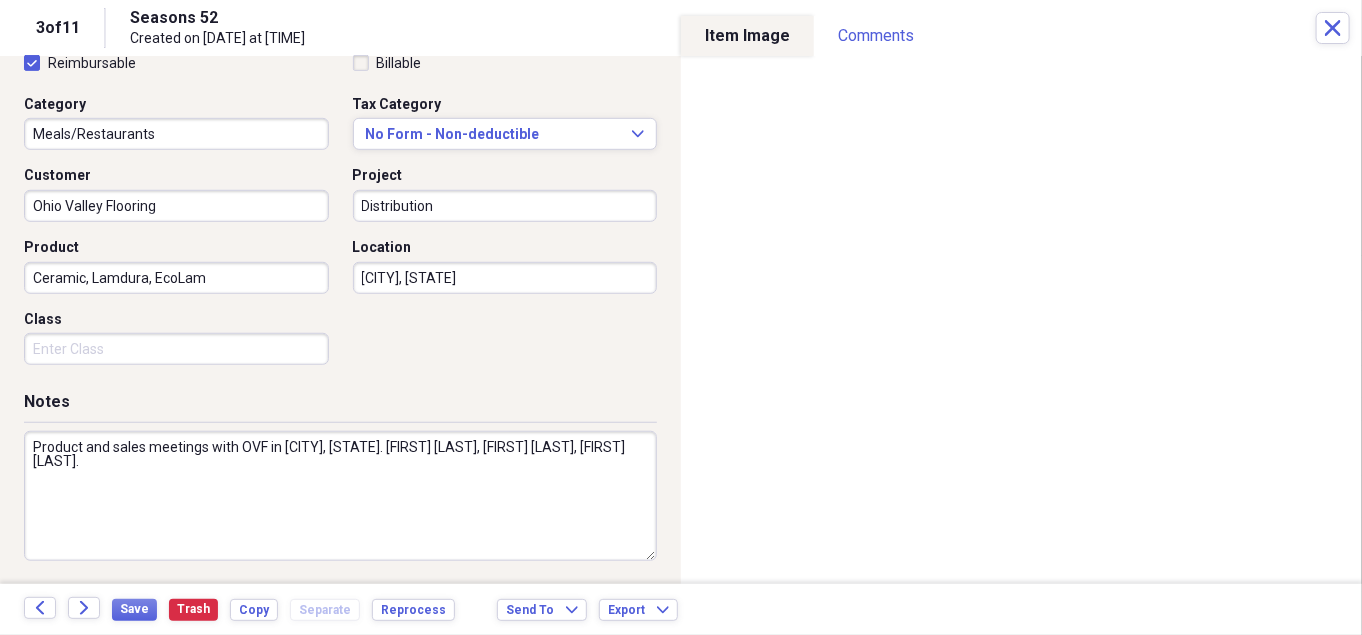 click on "Product and sales meetings with OVF in [CITY], [STATE]. [FIRST] [LAST], [FIRST] [LAST], [FIRST] [LAST]." at bounding box center (340, 496) 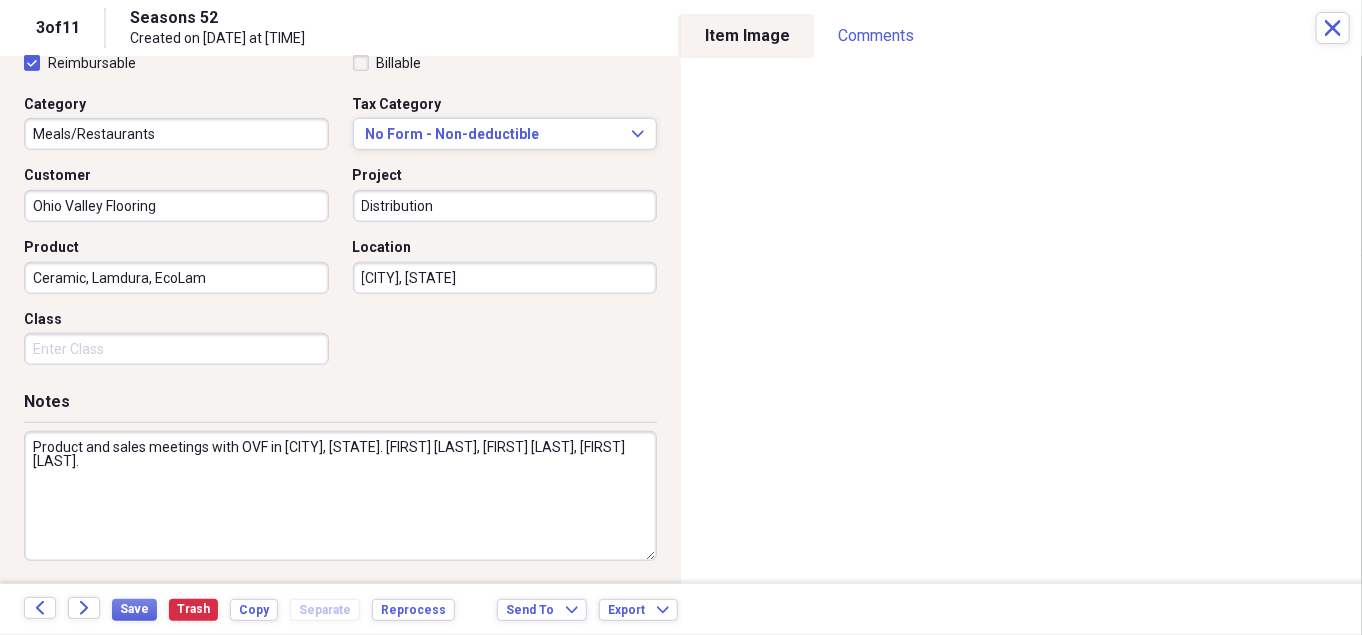 click on "Product and sales meetings with OVF in [CITY], [STATE]. [FIRST] [LAST], [FIRST] [LAST], [FIRST] [LAST]." at bounding box center (340, 496) 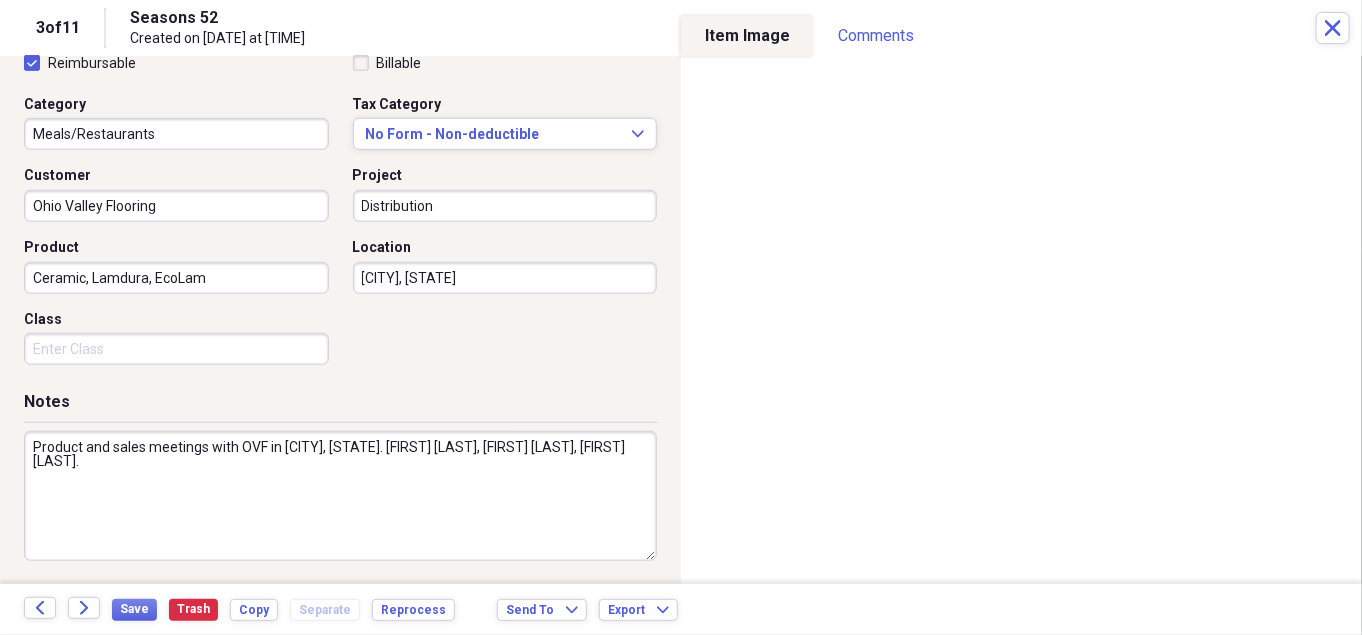 click on "Product and sales meetings with OVF in [CITY], [STATE]. [FIRST] [LAST], [FIRST] [LAST], [FIRST] [LAST]." at bounding box center (340, 496) 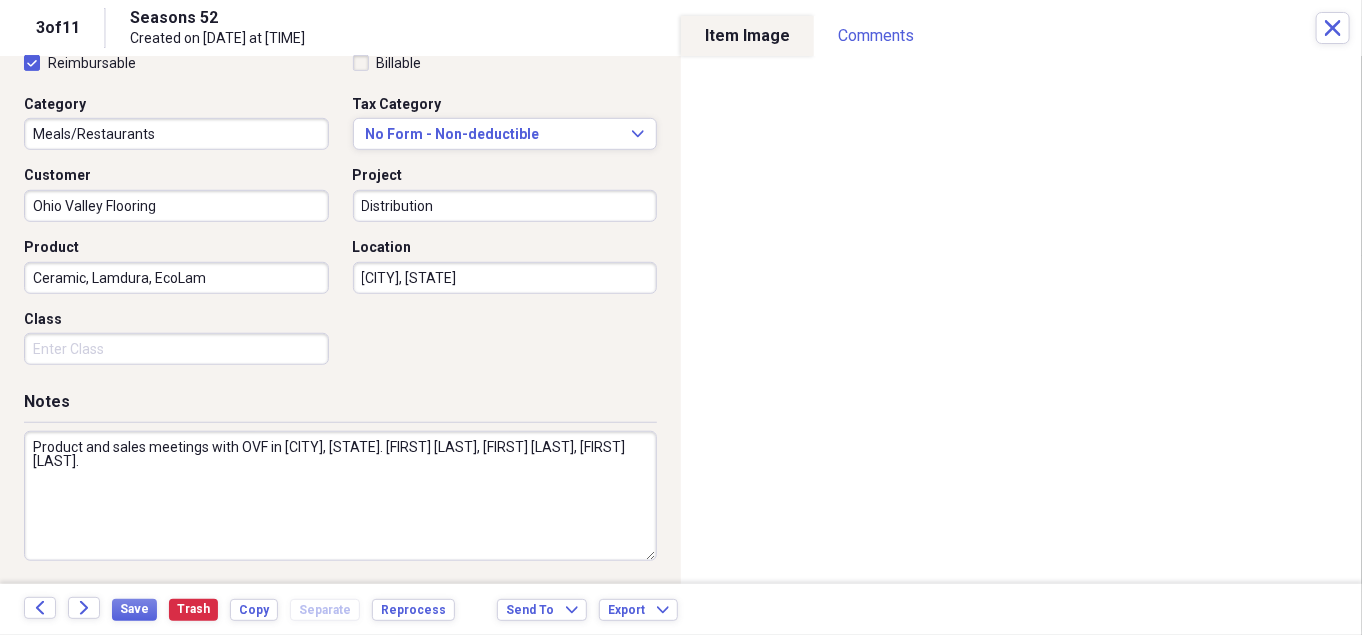 drag, startPoint x: 27, startPoint y: 441, endPoint x: 604, endPoint y: 439, distance: 577.0035 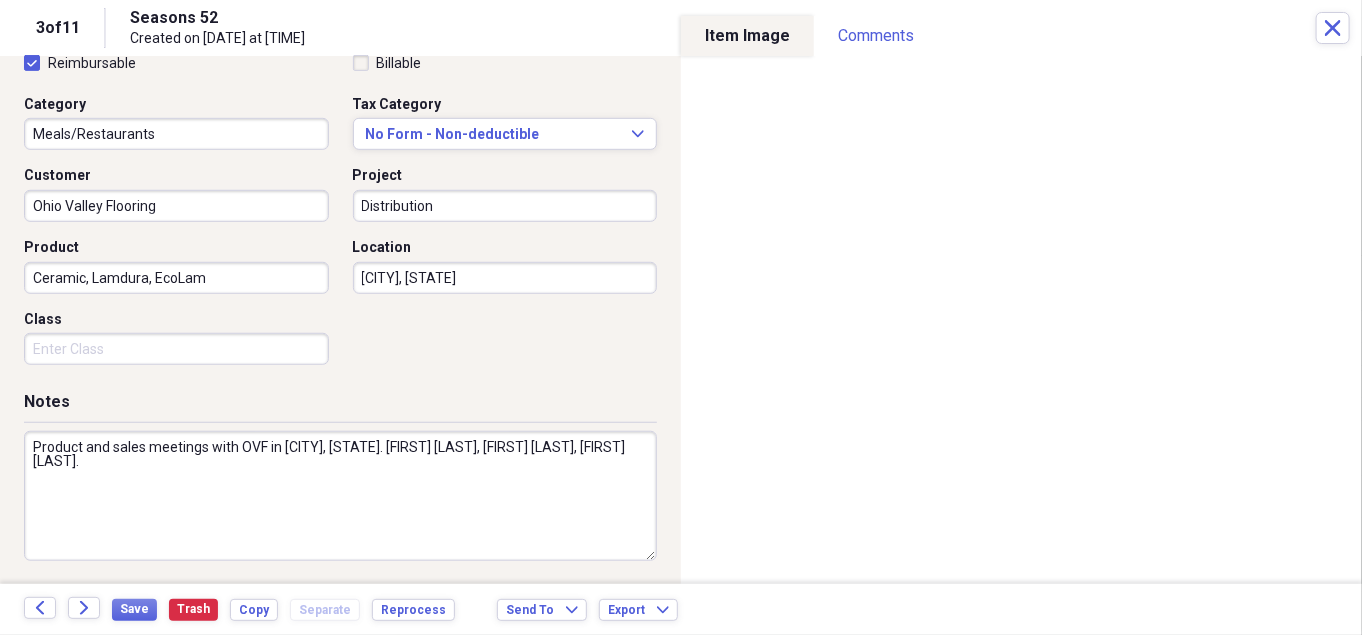 click on "Product and sales meetings with OVF in [CITY], [STATE]. [FIRST] [LAST], [FIRST] [LAST], [FIRST] [LAST]." at bounding box center [340, 496] 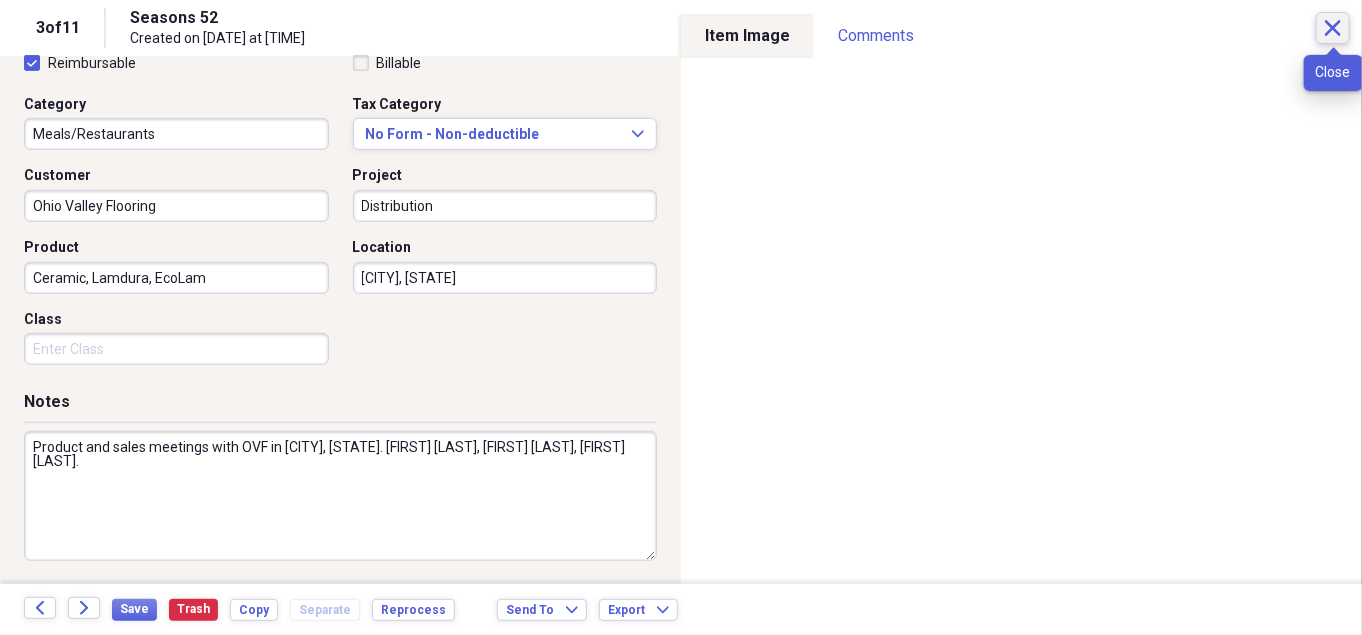 type on "Product and sales meetings with OVF in [CITY], [STATE]. [FIRST] [LAST], [FIRST] [LAST], [FIRST] [LAST]." 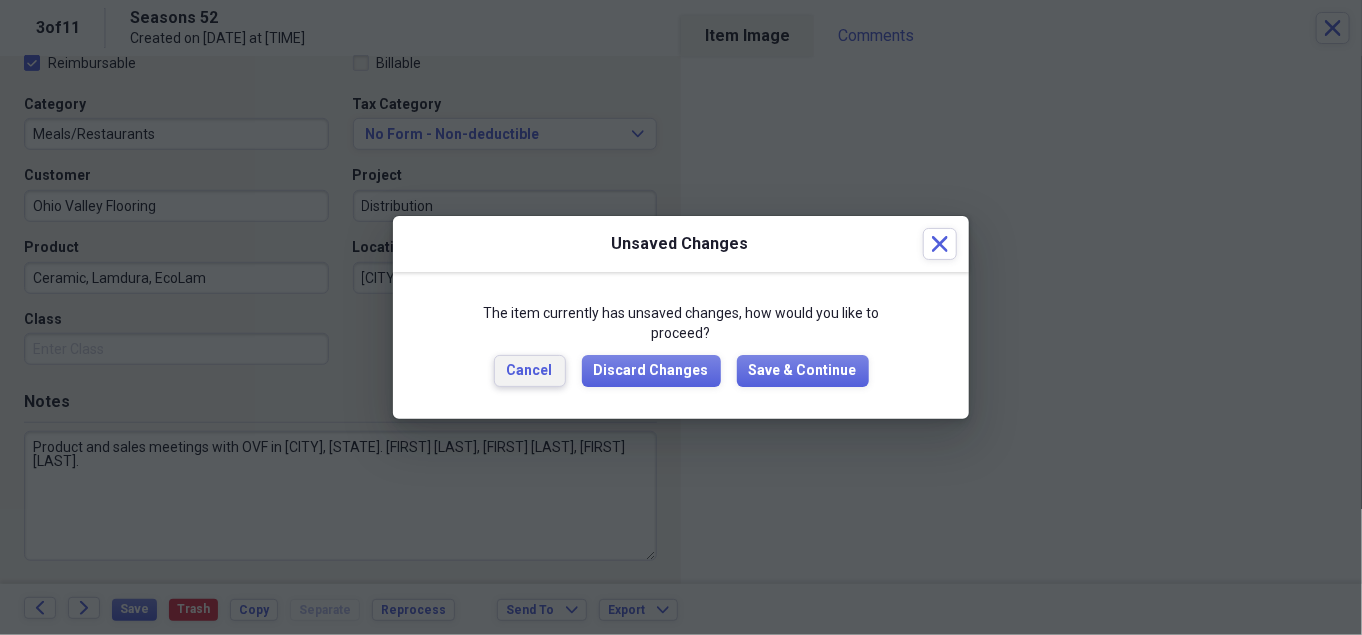 click on "Cancel" at bounding box center [530, 371] 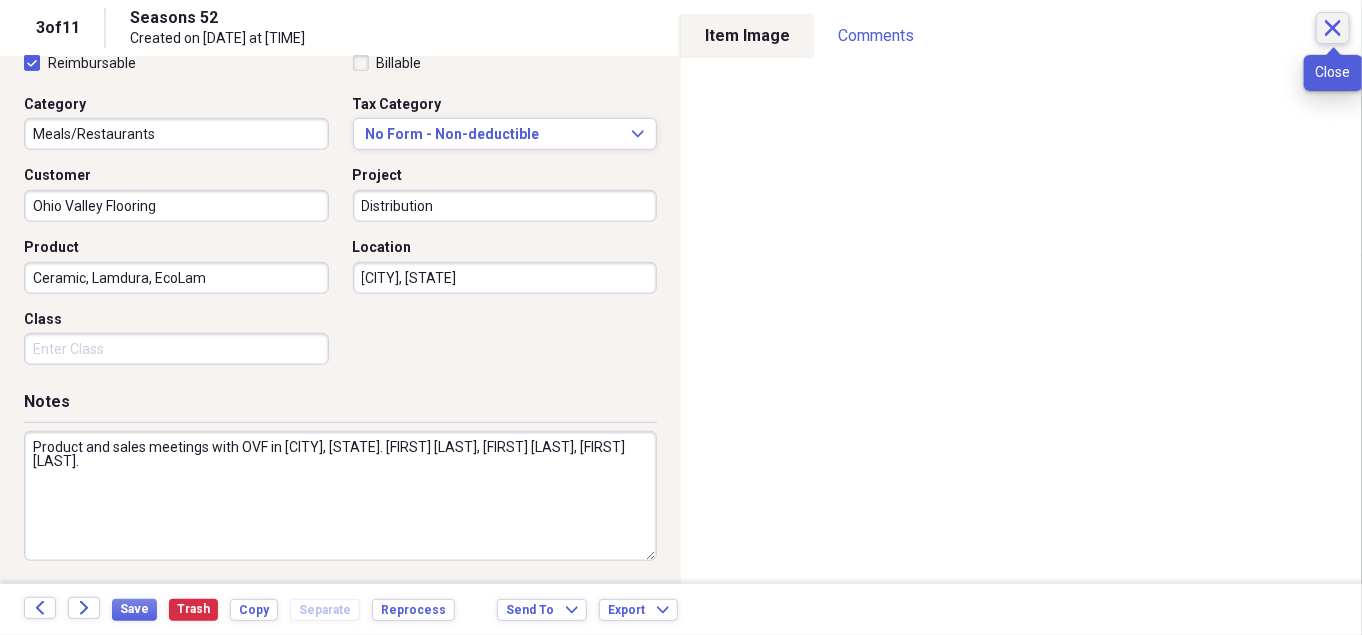 click on "Close" 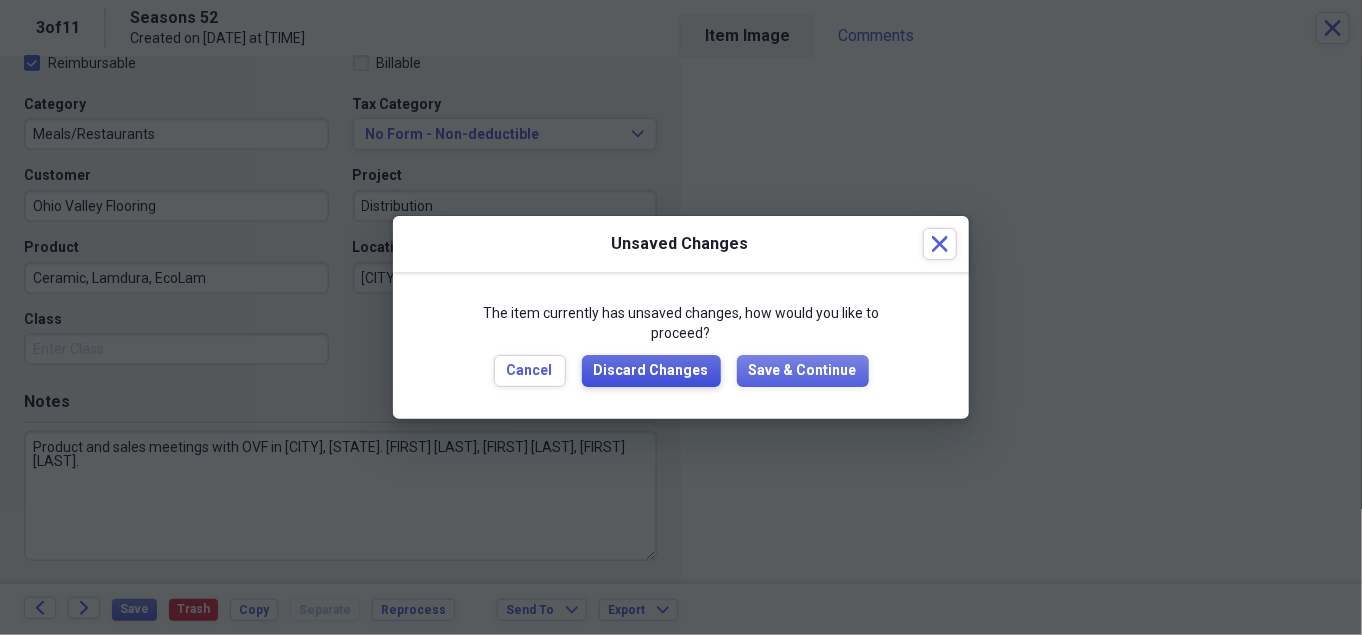 click on "Discard Changes" at bounding box center [651, 371] 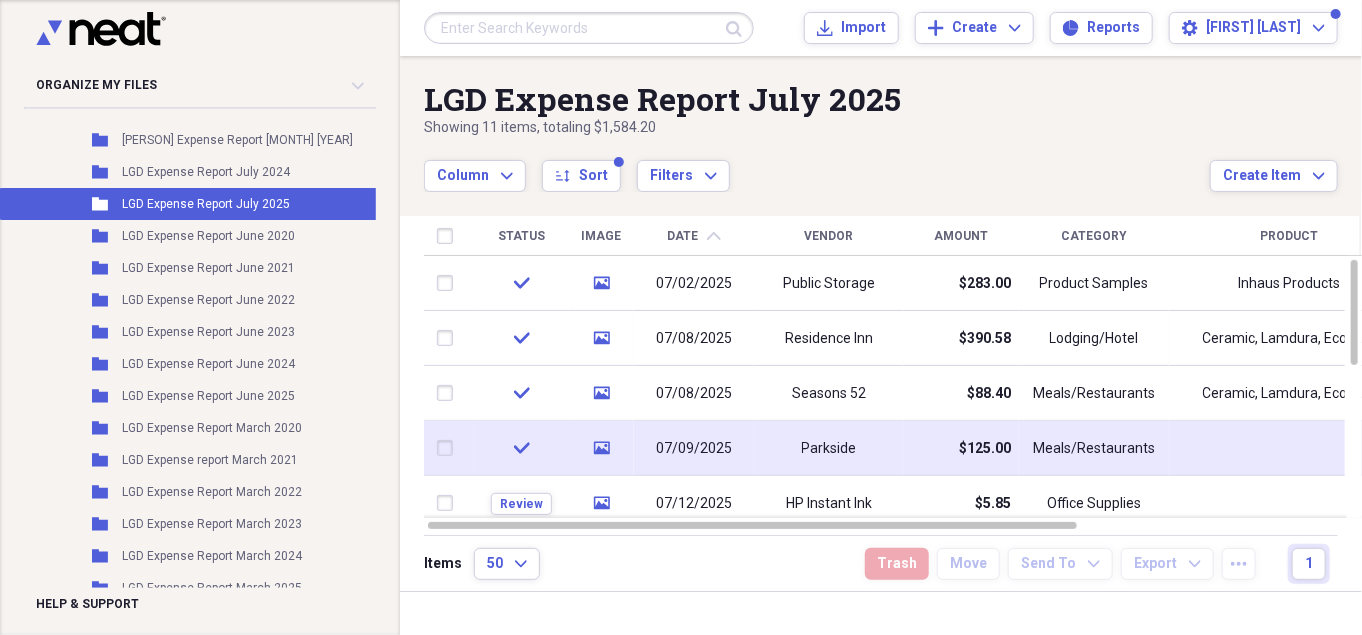 click on "Parkside" at bounding box center [829, 448] 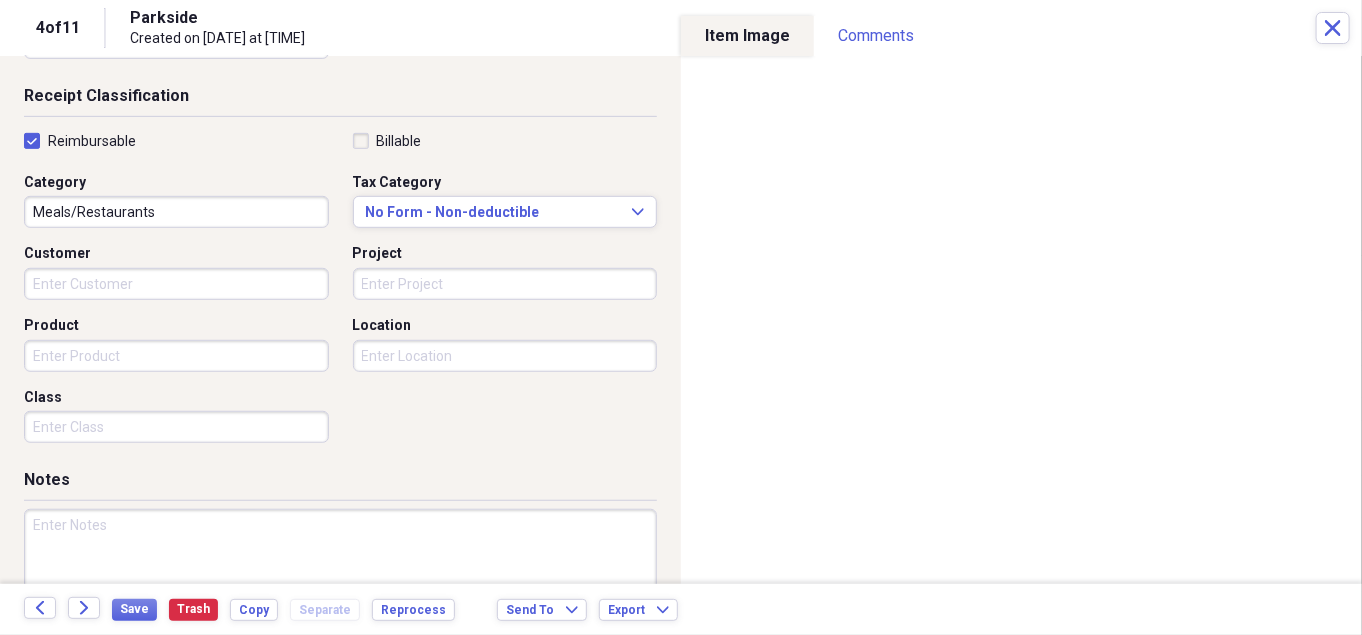 scroll, scrollTop: 415, scrollLeft: 0, axis: vertical 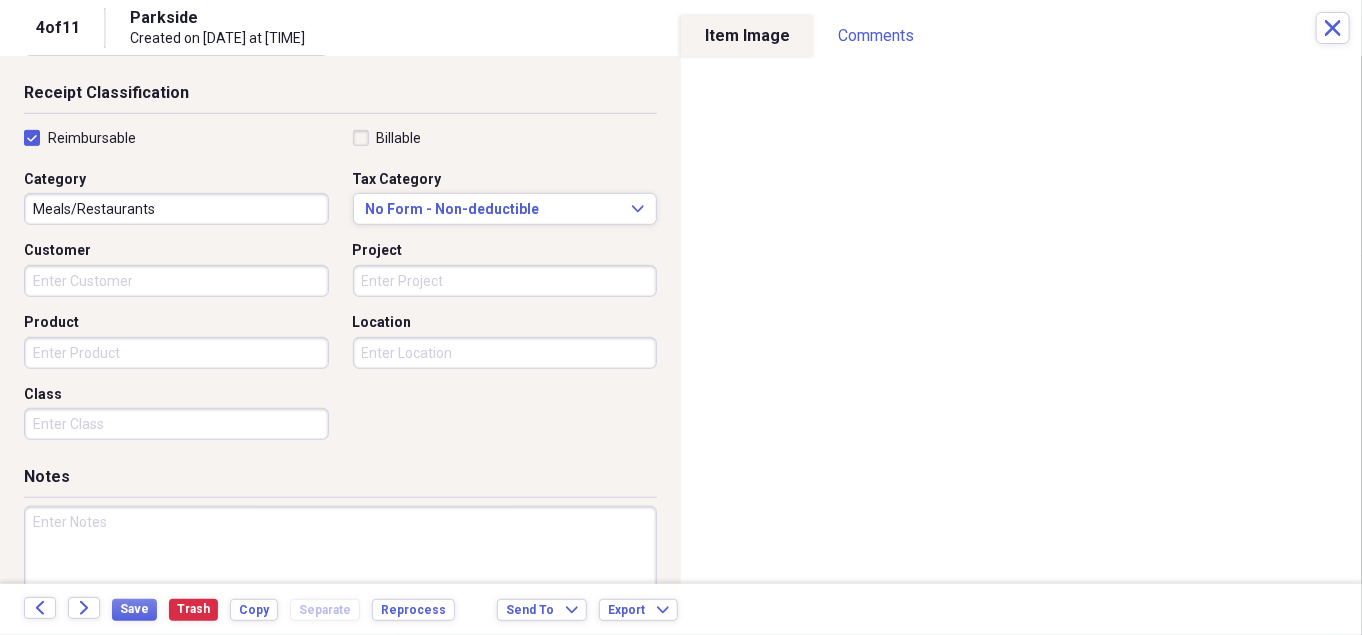 click at bounding box center (340, 571) 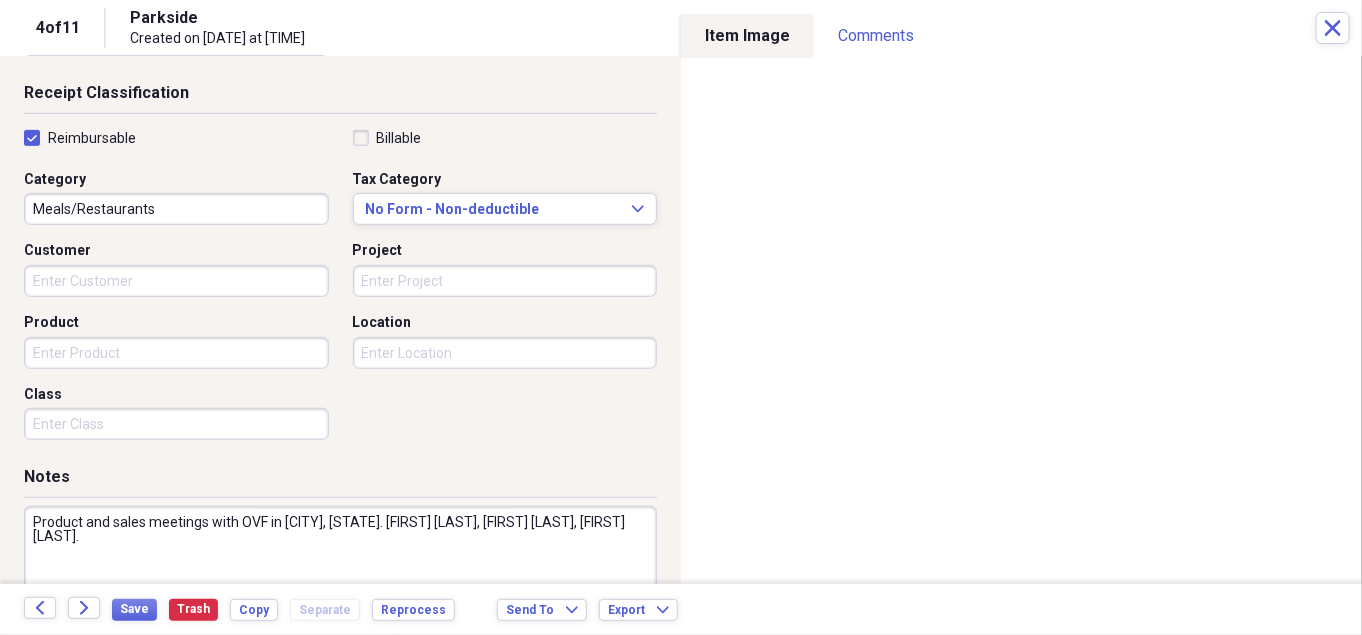 type on "Product and sales meetings with OVF in [CITY], [STATE]. [FIRST] [LAST], [FIRST] [LAST], [FIRST] [LAST]." 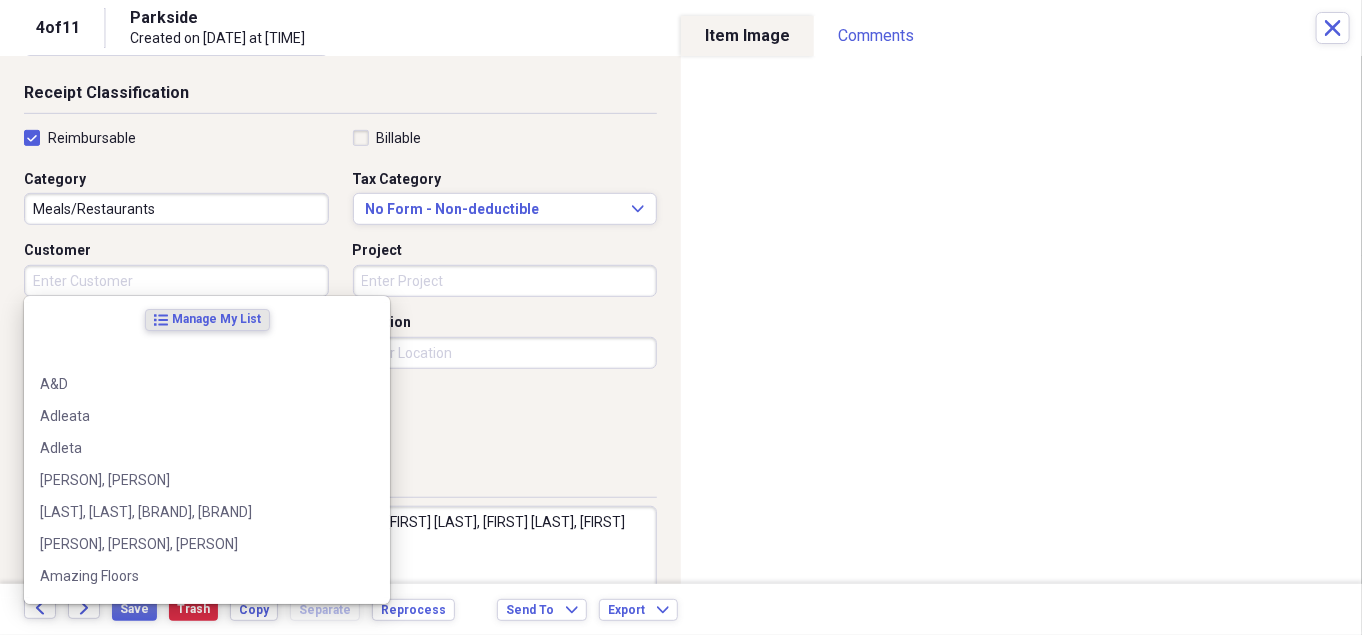 click on "Customer" at bounding box center [176, 281] 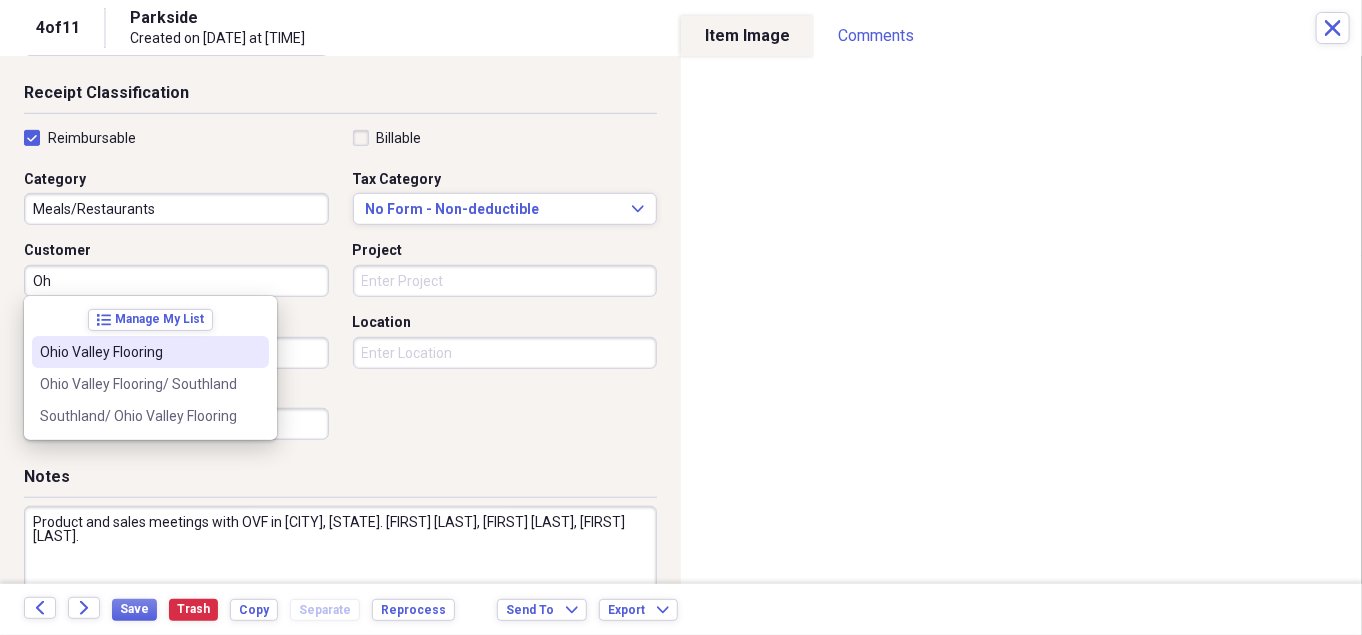 click on "Ohio Valley Flooring" at bounding box center [138, 352] 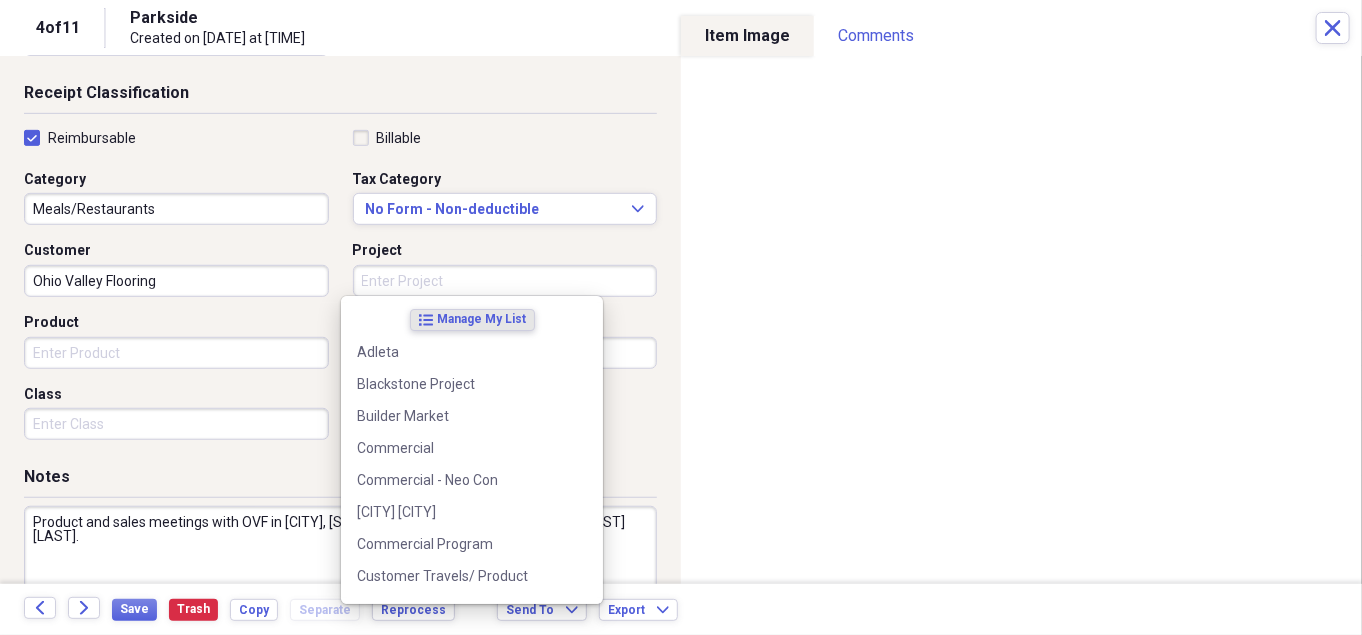 click on "Project" at bounding box center (505, 281) 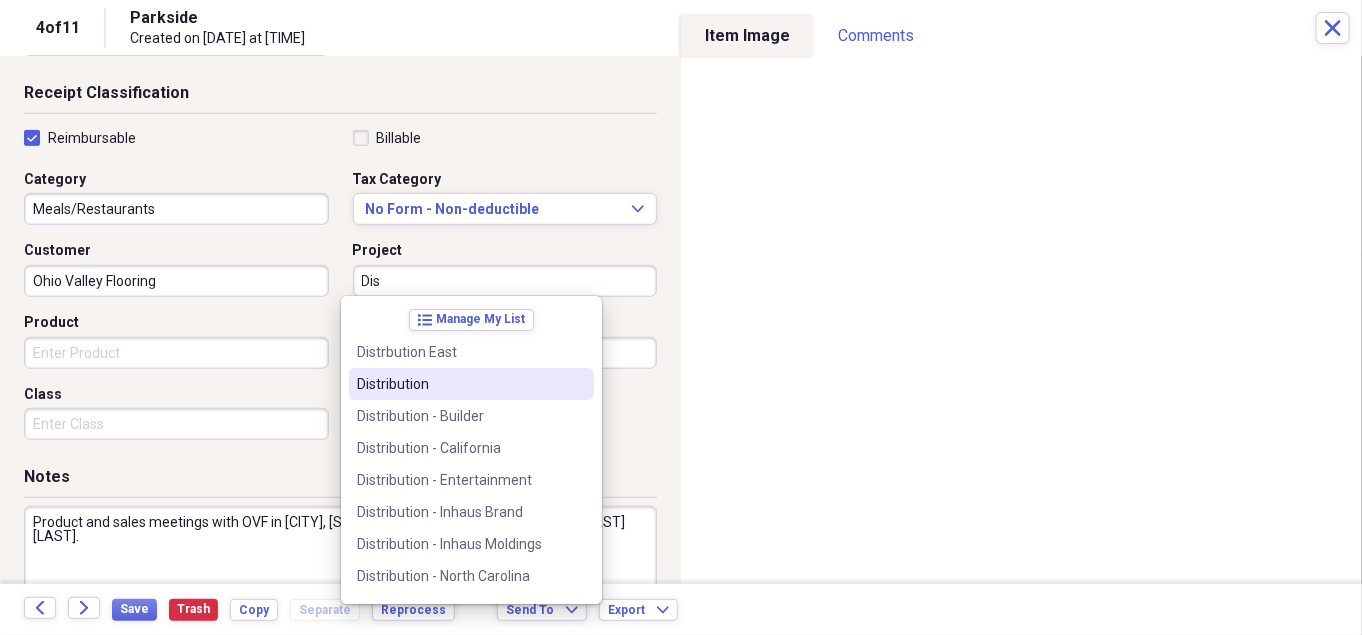 click on "Distribution" at bounding box center [471, 384] 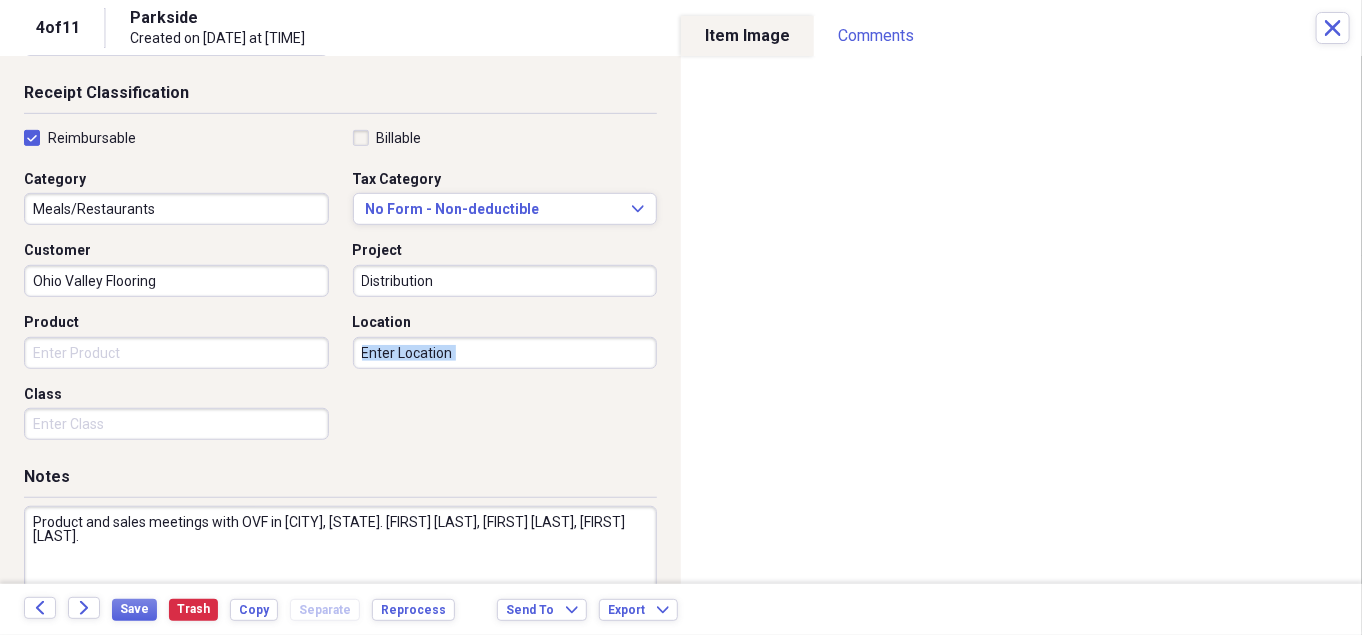 click on "Reimbursable Billable Category Meals/Restaurants Tax Category No Form - Non-deductible Expand Customer Ohio Valley Flooring Project Distribution Product Location Class" at bounding box center (340, 289) 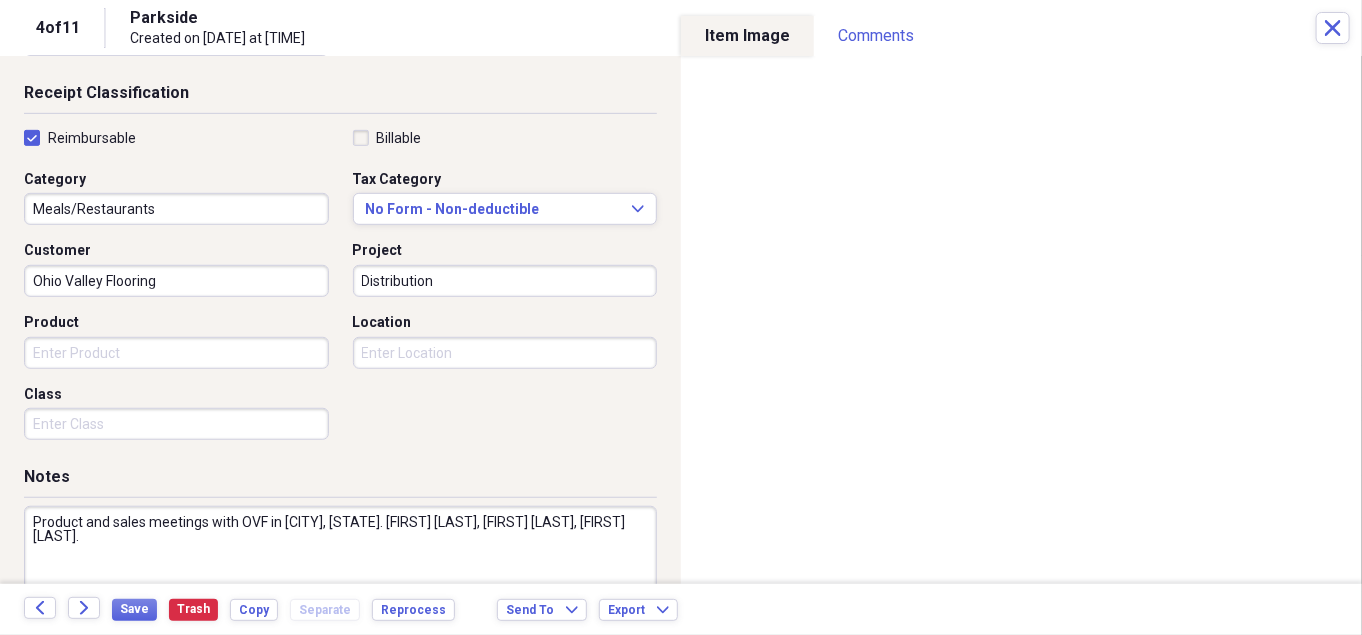 click on "Product" at bounding box center (176, 353) 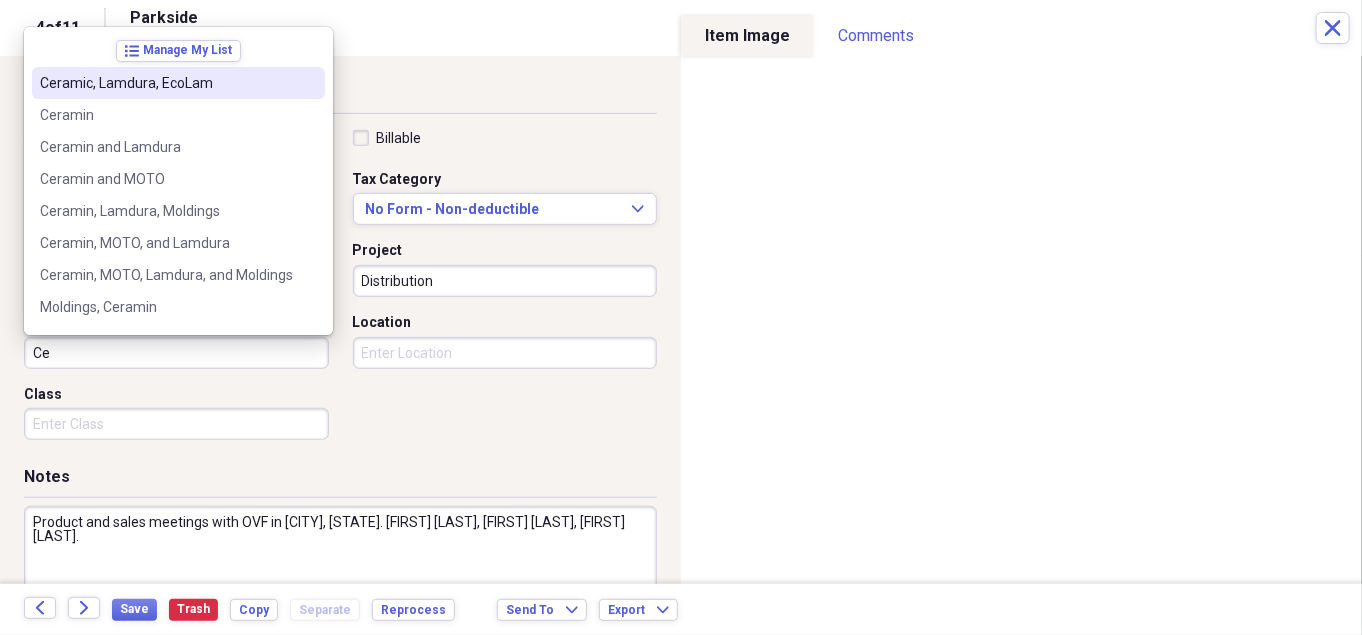 click on "Ceramic, Lamdura, EcoLam" at bounding box center (166, 83) 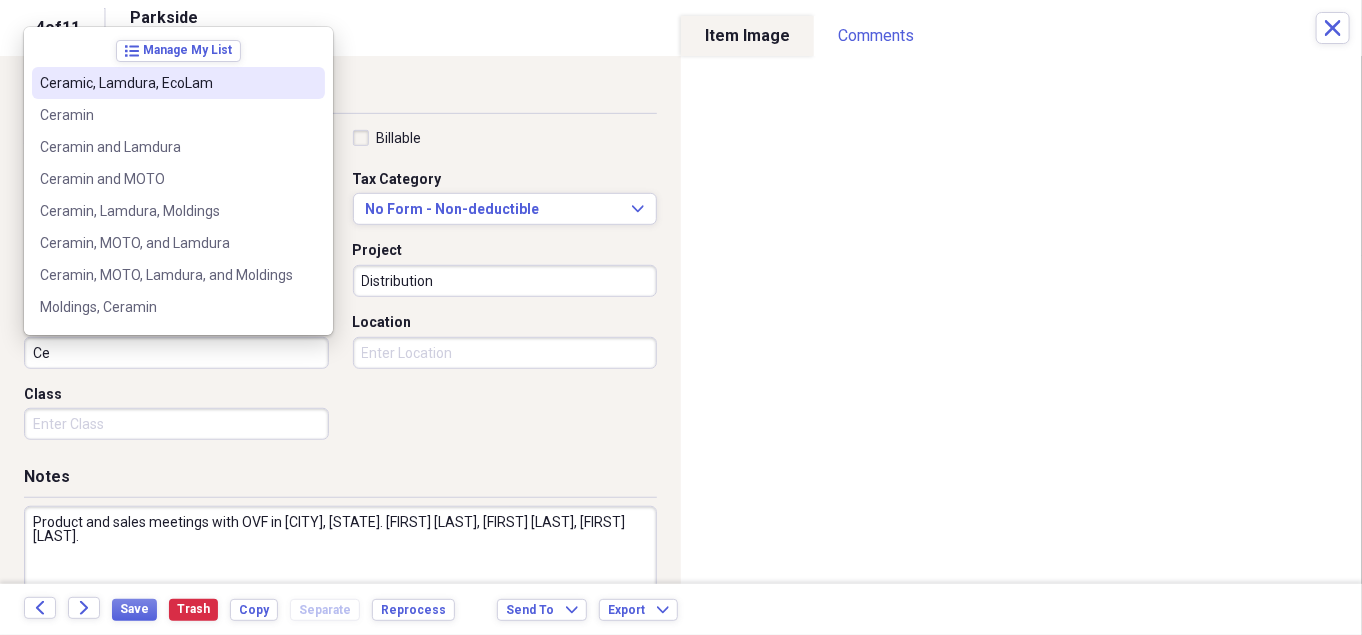 type on "Ceramic, Lamdura, EcoLam" 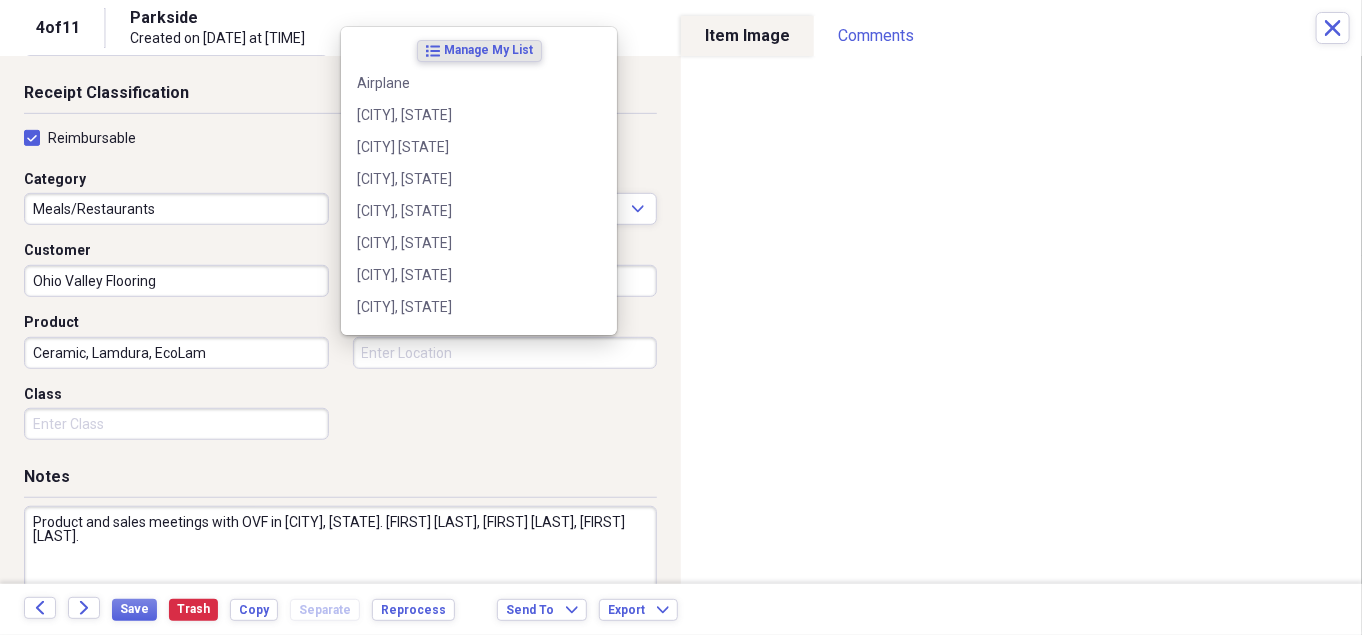 click on "Location" at bounding box center [505, 353] 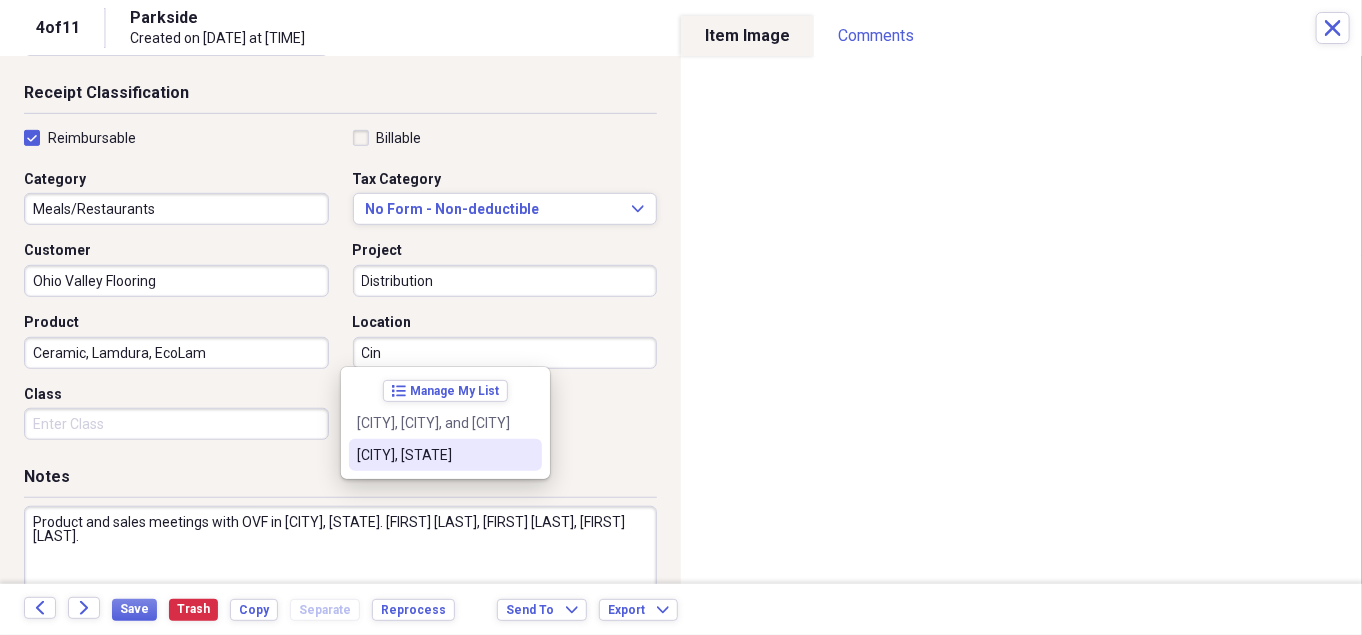 click on "[CITY], [STATE]" at bounding box center (433, 455) 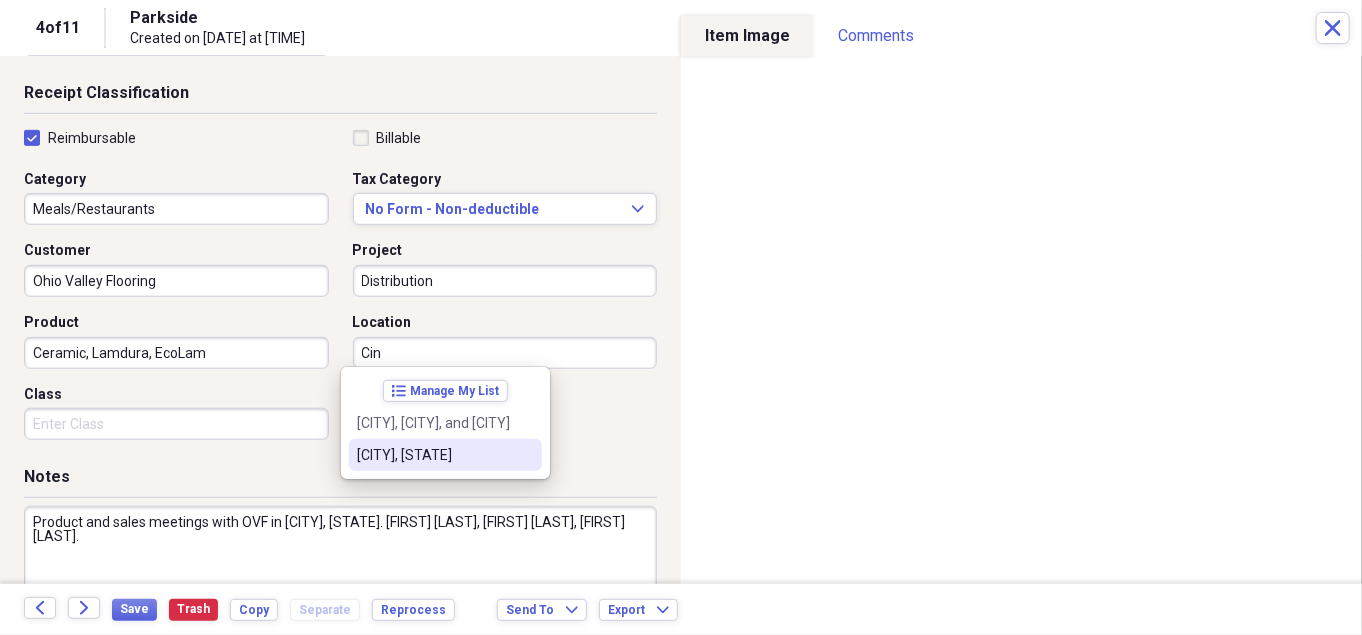 type on "[CITY], [STATE]" 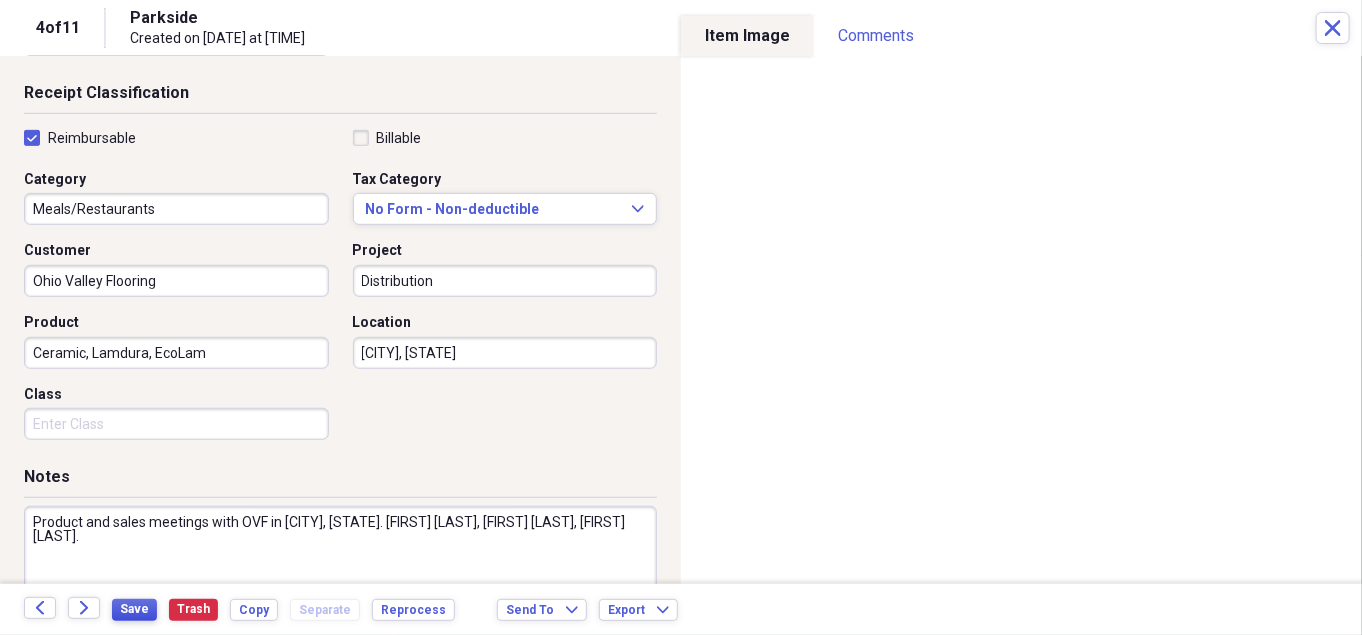 click on "Save" at bounding box center (134, 609) 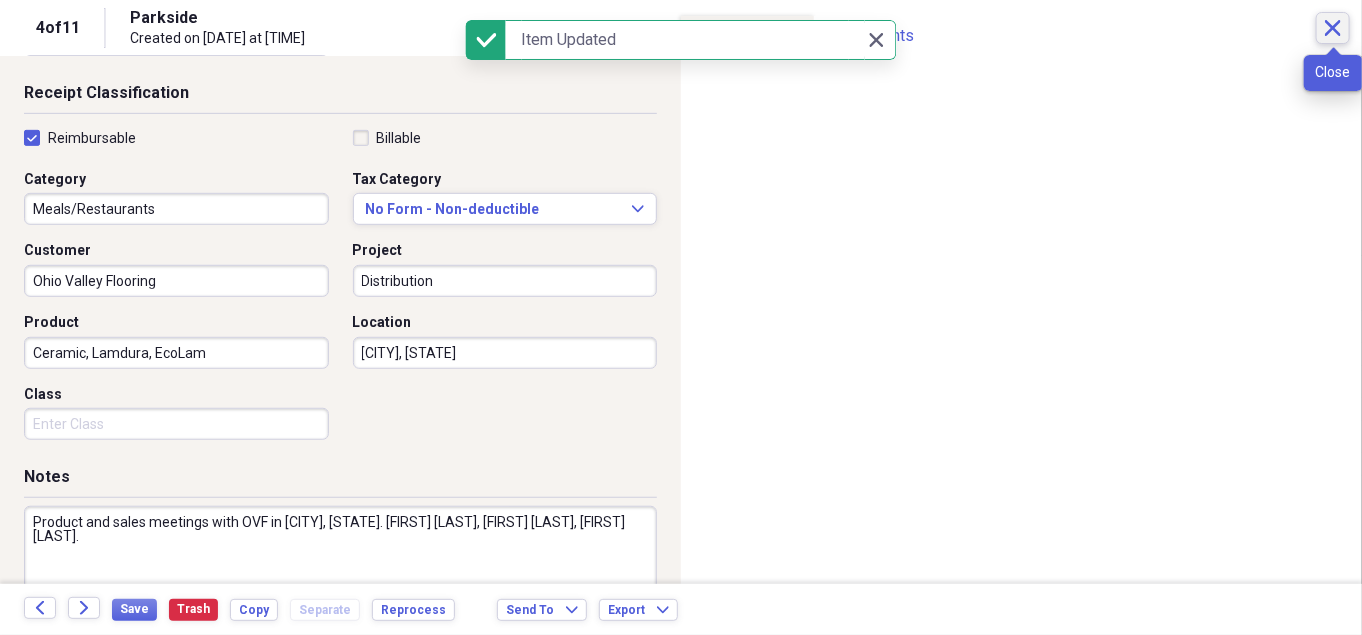 click on "Close" at bounding box center (1333, 28) 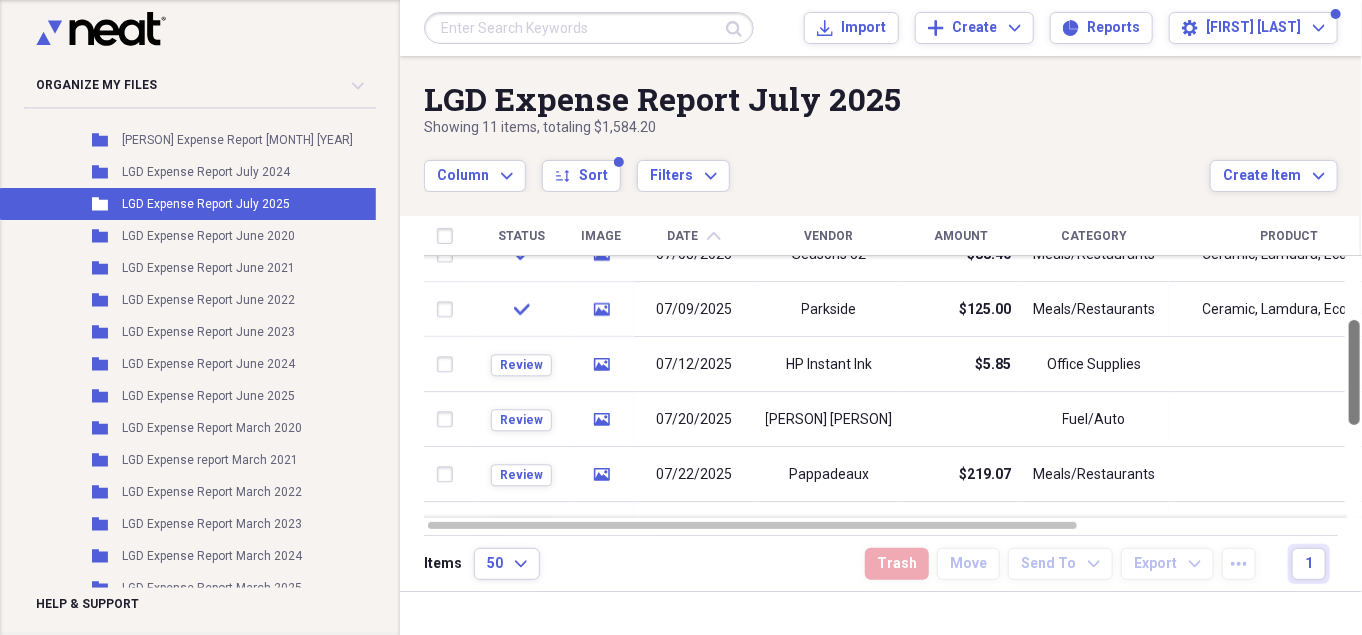 drag, startPoint x: 1352, startPoint y: 286, endPoint x: 1360, endPoint y: 346, distance: 60.530983 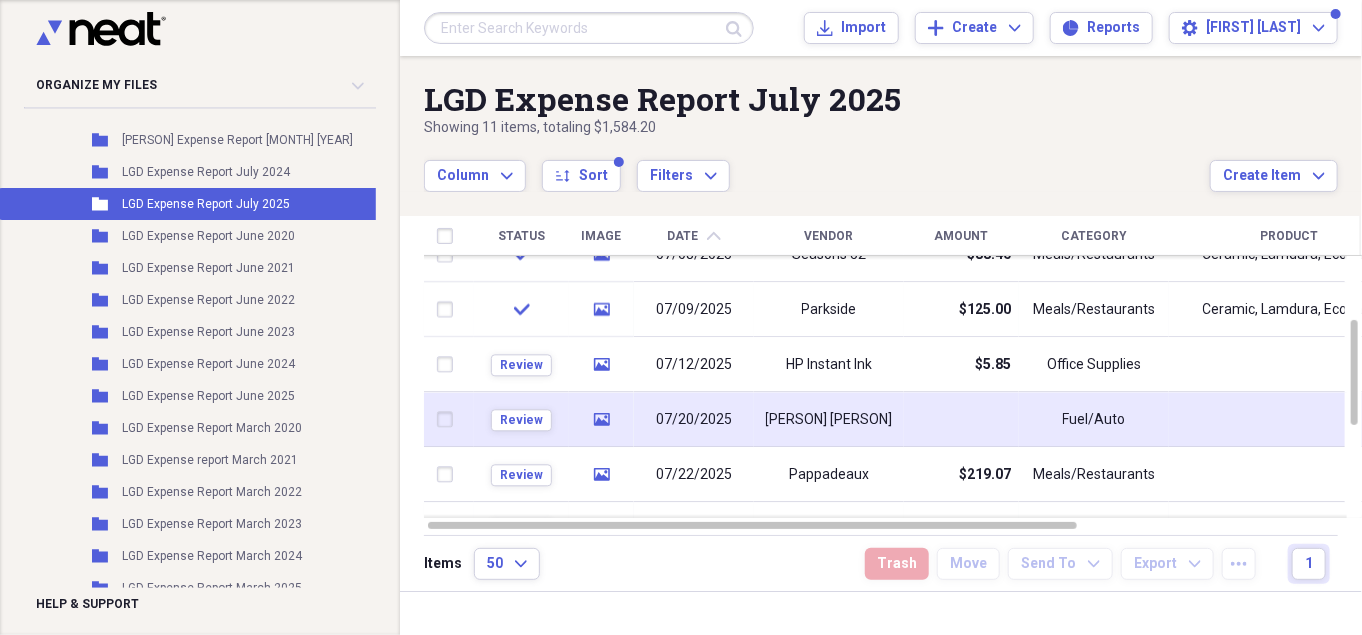 click on "Fuel/Auto" at bounding box center (1094, 419) 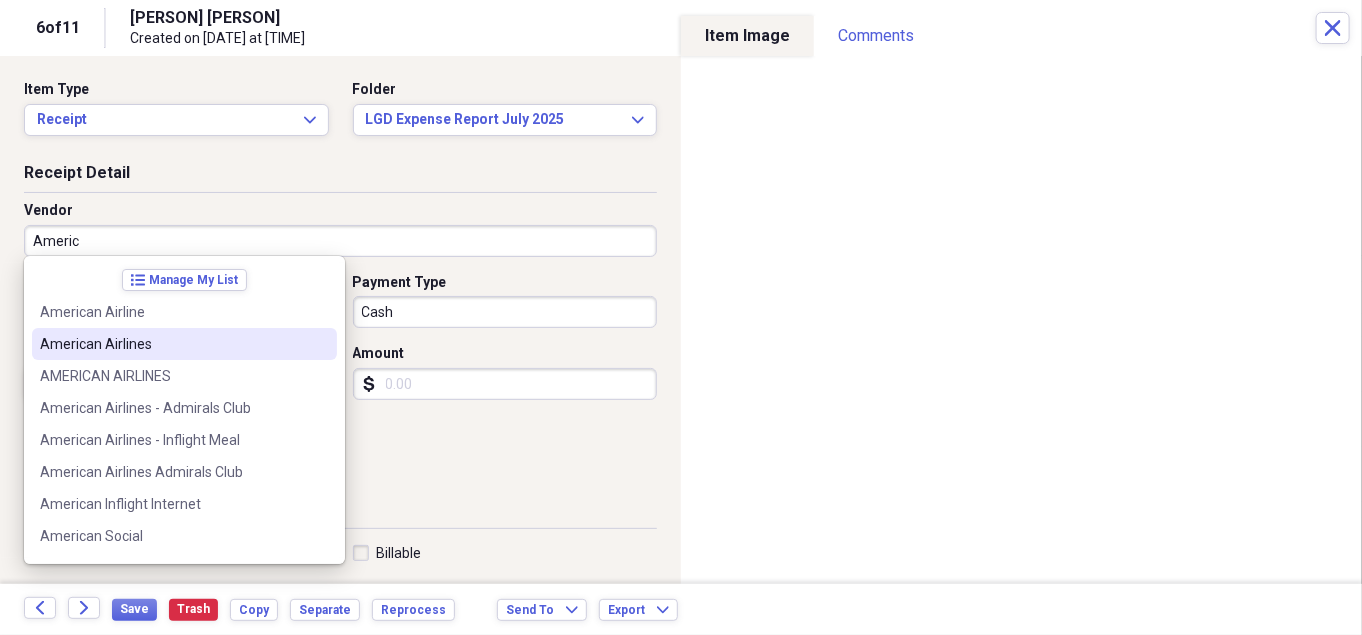 click on "American Airlines" at bounding box center [184, 344] 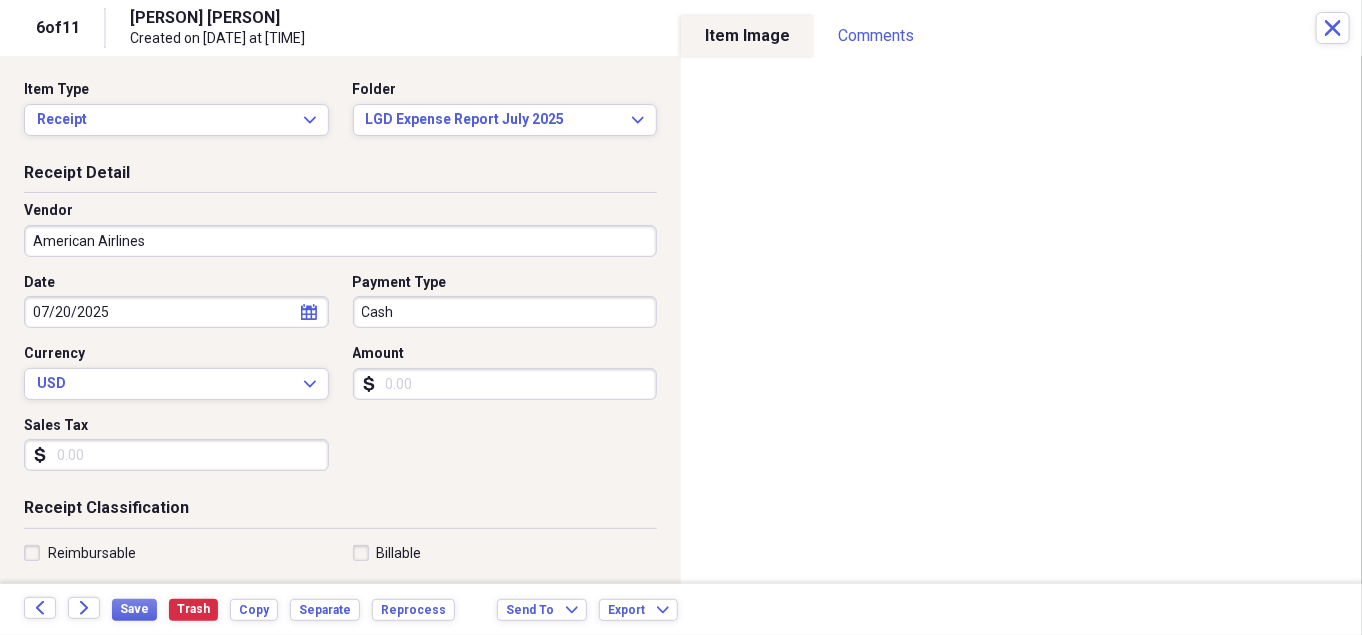 type on "Air Travel" 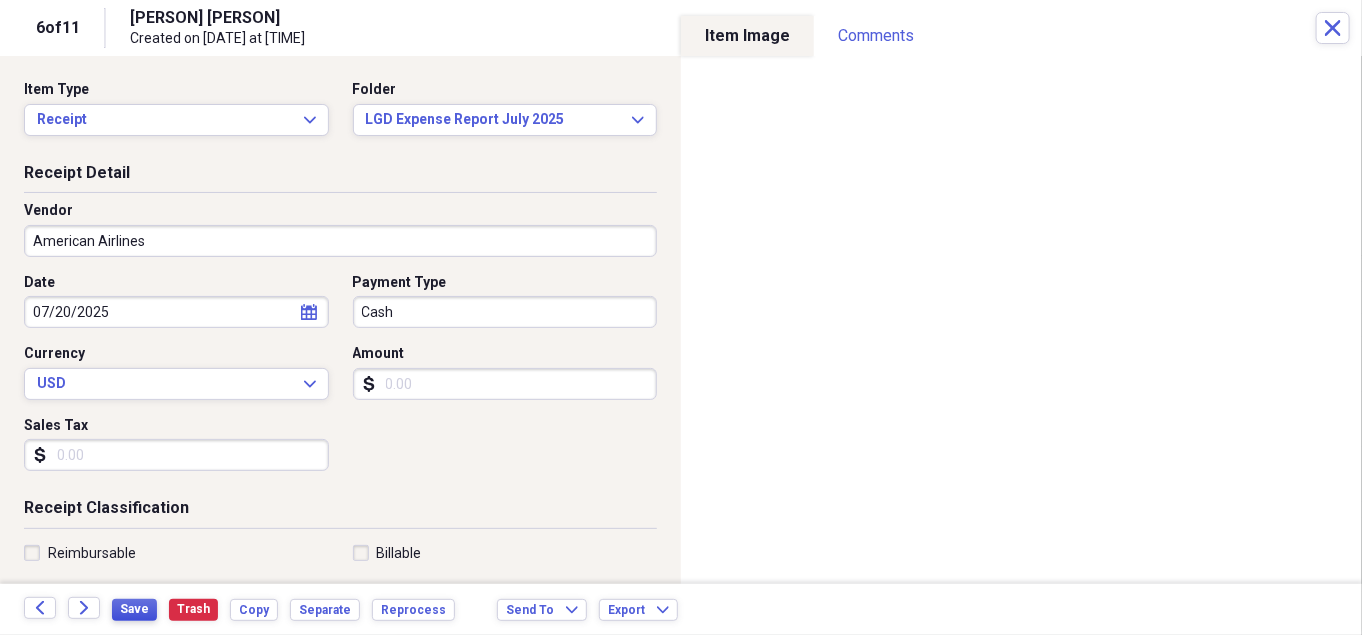 click on "Save" at bounding box center (134, 609) 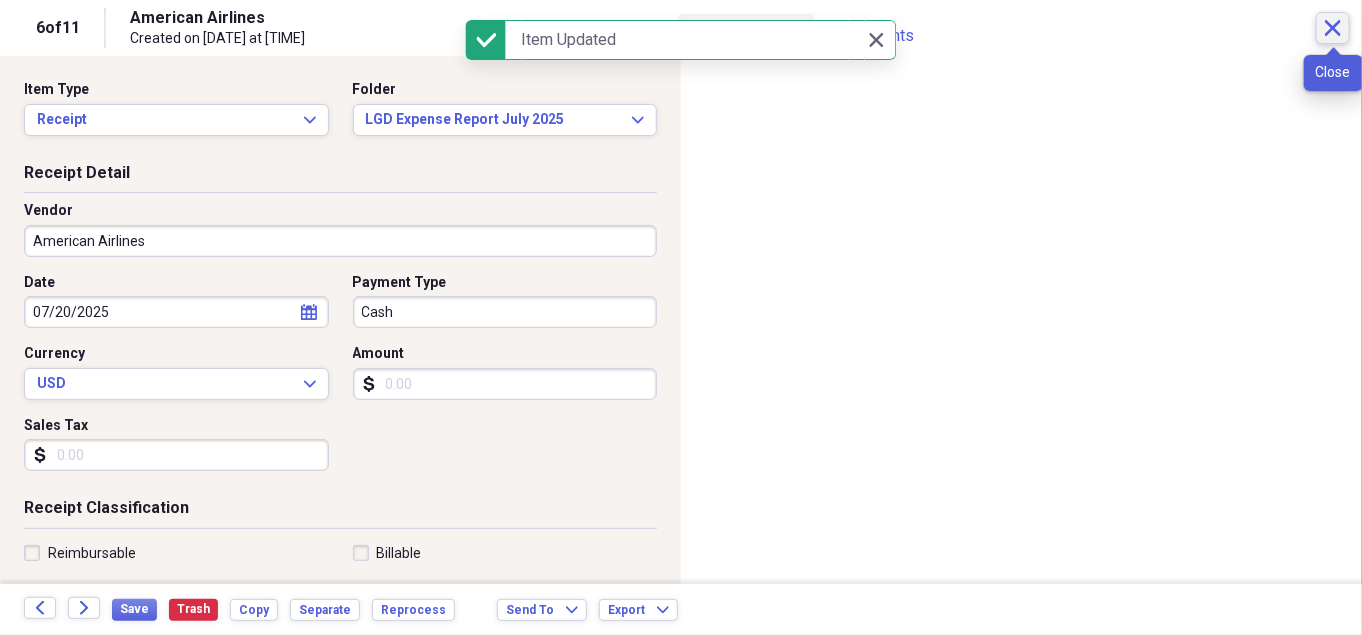 click 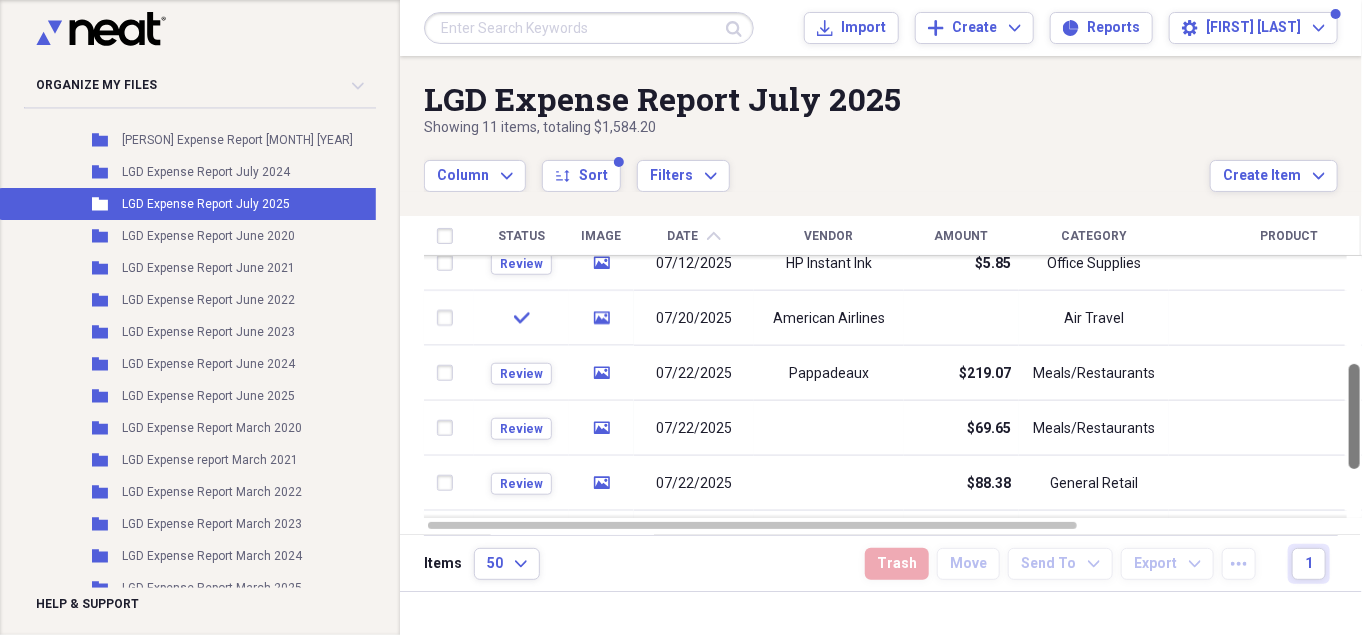 drag, startPoint x: 1351, startPoint y: 373, endPoint x: 1360, endPoint y: 417, distance: 44.911022 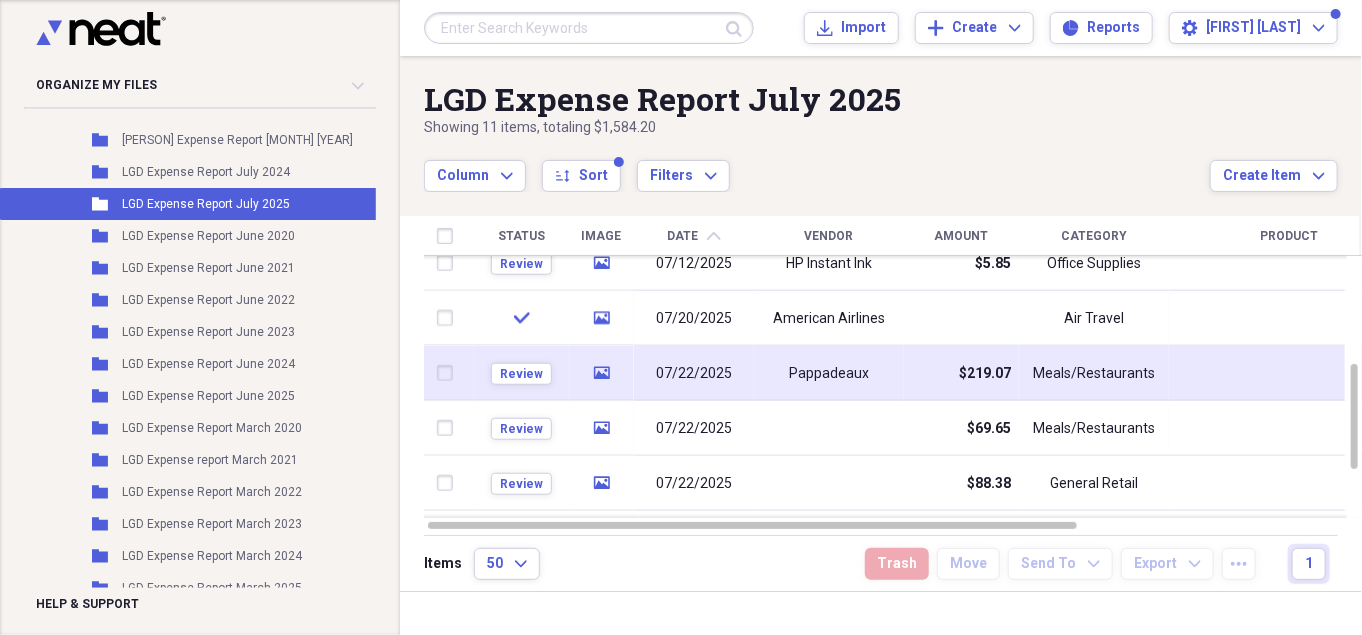 click on "$219.07" at bounding box center (961, 373) 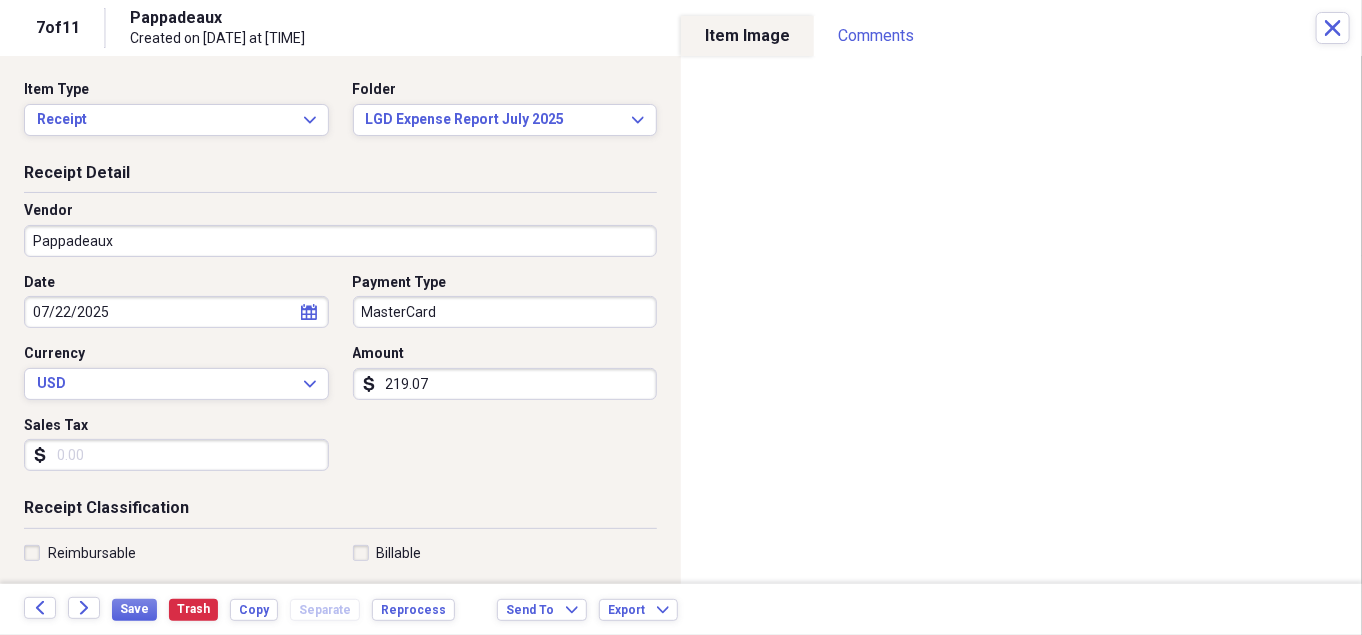 click on "Reimbursable" at bounding box center [80, 553] 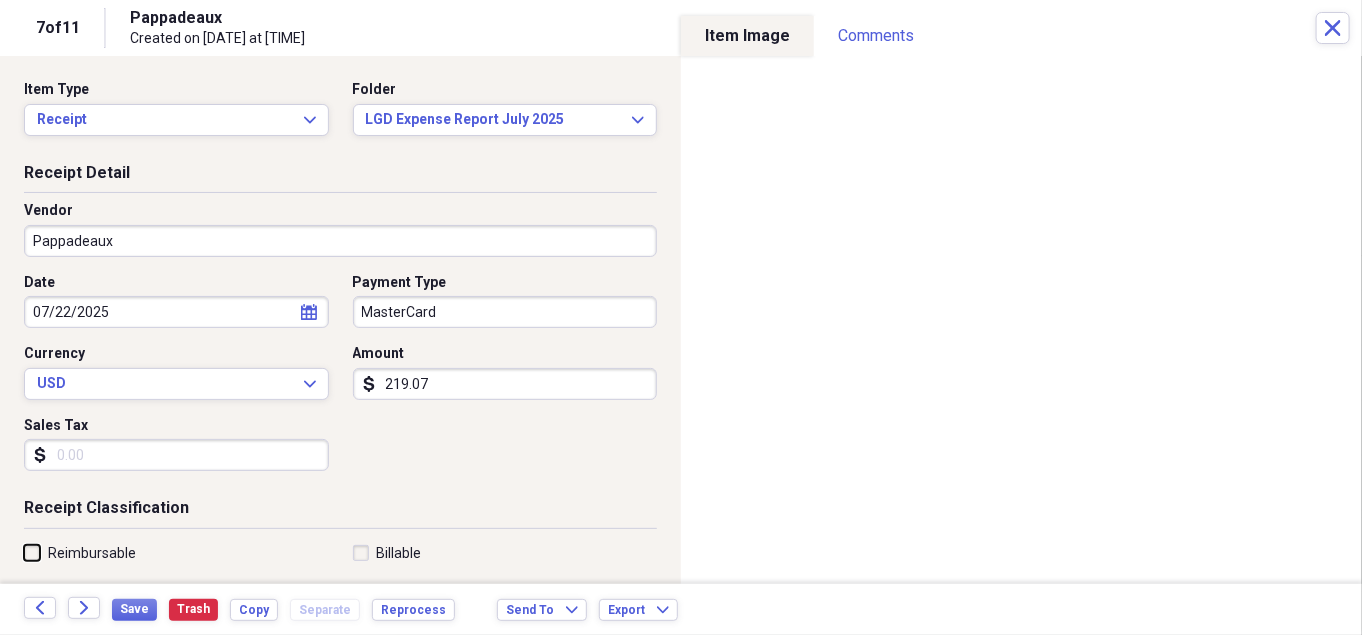 click on "Reimbursable" at bounding box center (24, 552) 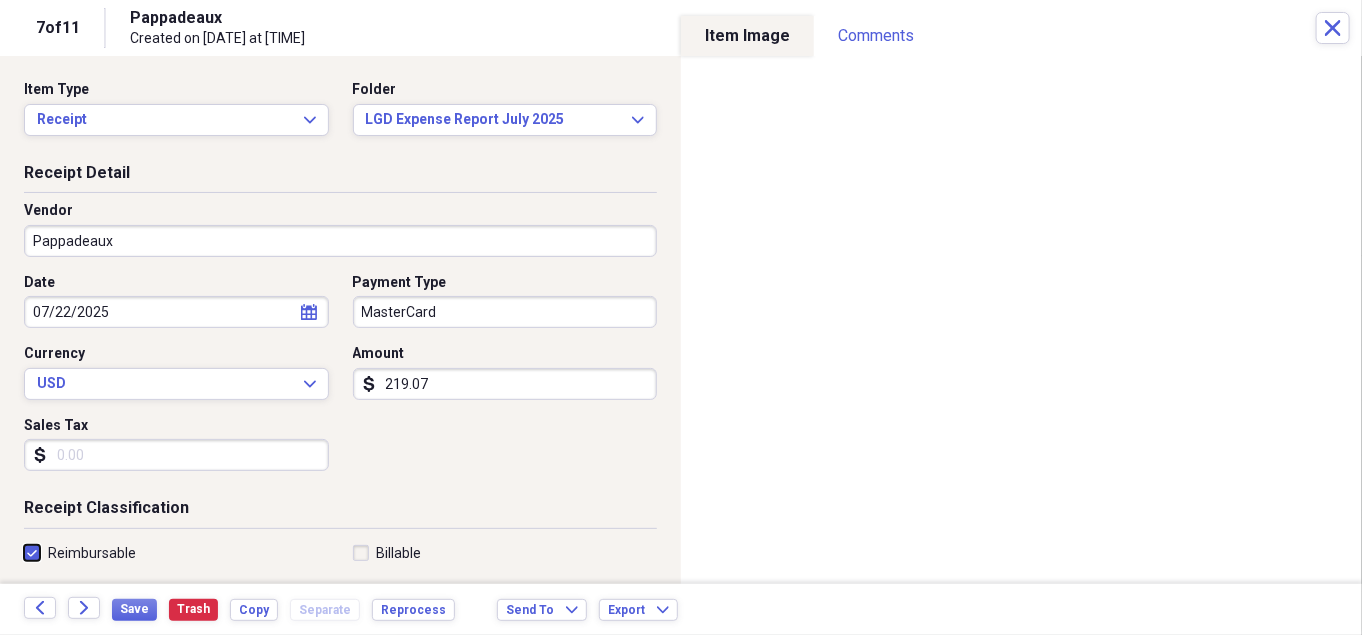 checkbox on "true" 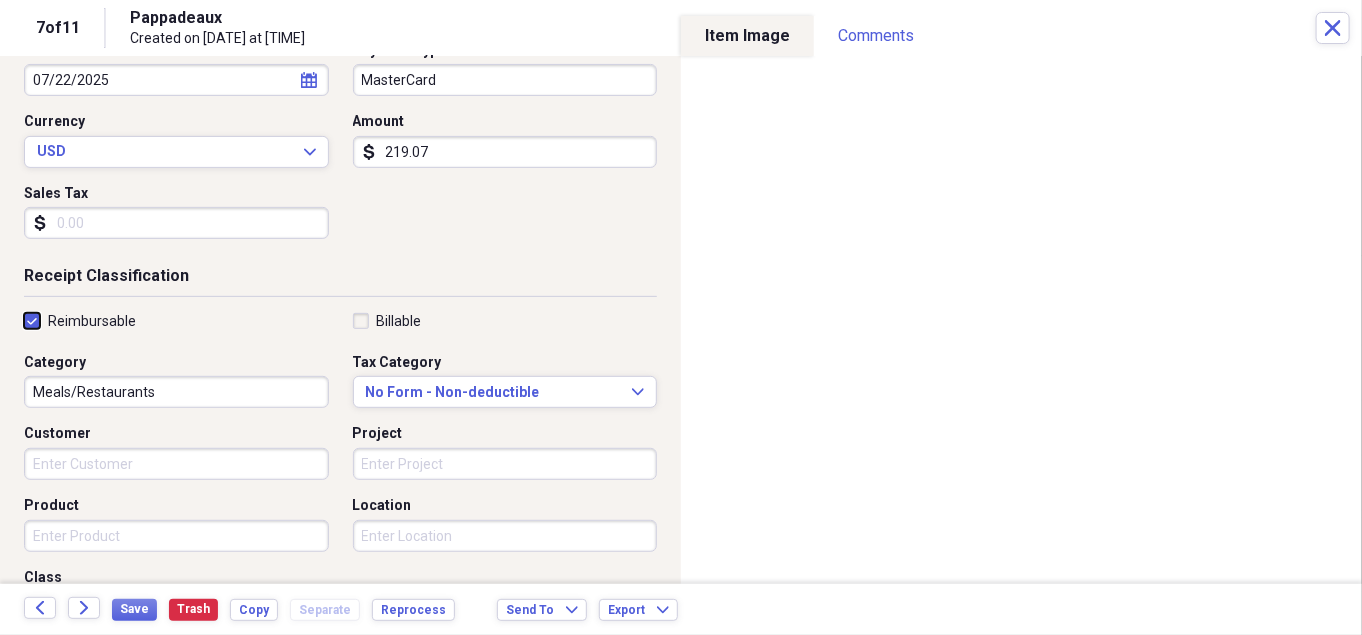 scroll, scrollTop: 248, scrollLeft: 0, axis: vertical 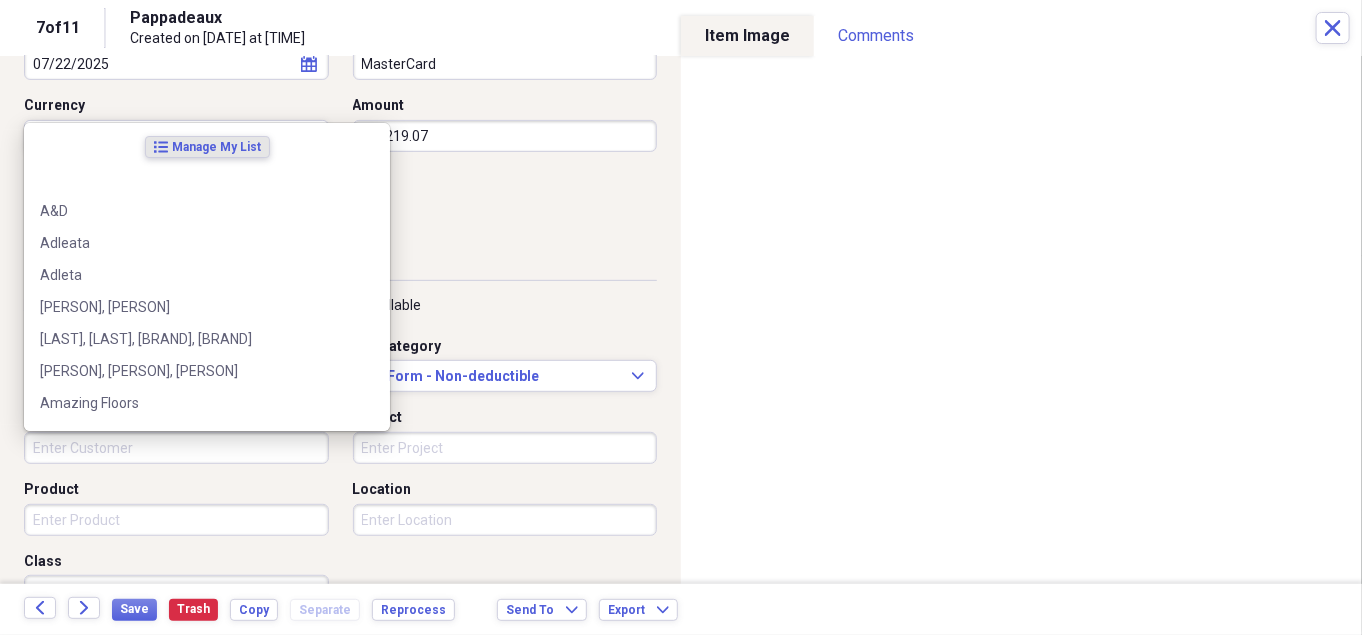 click on "Customer" at bounding box center [176, 448] 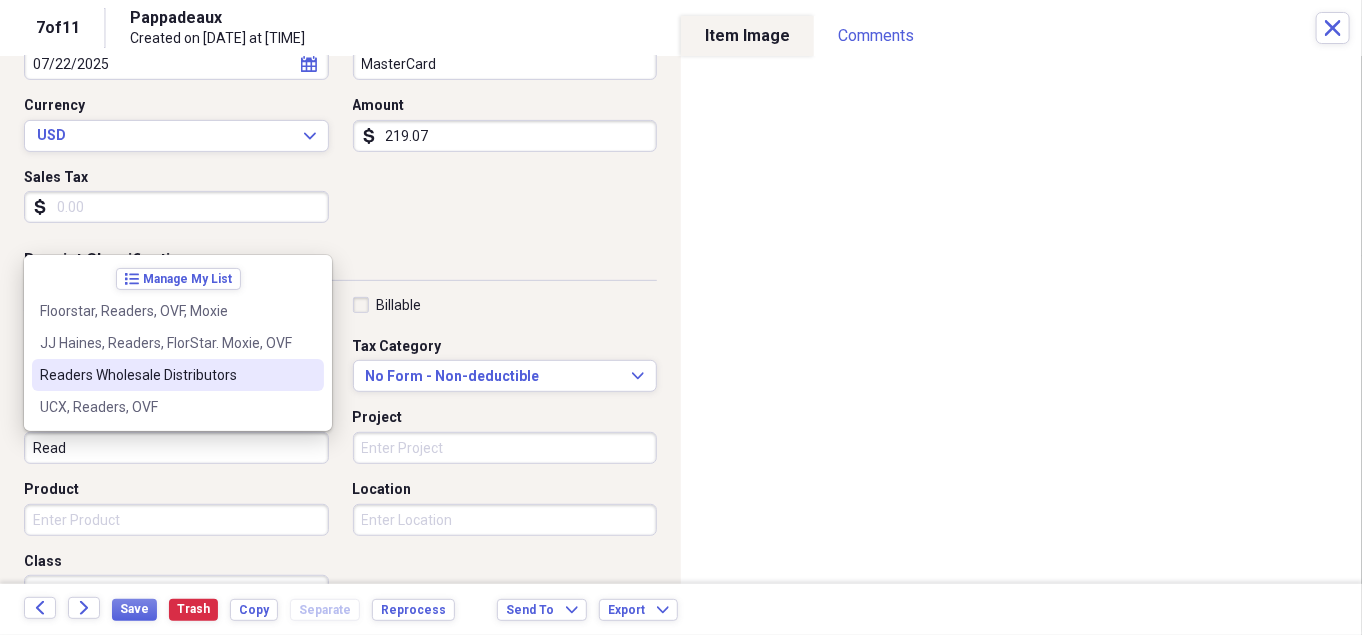 click on "Readers Wholesale Distributors" at bounding box center [166, 375] 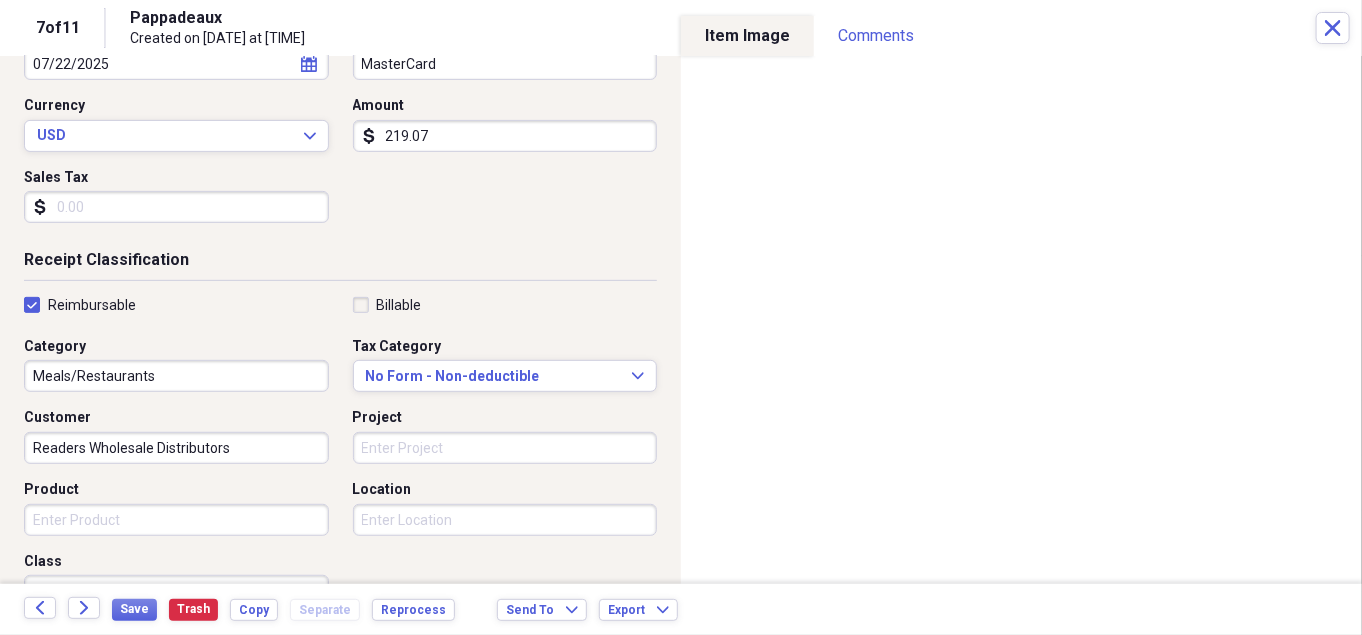 click on "Project" at bounding box center (505, 448) 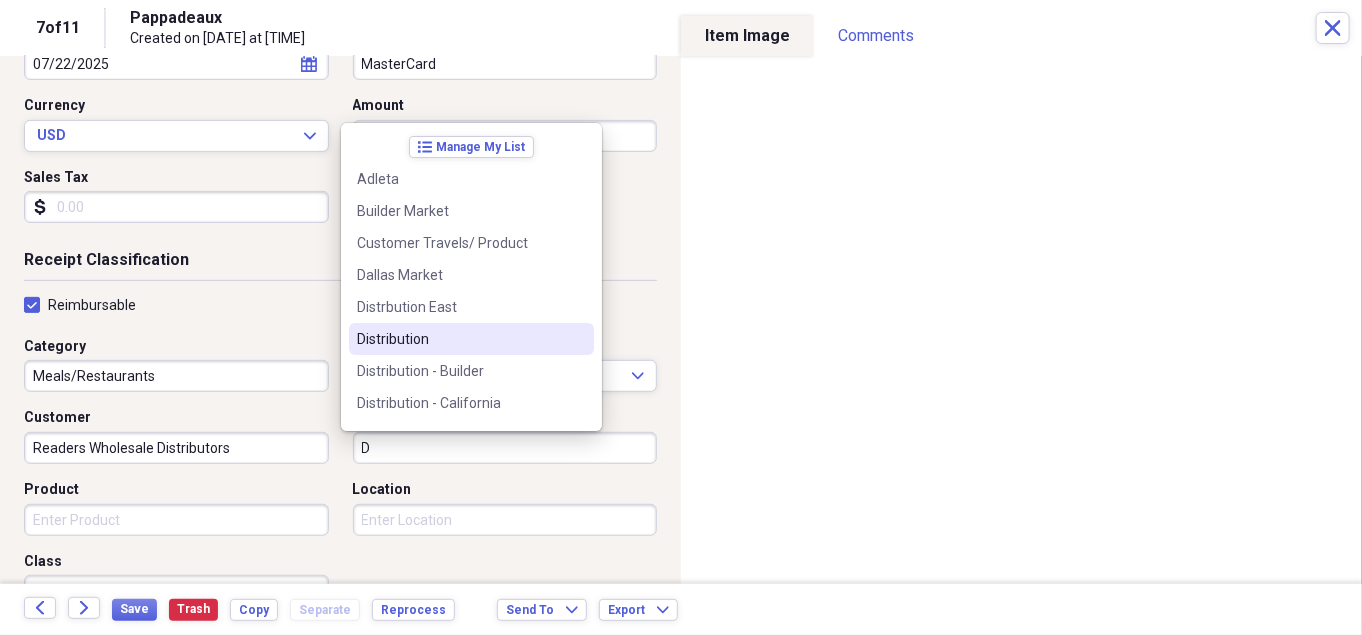 click on "Distribution" at bounding box center [459, 339] 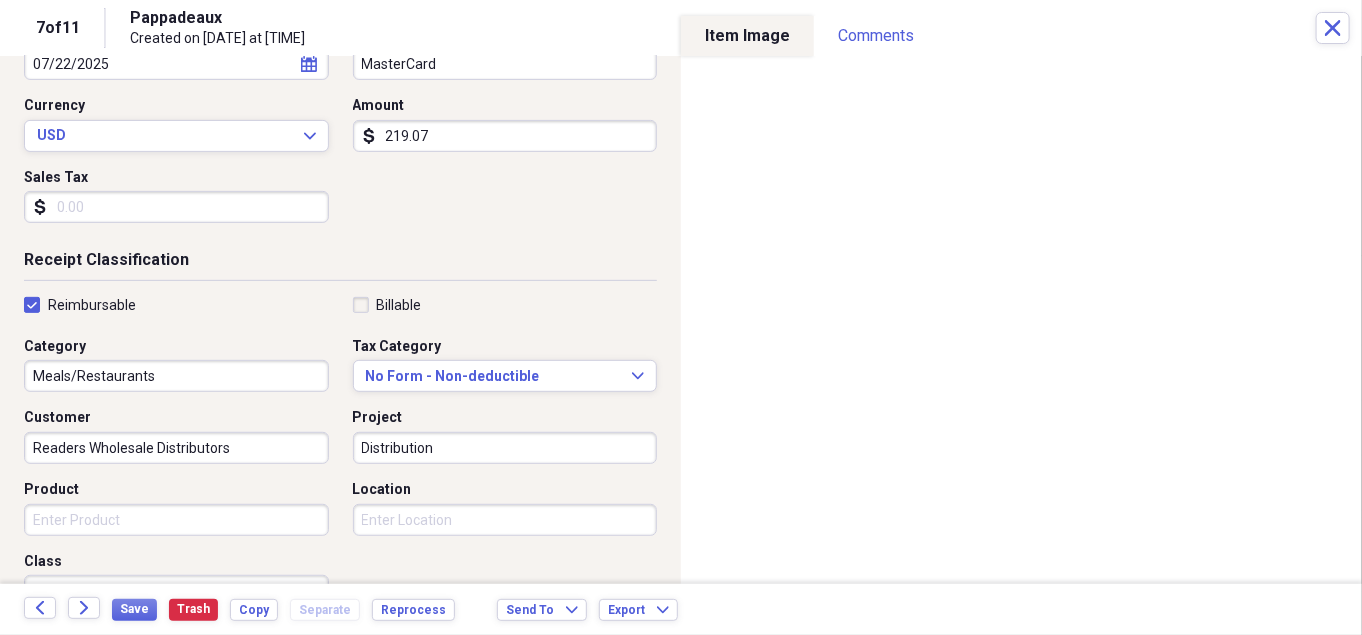 click on "Product" at bounding box center [176, 520] 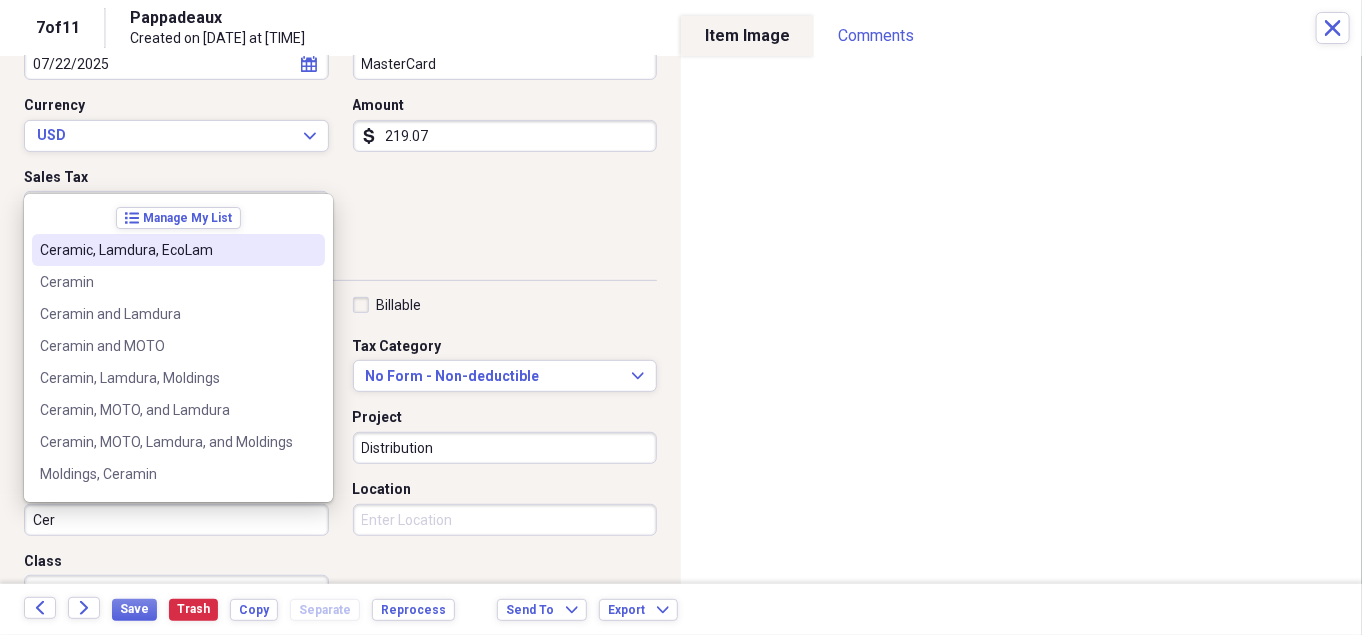 click on "Ceramic, Lamdura, EcoLam" at bounding box center [178, 250] 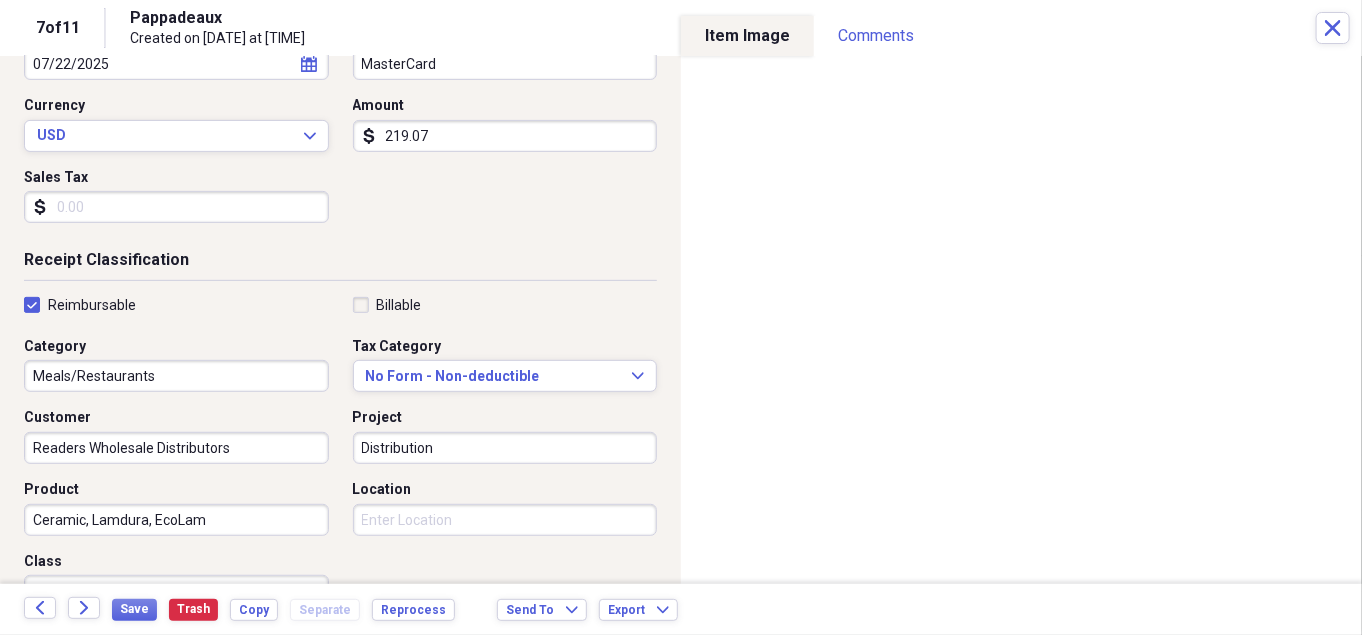 click on "Location" at bounding box center [505, 520] 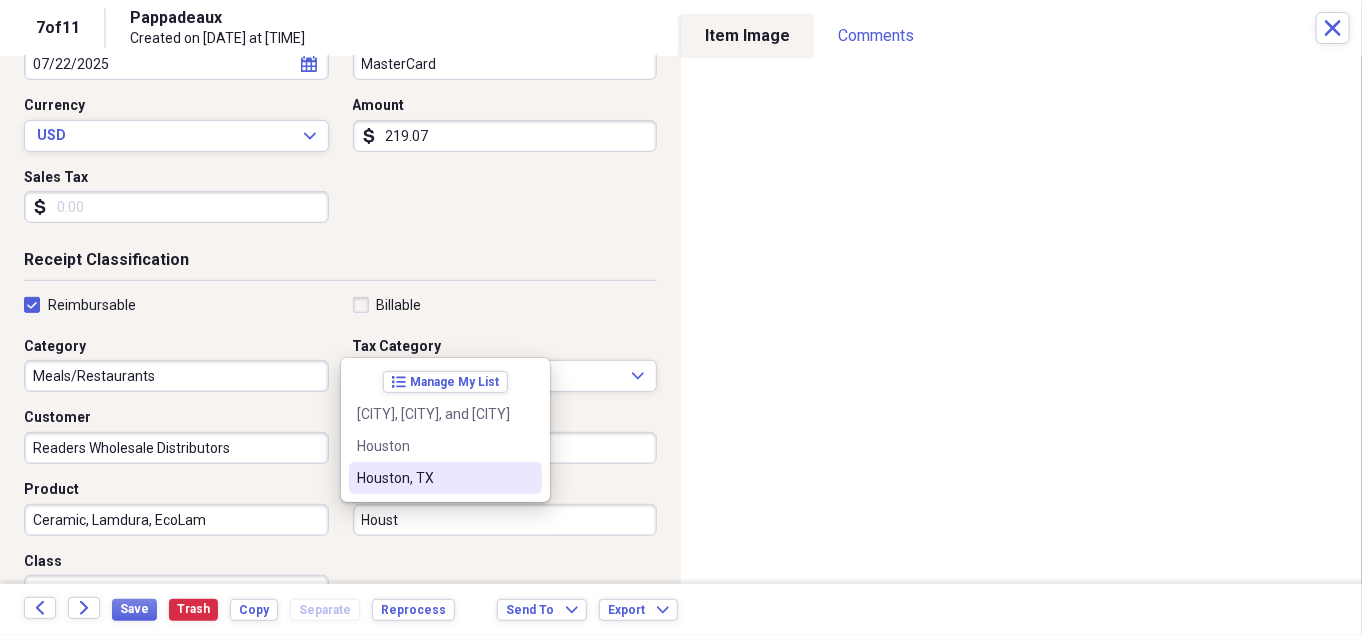 click on "Houston, TX" at bounding box center [445, 478] 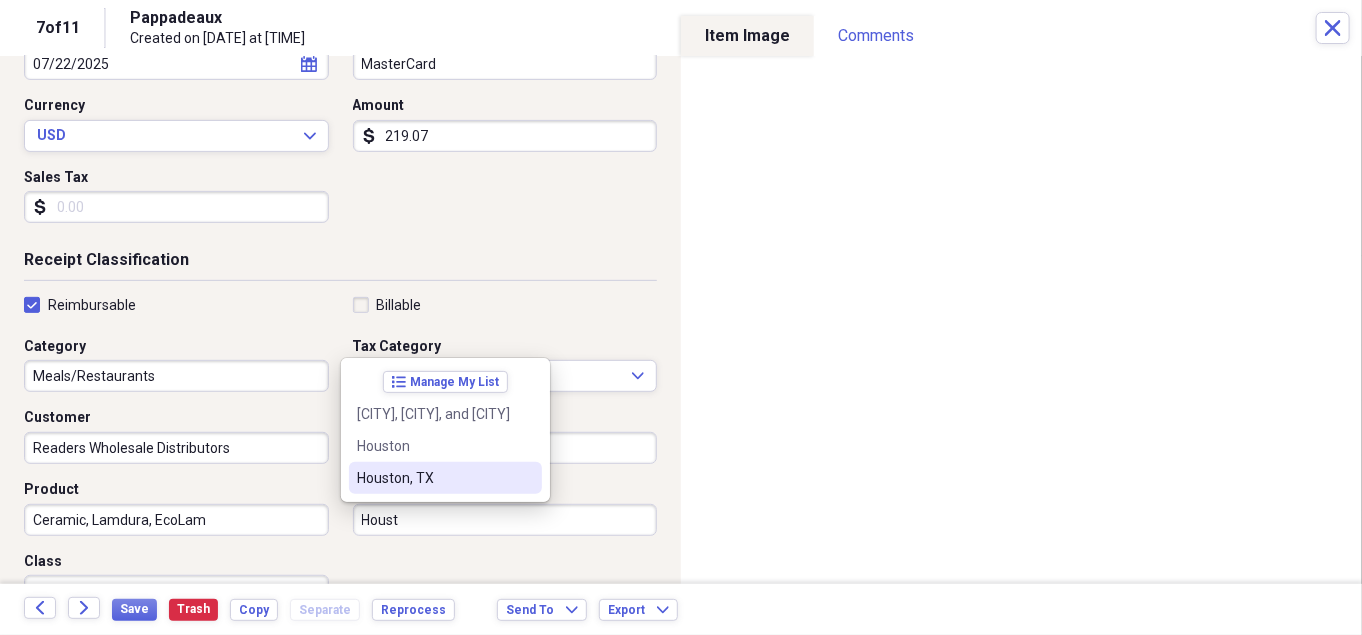 type on "Houston, TX" 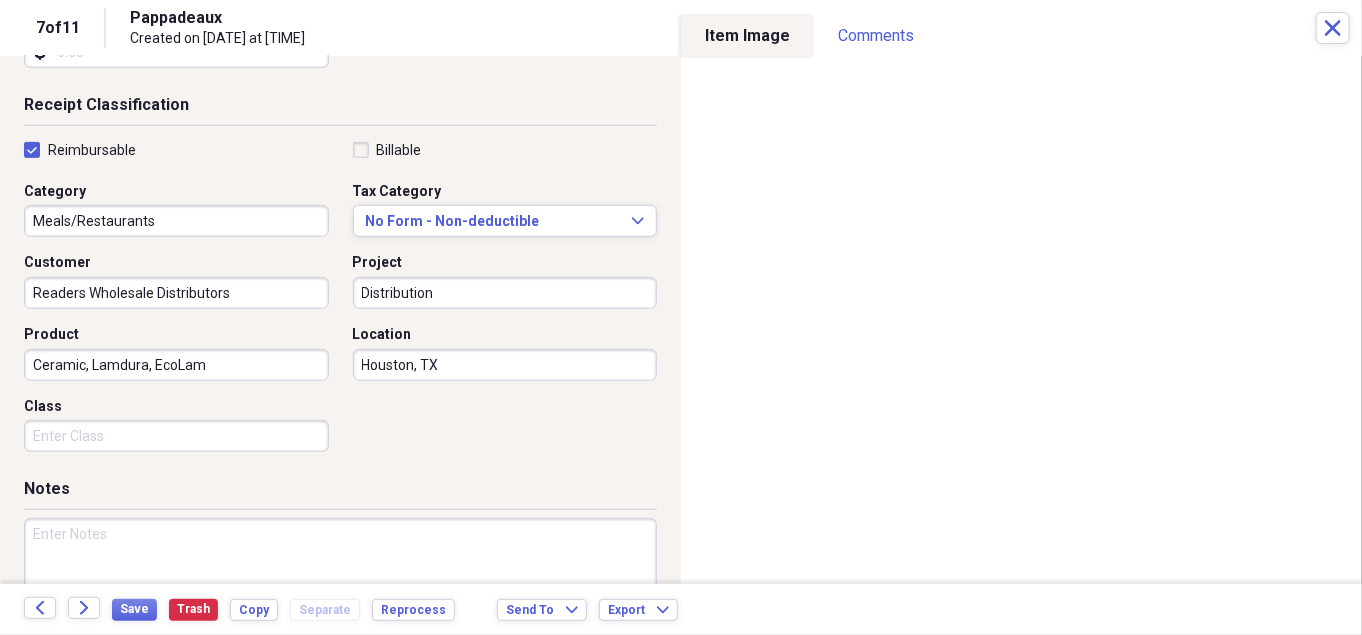 scroll, scrollTop: 415, scrollLeft: 0, axis: vertical 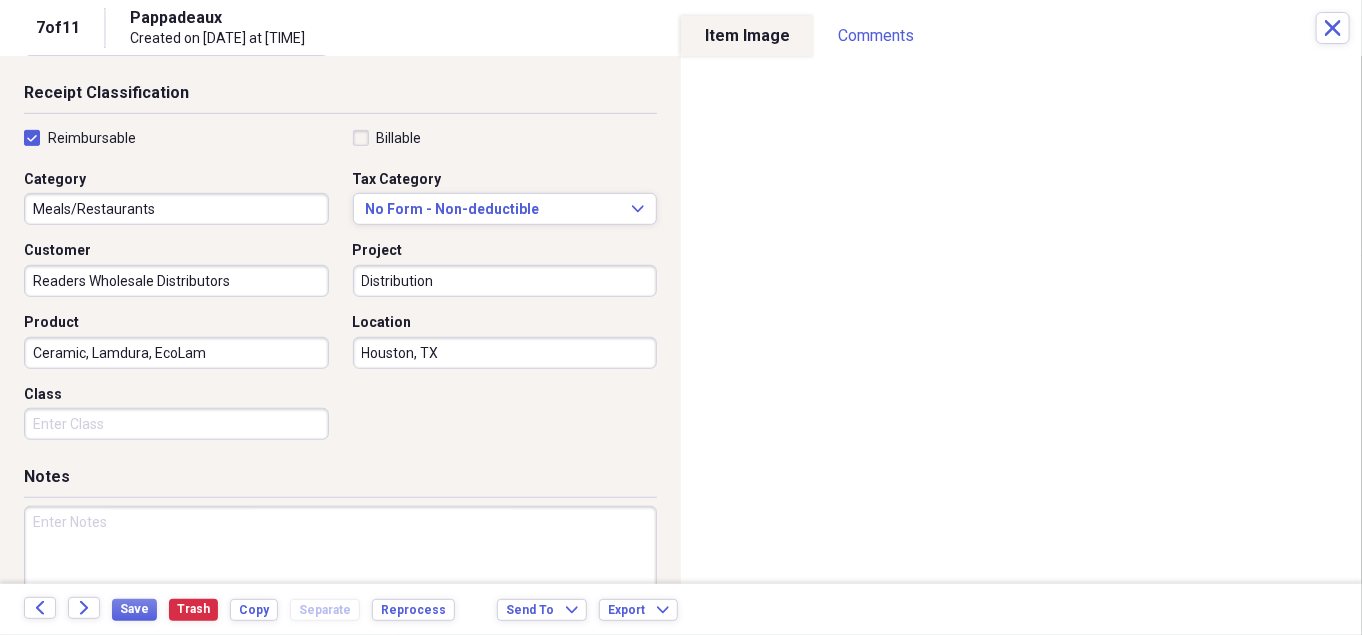 click at bounding box center (340, 571) 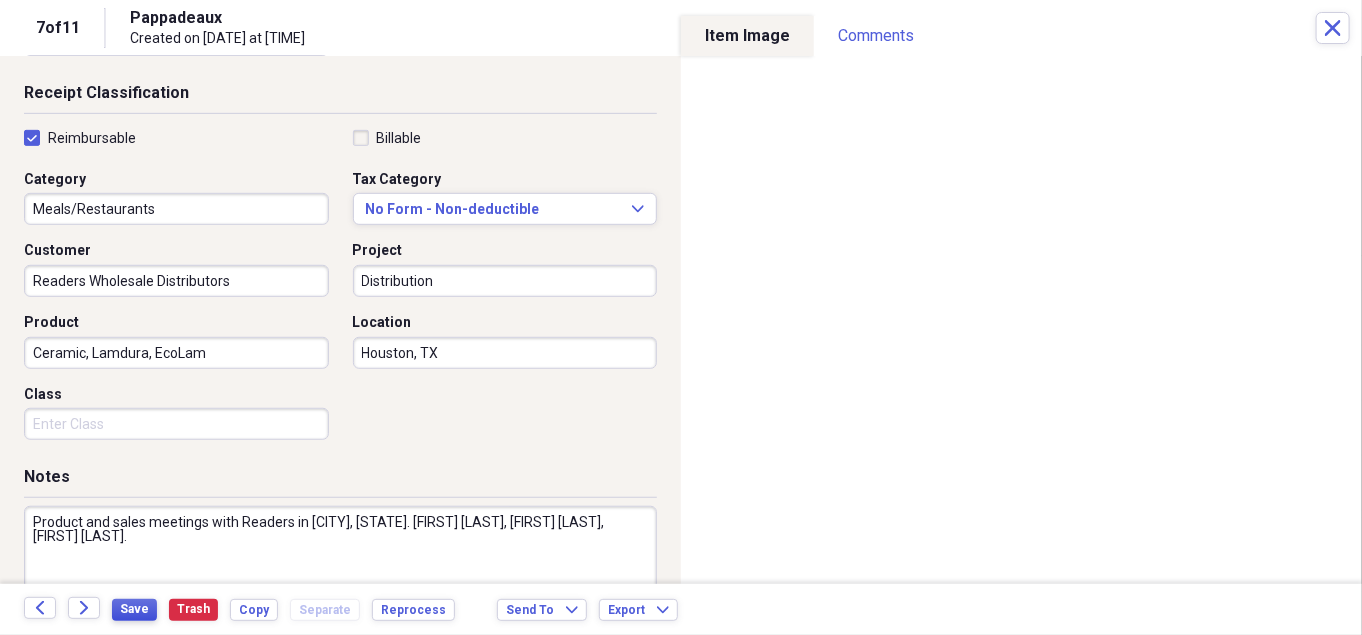 type on "Product and sales meetings with Readers in [CITY], [STATE]. [FIRST] [LAST], [FIRST] [LAST], [FIRST] [LAST]." 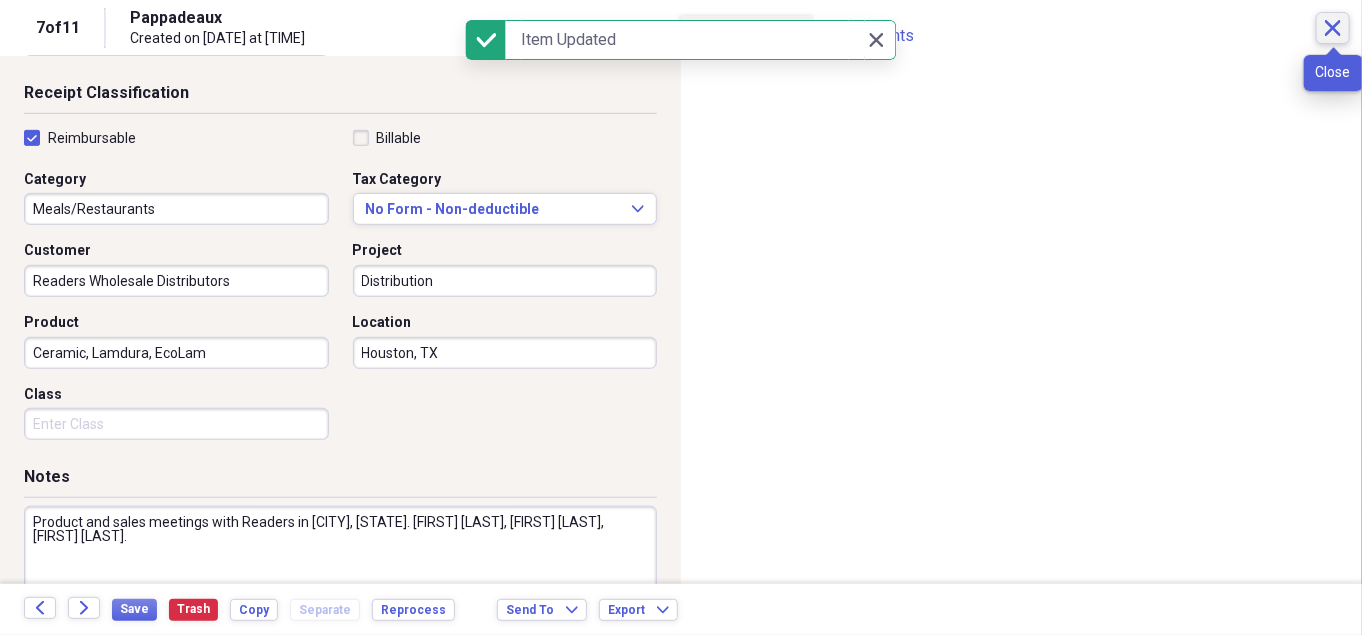 click on "Close" 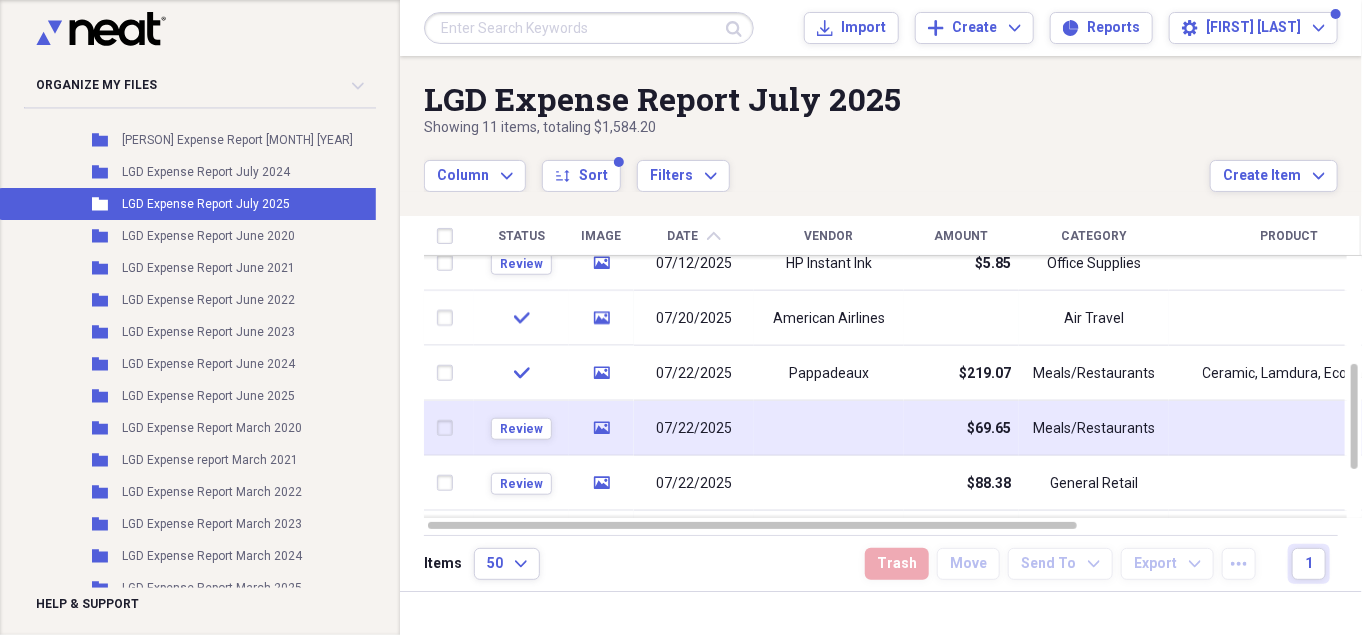 click at bounding box center [1289, 428] 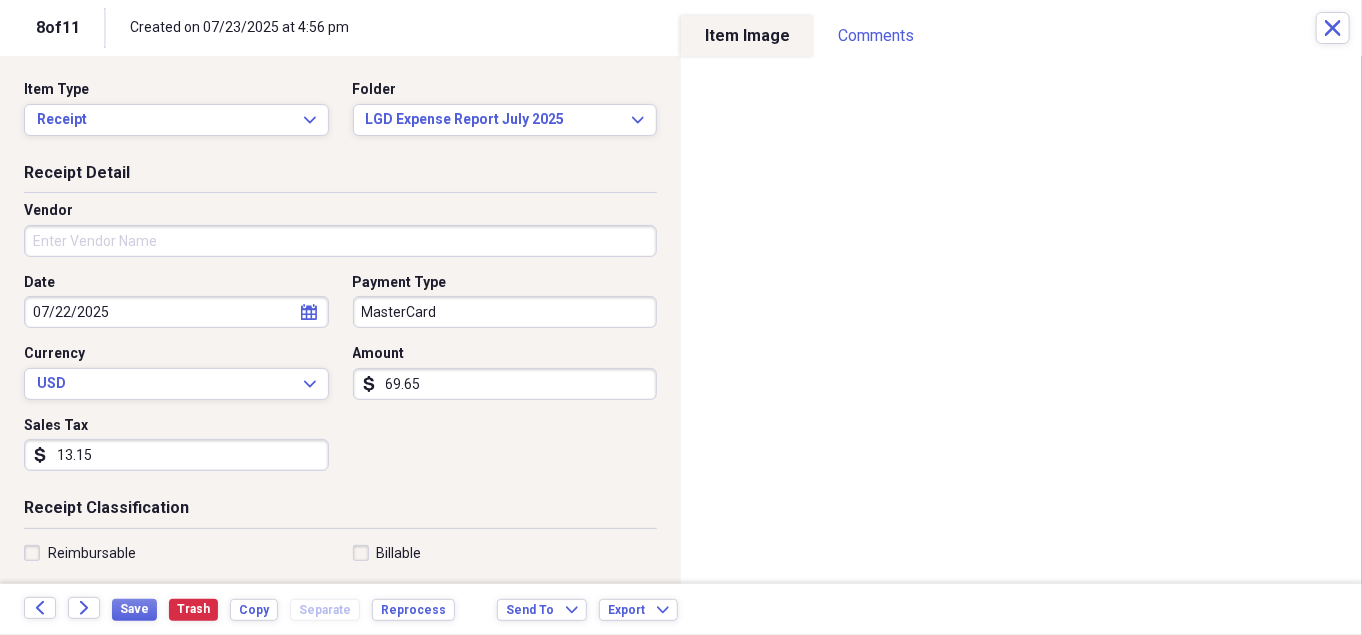 click on "Reimbursable" at bounding box center (80, 553) 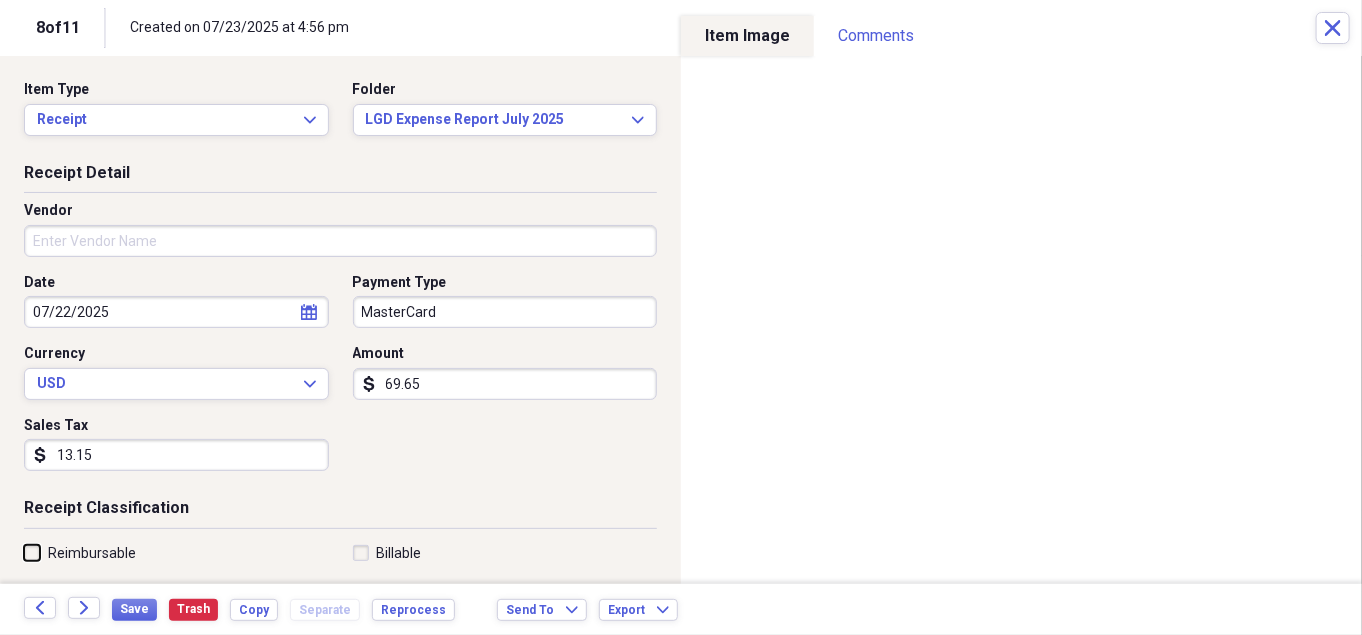 click on "Reimbursable" at bounding box center [24, 552] 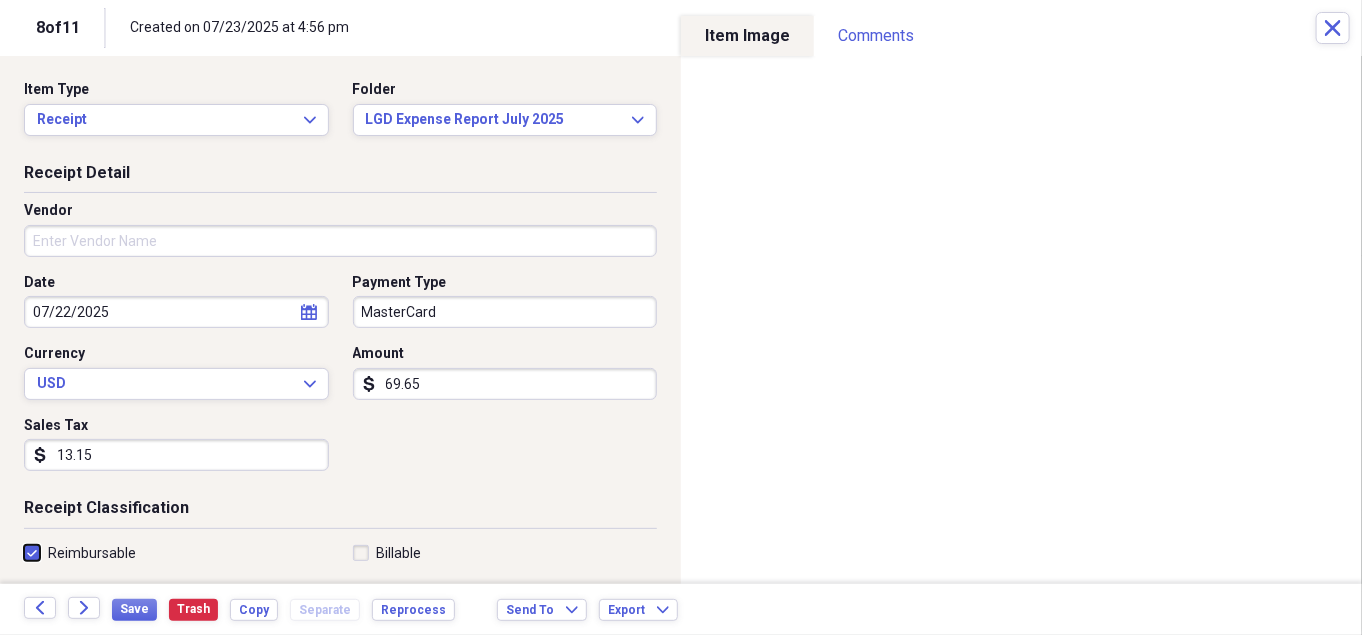 checkbox on "true" 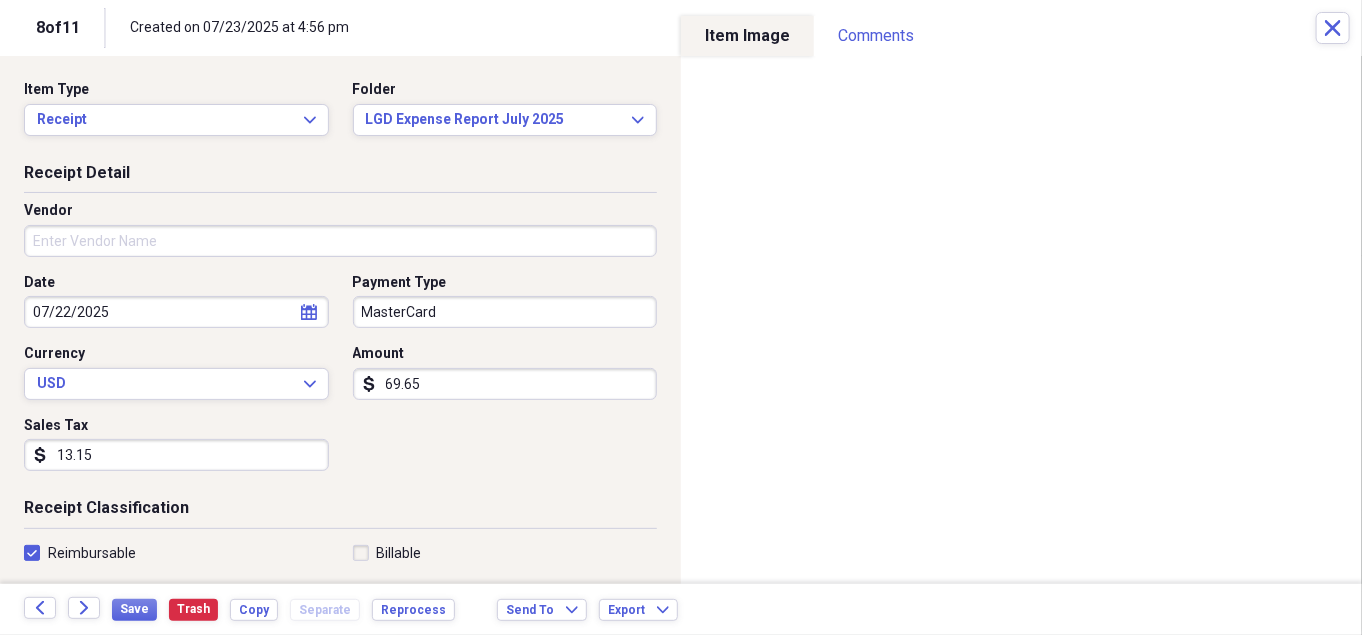 click on "Vendor" at bounding box center (340, 241) 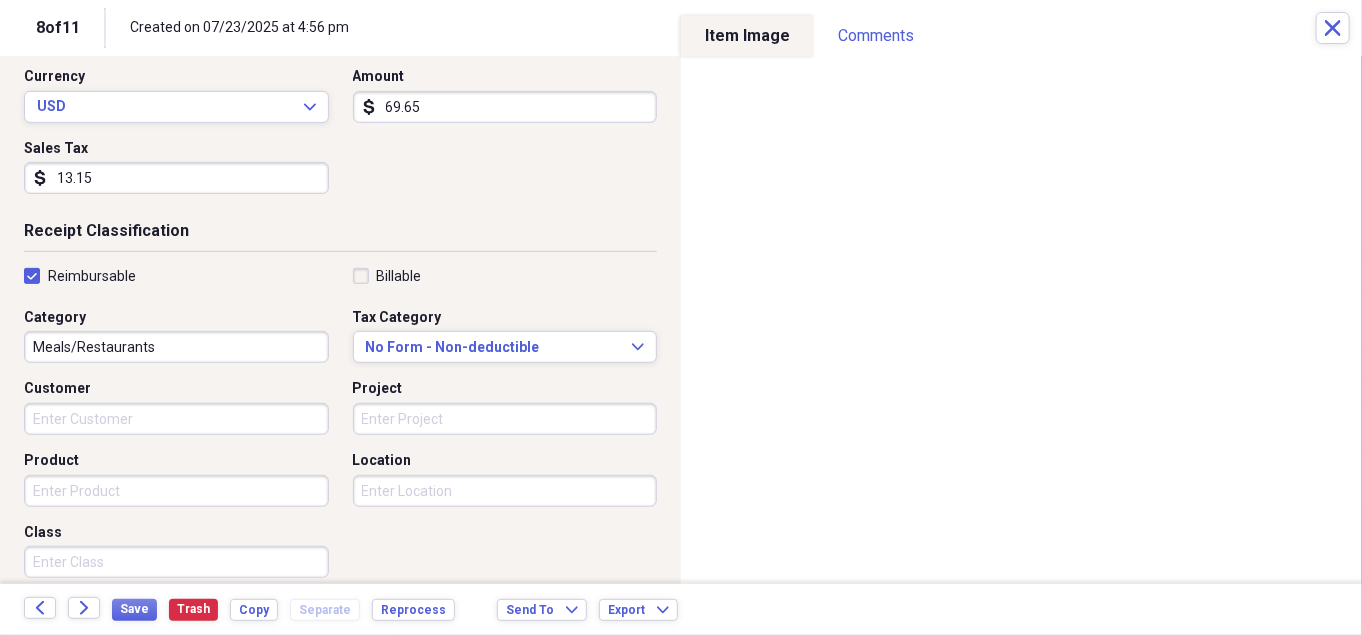 scroll, scrollTop: 287, scrollLeft: 0, axis: vertical 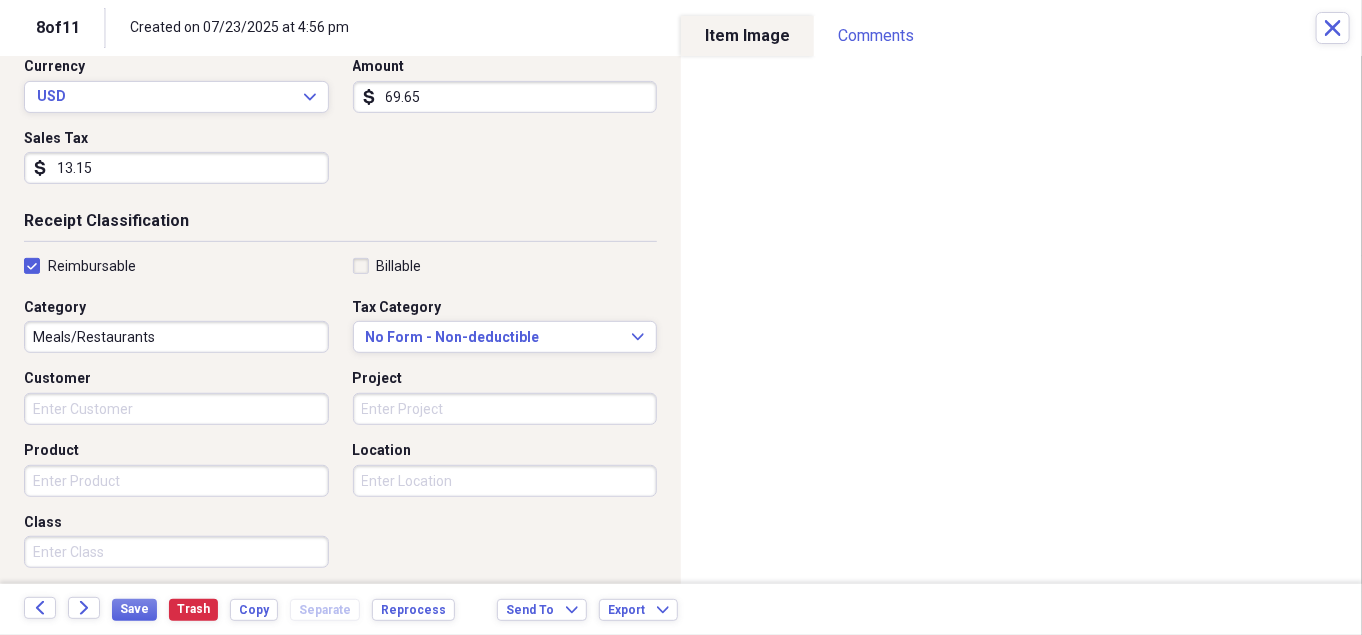 type on "Niko Niko's Memorial" 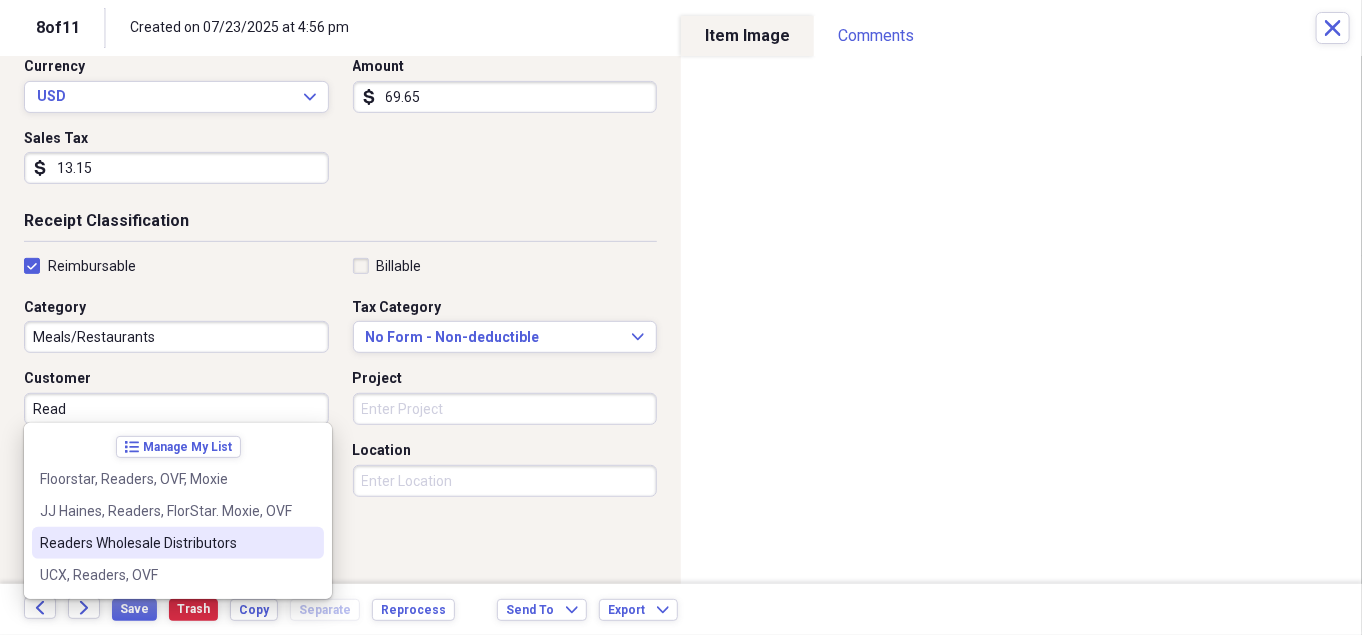 click on "Readers Wholesale Distributors" at bounding box center [166, 543] 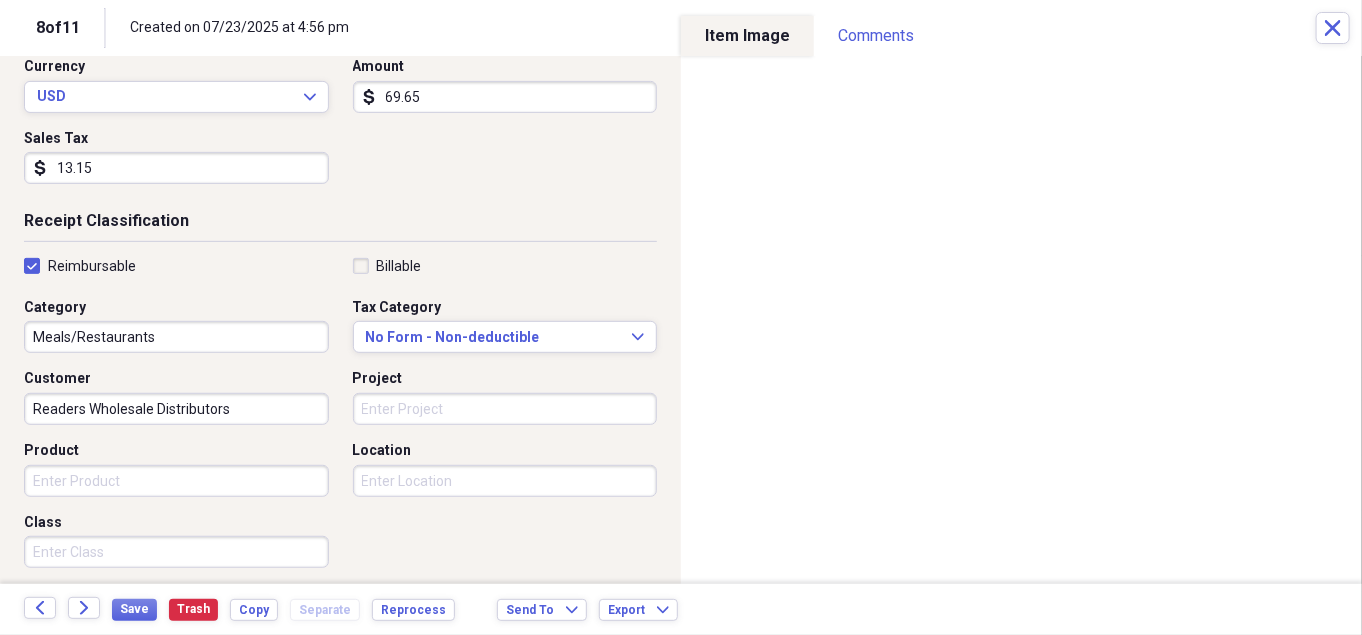 click on "Project" at bounding box center [505, 409] 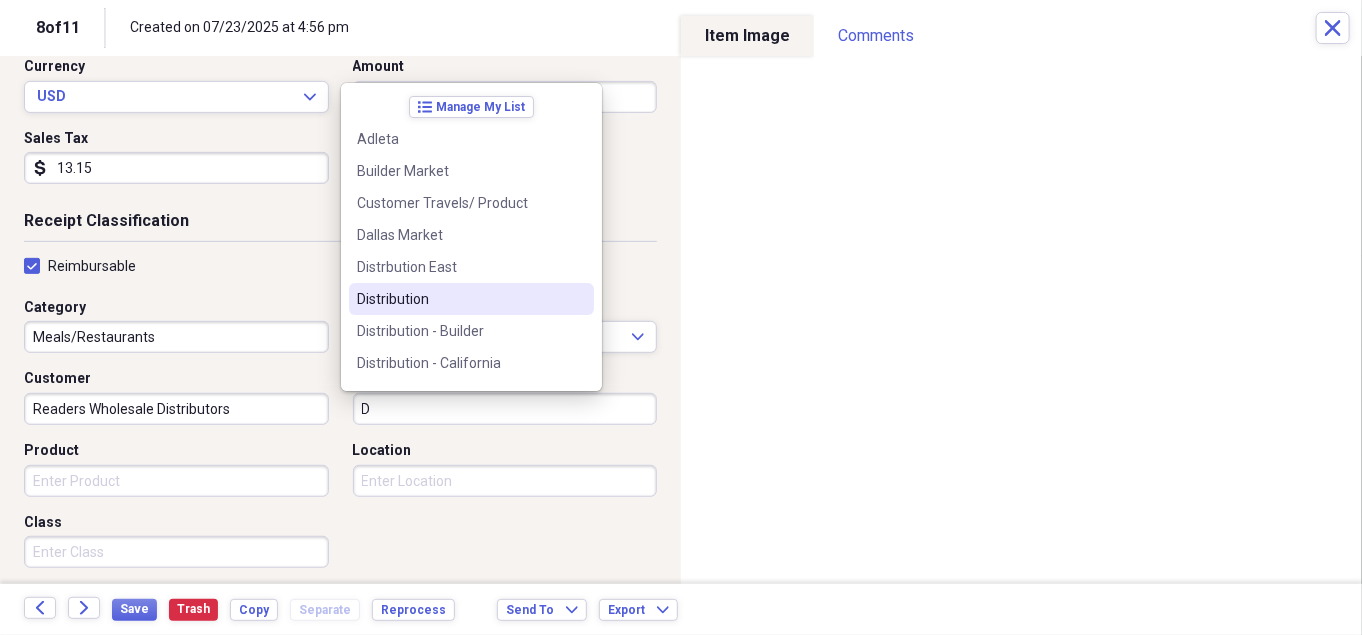 click on "Distribution" at bounding box center (471, 299) 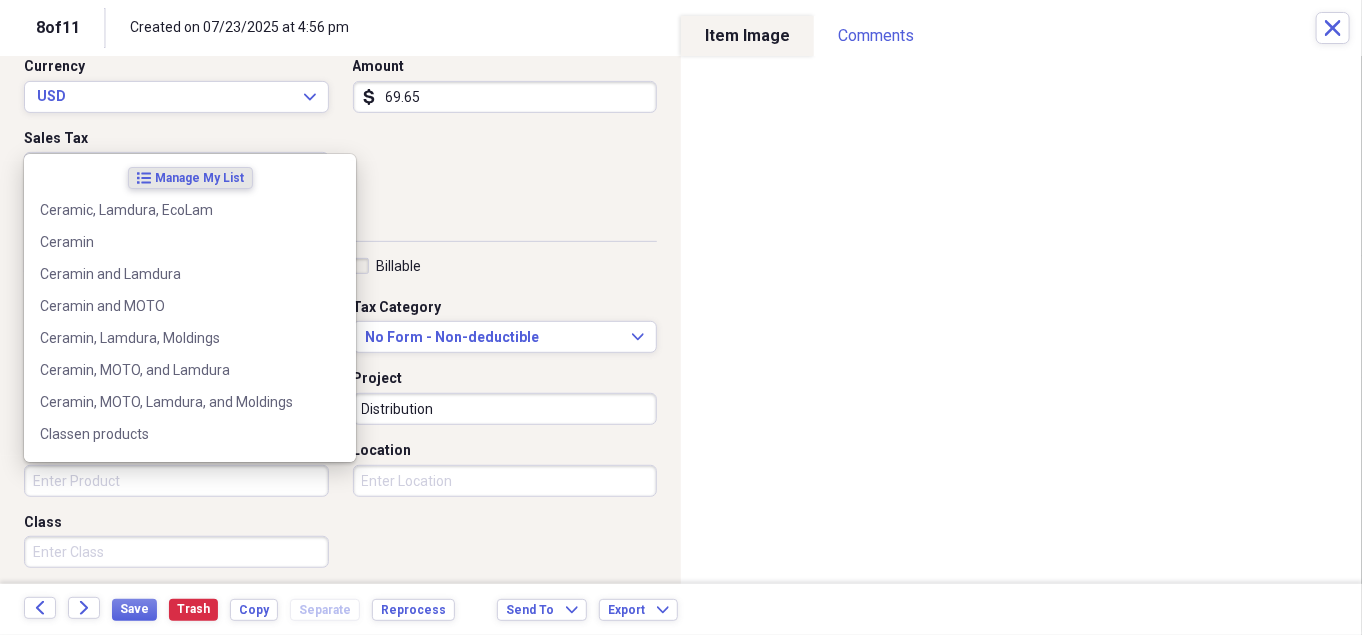 click on "Product" at bounding box center (176, 481) 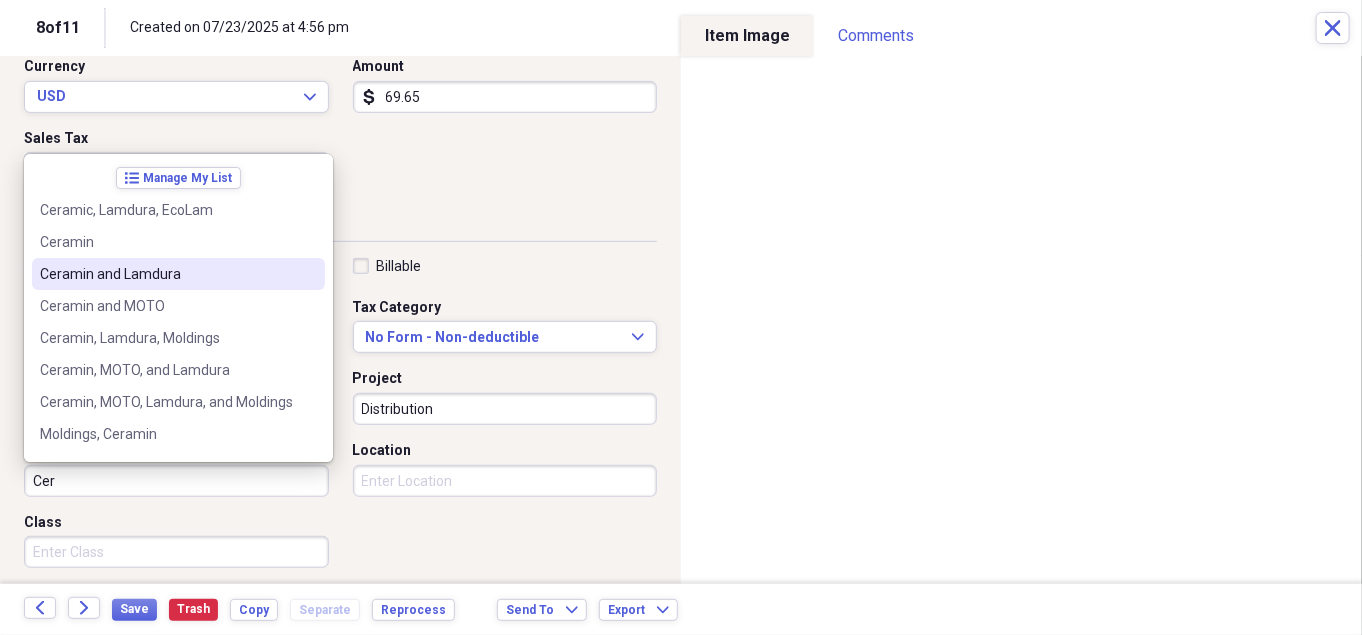 click on "Ceramin and Lamdura" at bounding box center (166, 274) 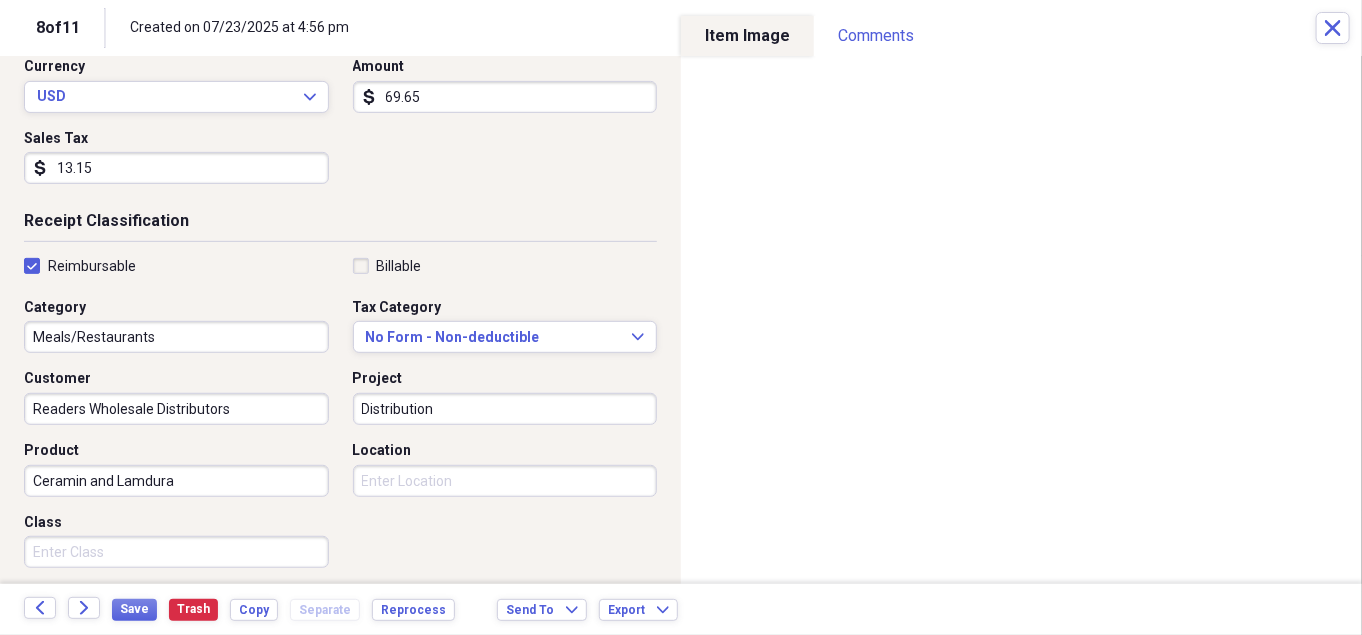 click on "Location" at bounding box center (505, 481) 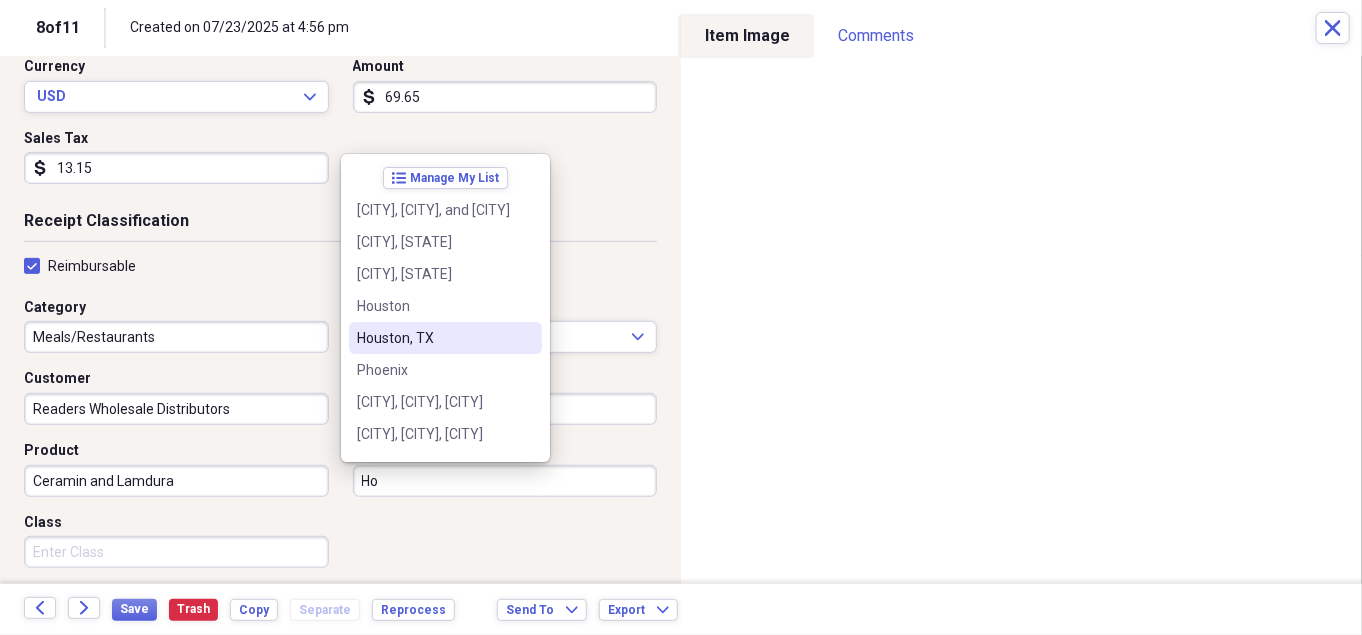 click on "Houston, TX" at bounding box center (445, 338) 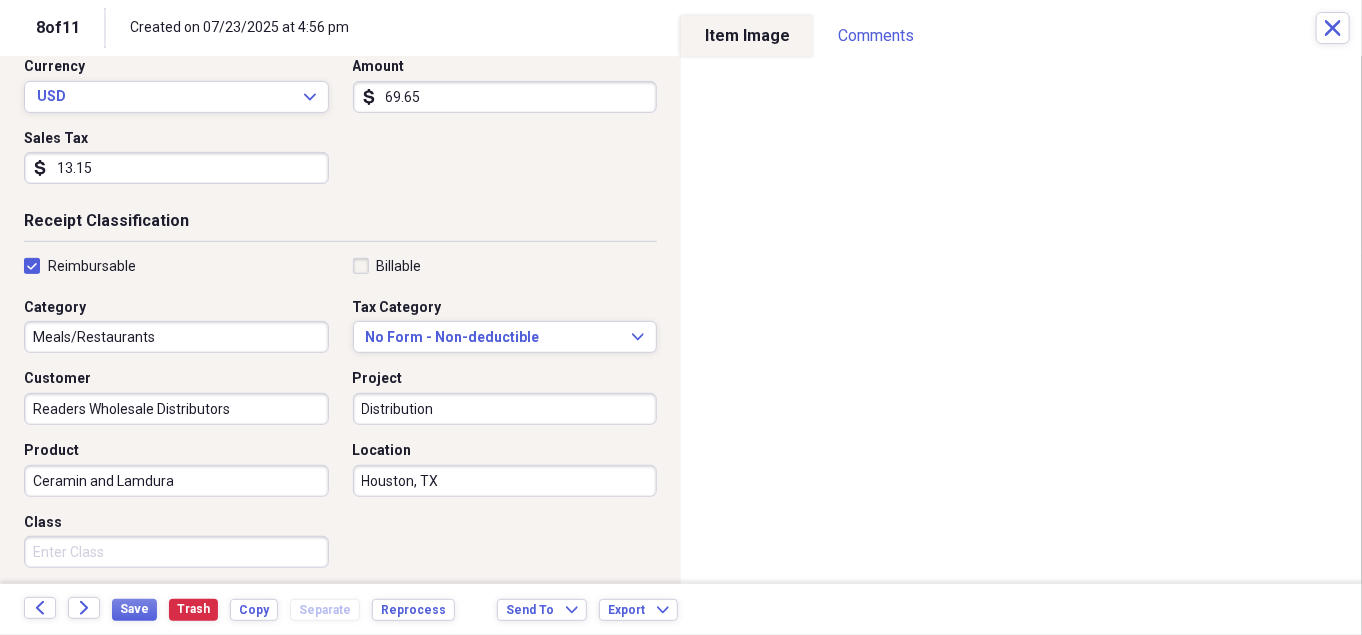 scroll, scrollTop: 490, scrollLeft: 0, axis: vertical 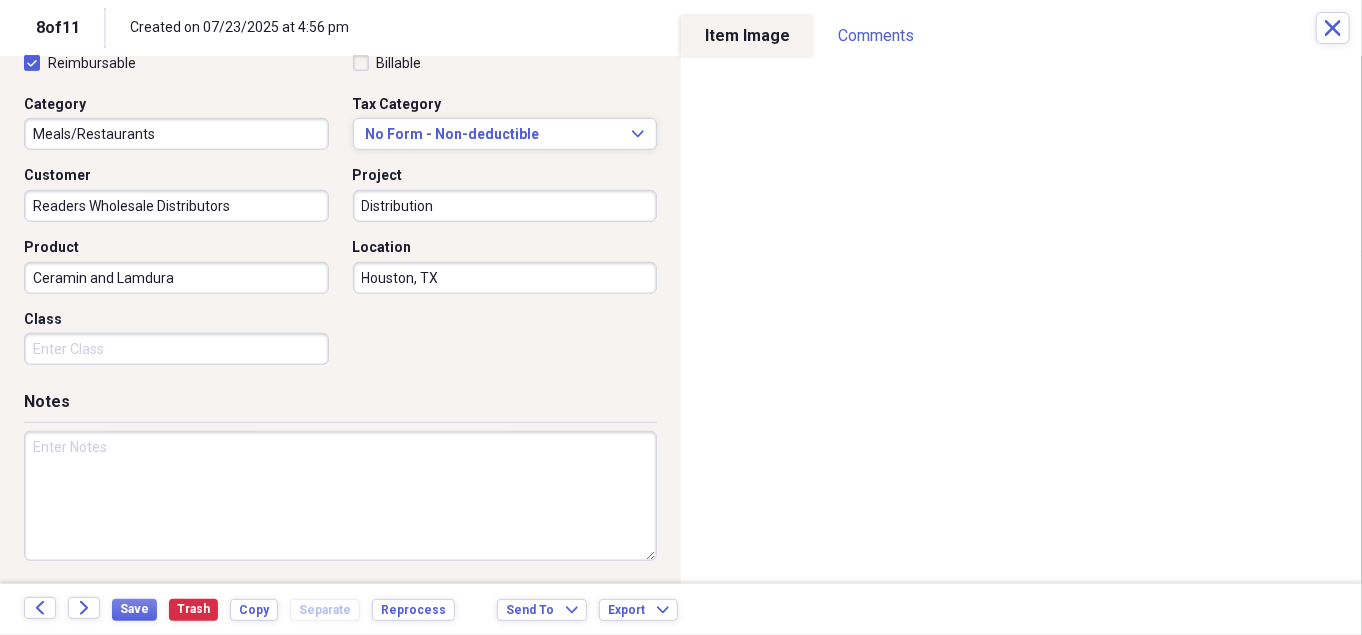 click at bounding box center (340, 496) 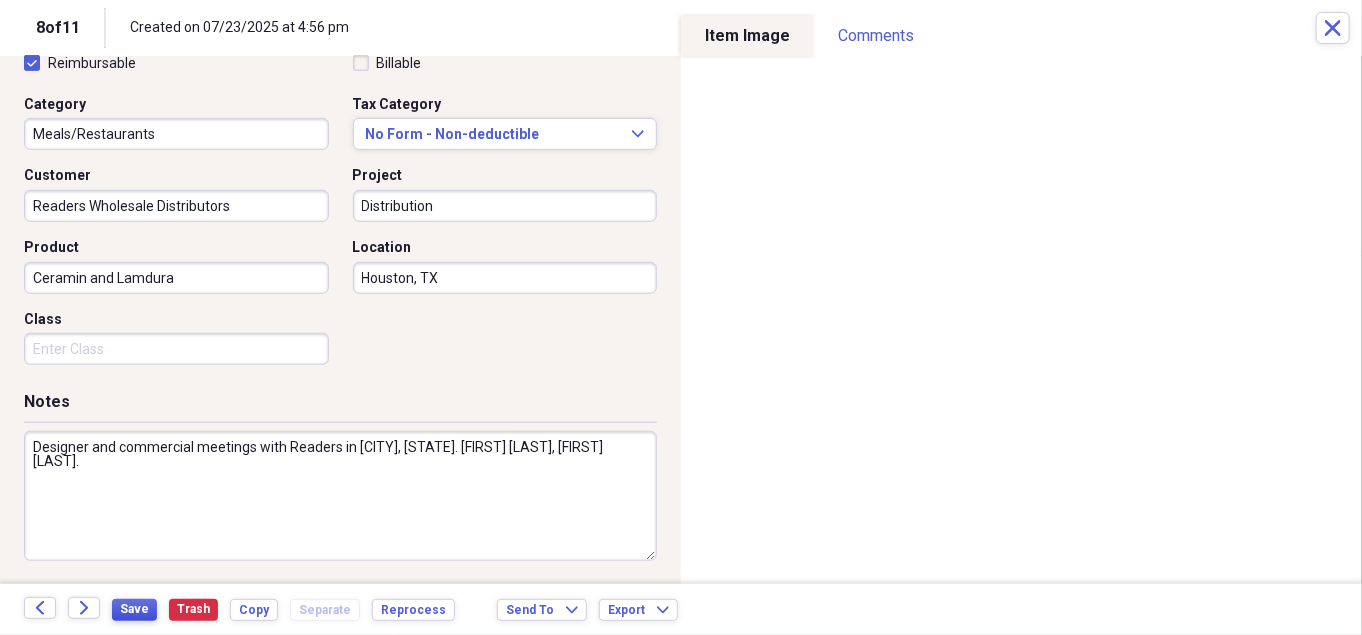 click on "Save" at bounding box center (134, 609) 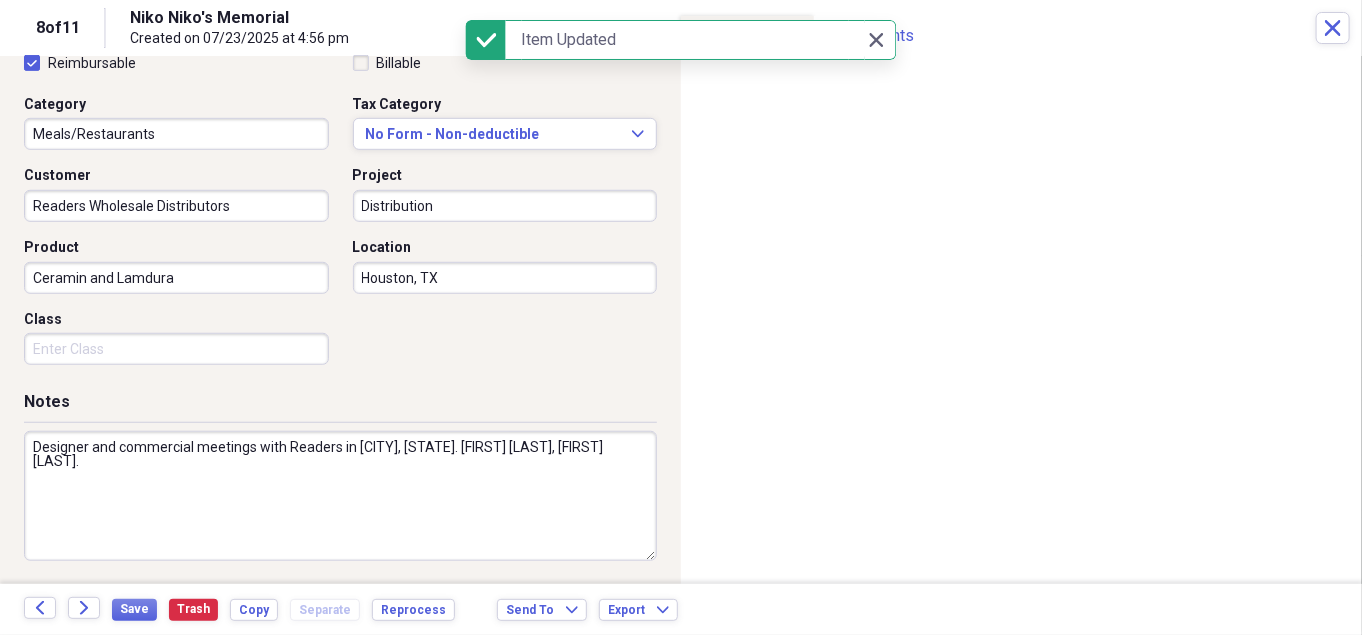 click on "Designer and commercial meetings with Readers in [CITY], [STATE]. [FIRST] [LAST], [FIRST] [LAST]." at bounding box center [340, 496] 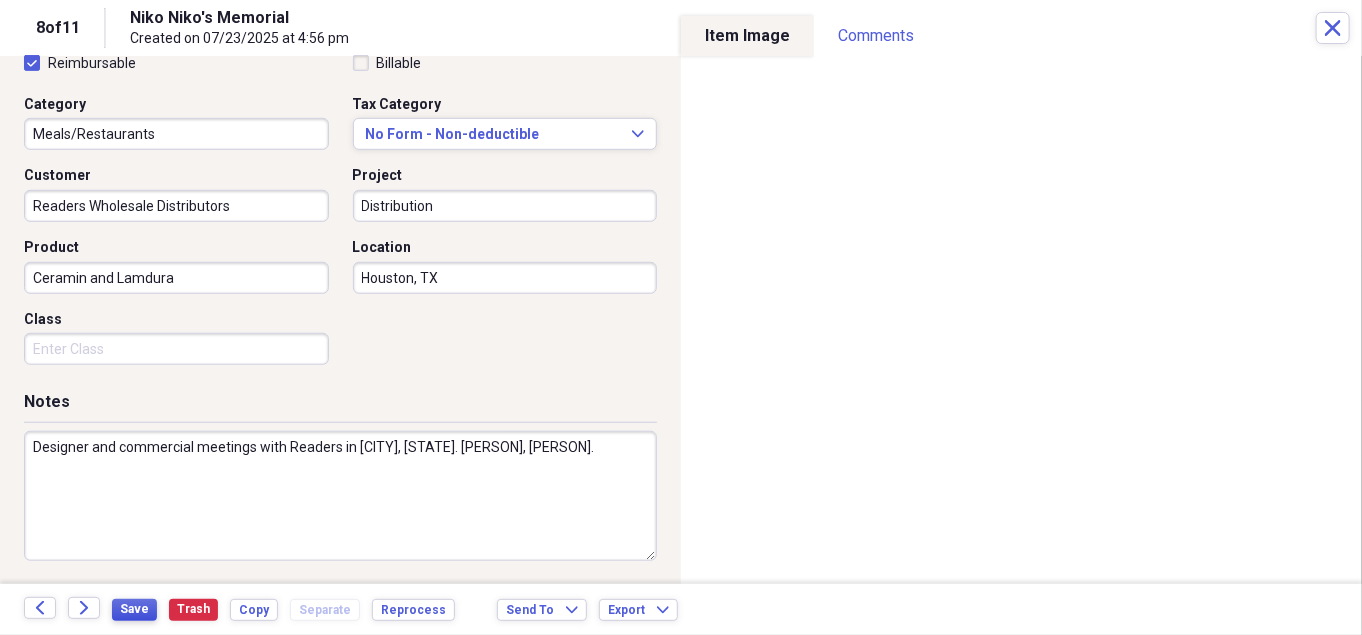 type on "Designer and commercial meetings with Readers in [CITY], [STATE]. [PERSON], [PERSON]." 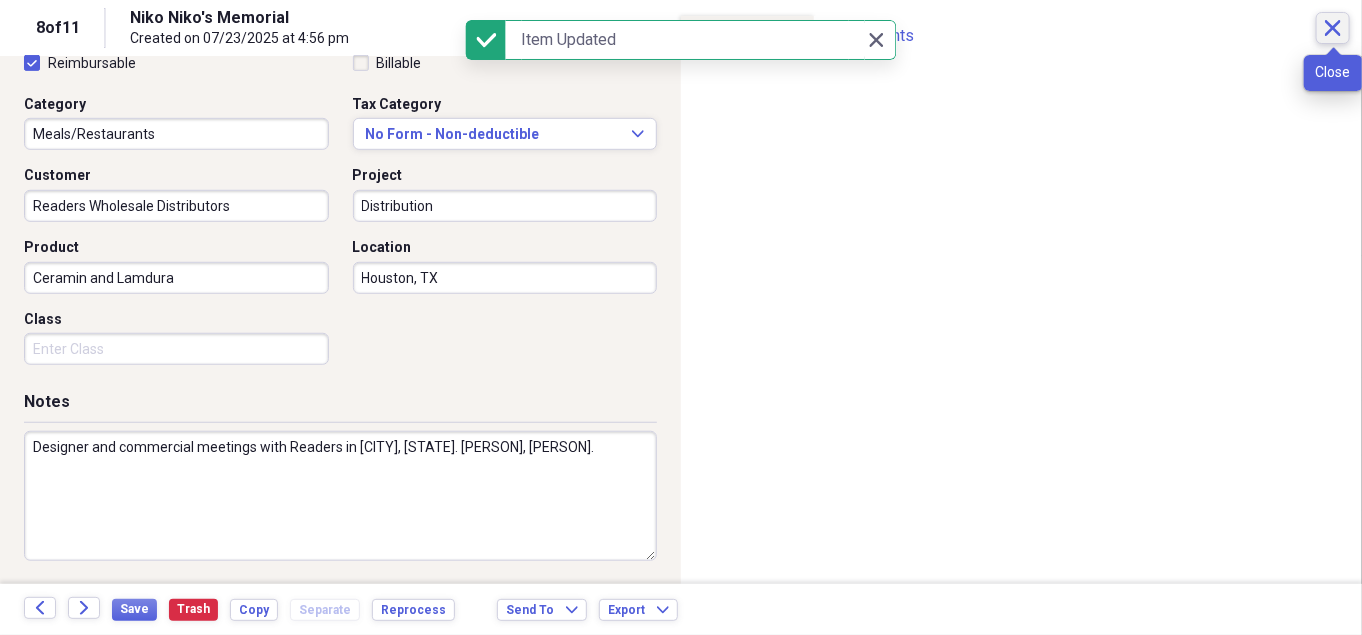 click 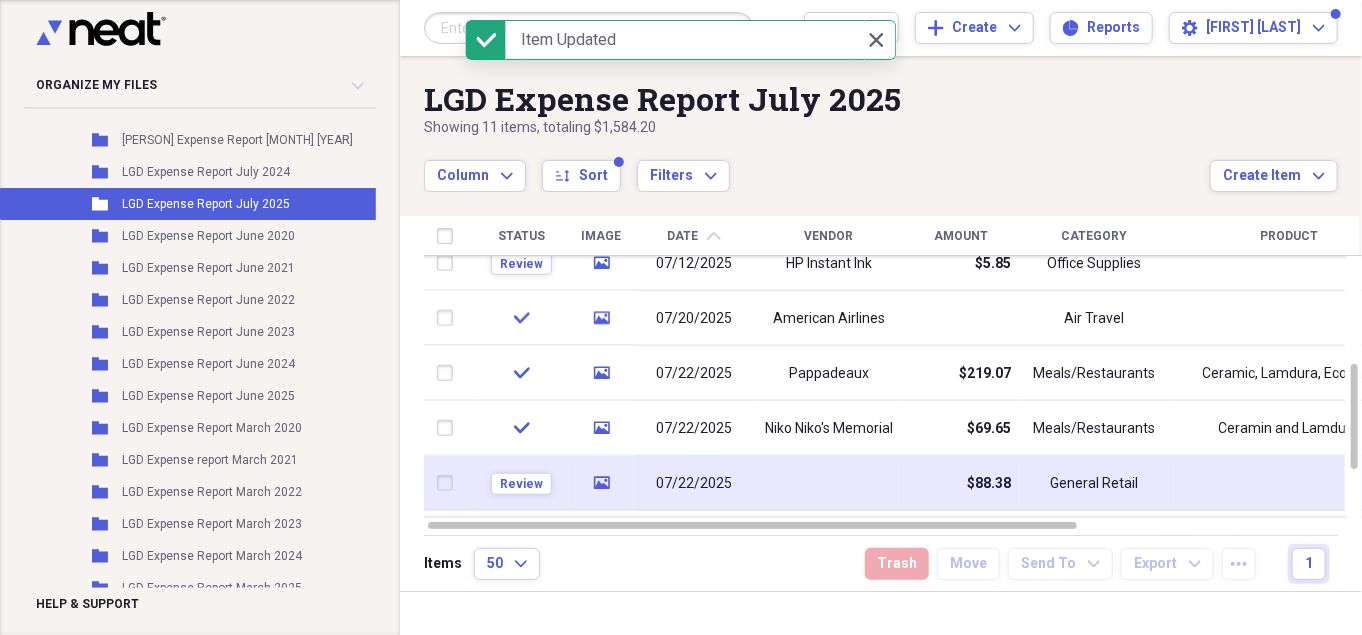 click on "$88.38" at bounding box center (961, 483) 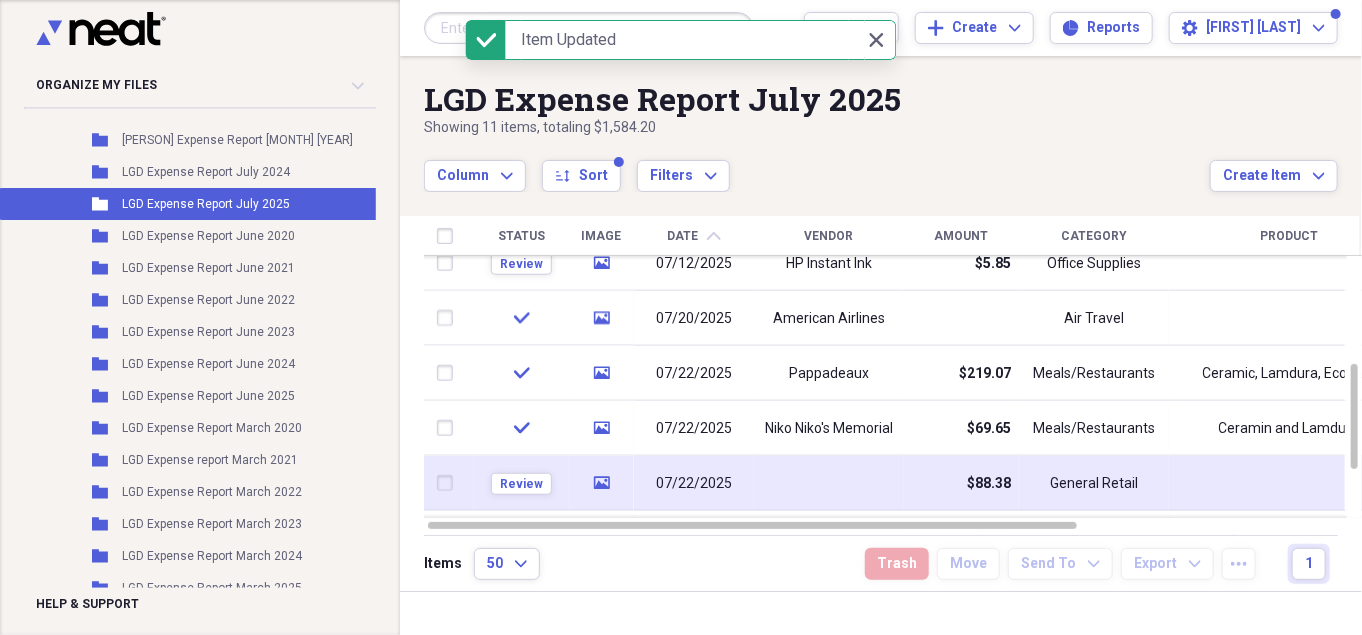 click on "$88.38" at bounding box center (961, 483) 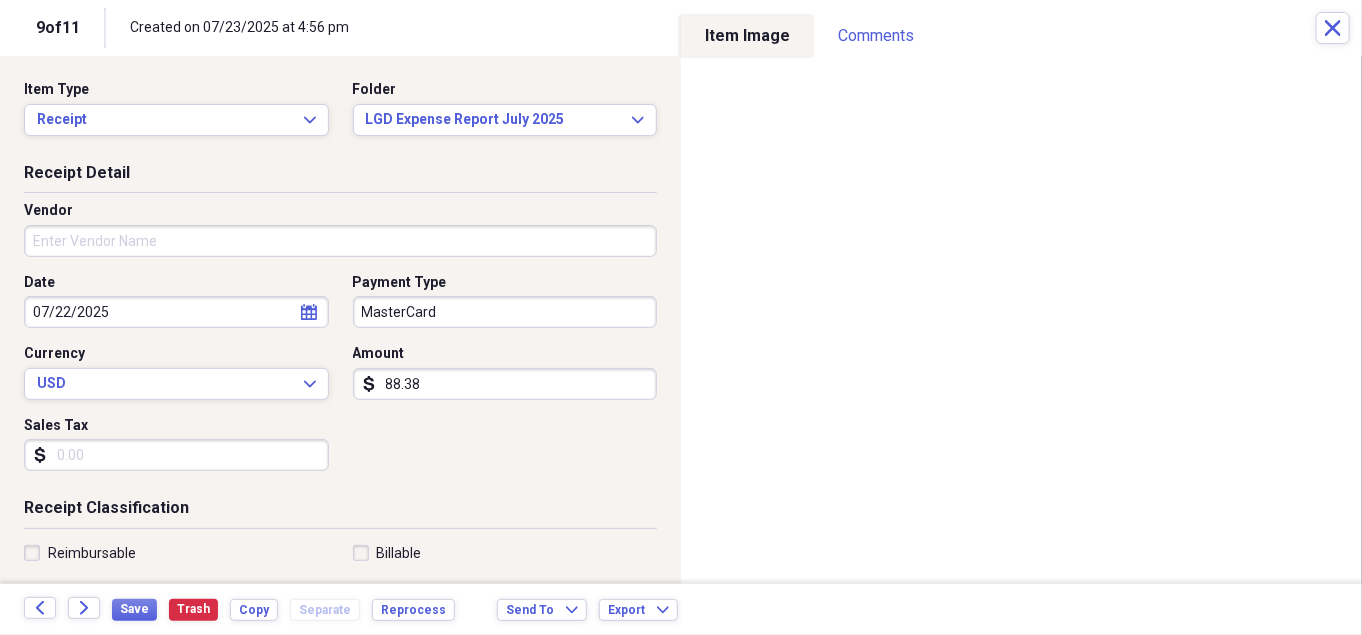 click on "Vendor" at bounding box center [340, 241] 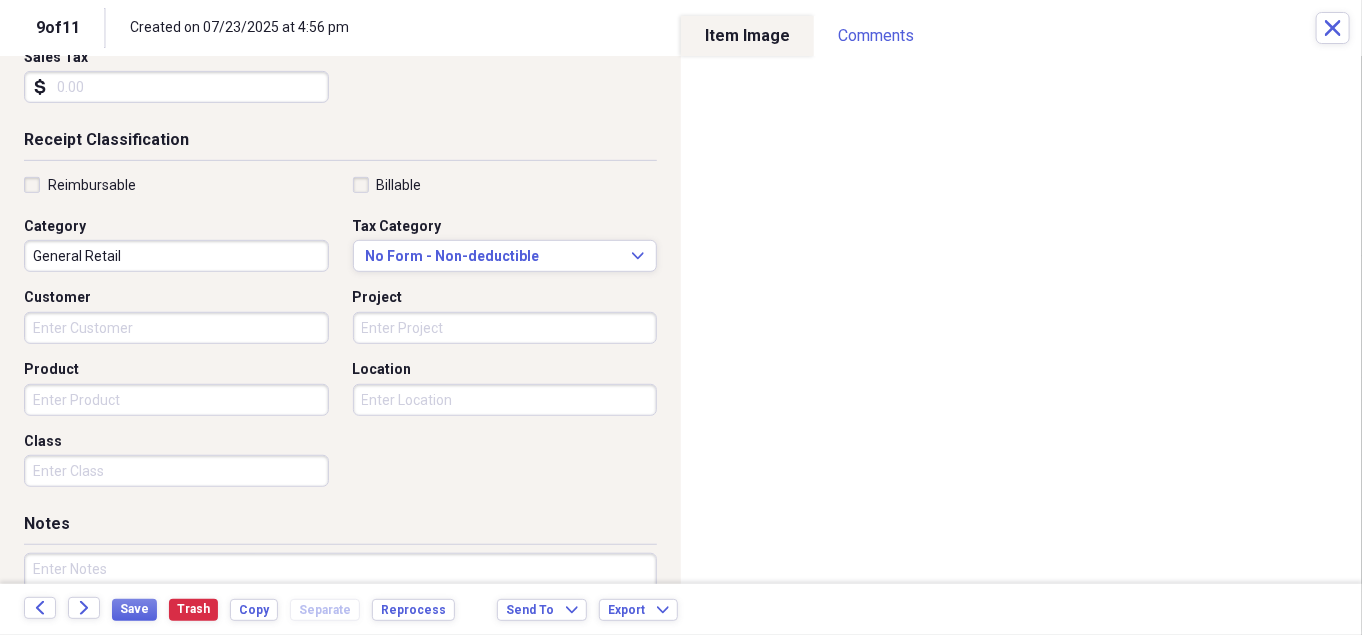 scroll, scrollTop: 389, scrollLeft: 0, axis: vertical 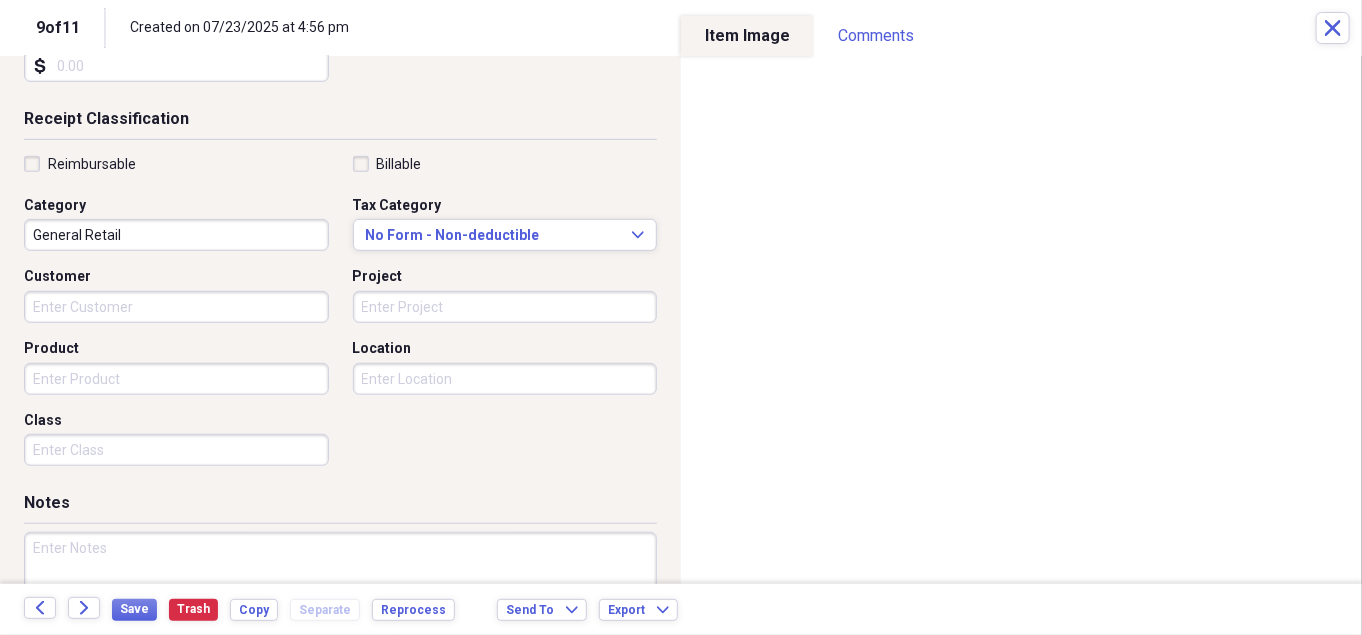 type on "Shipley" 